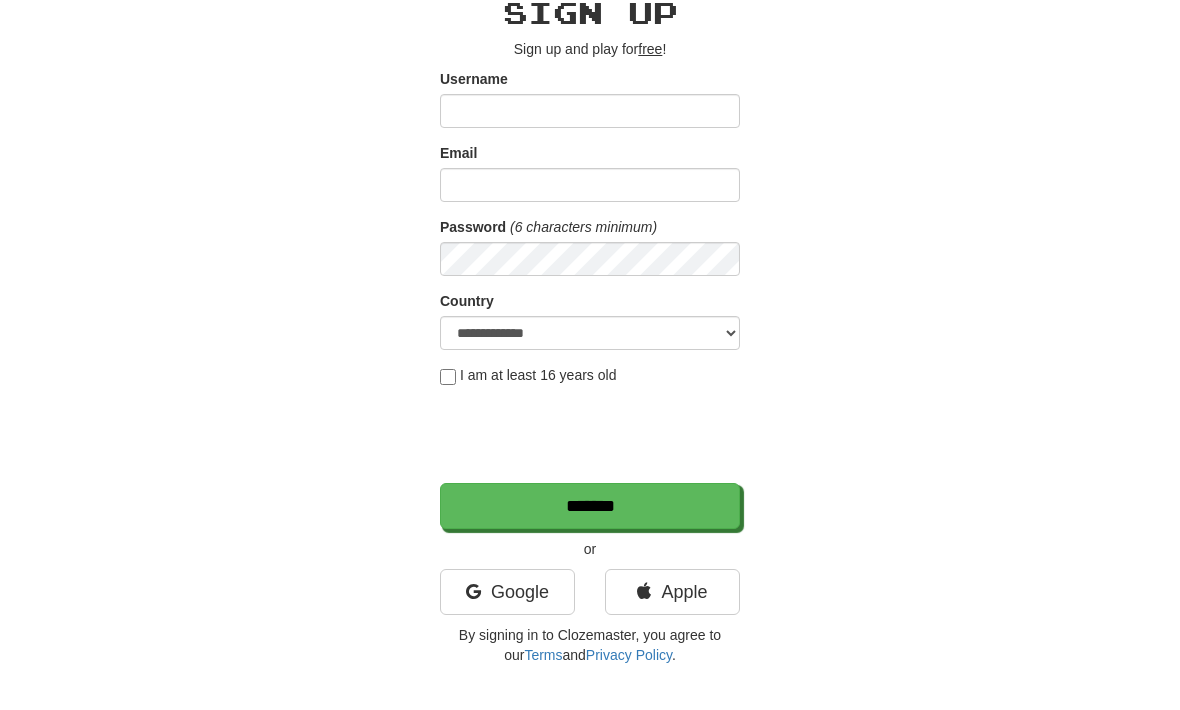 scroll, scrollTop: 96, scrollLeft: 0, axis: vertical 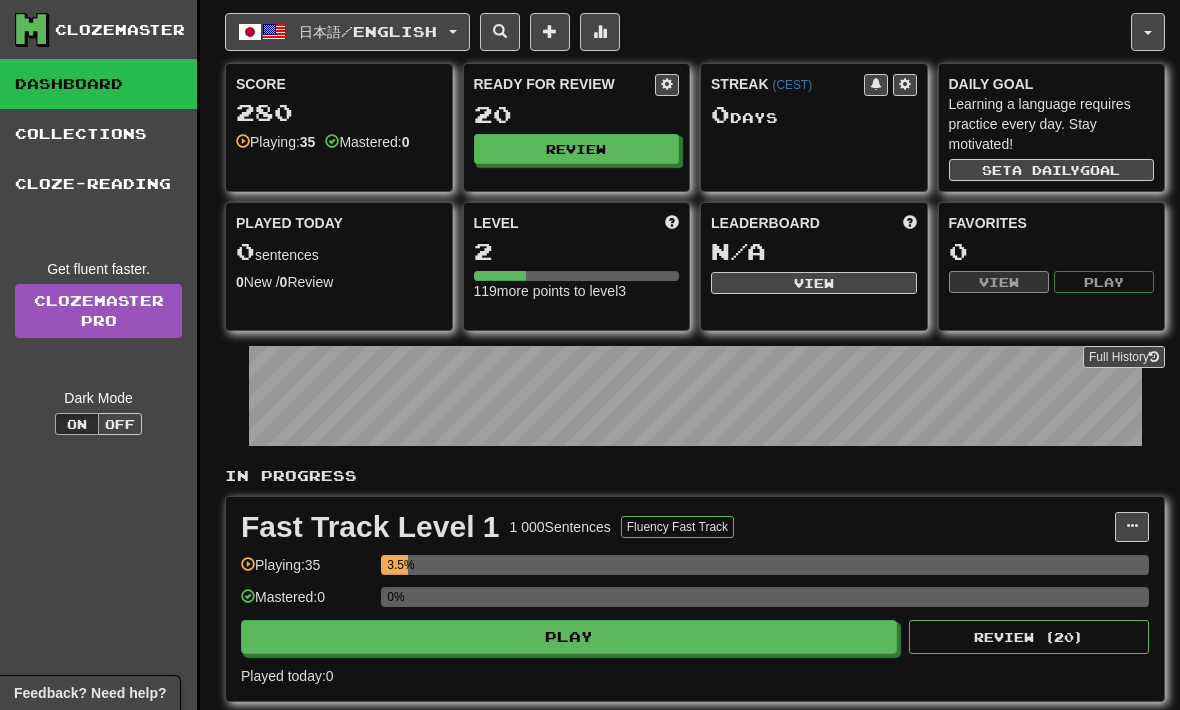 click on "Review" at bounding box center (577, 149) 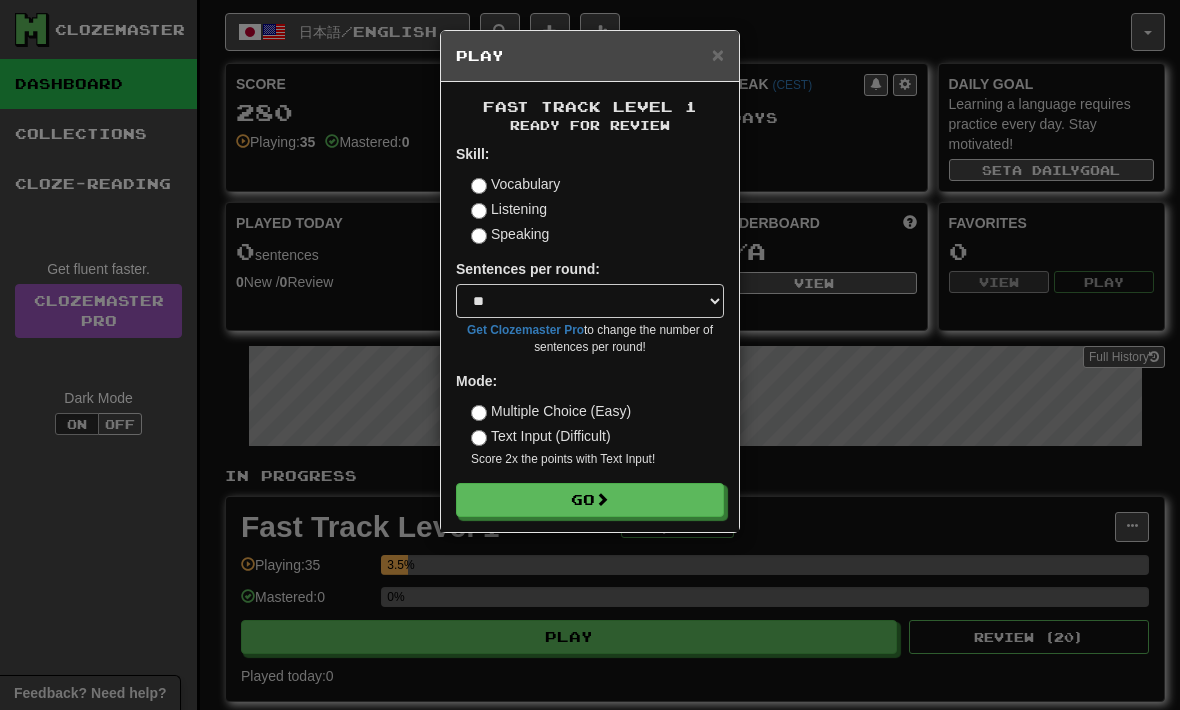 click on "Listening" at bounding box center [509, 209] 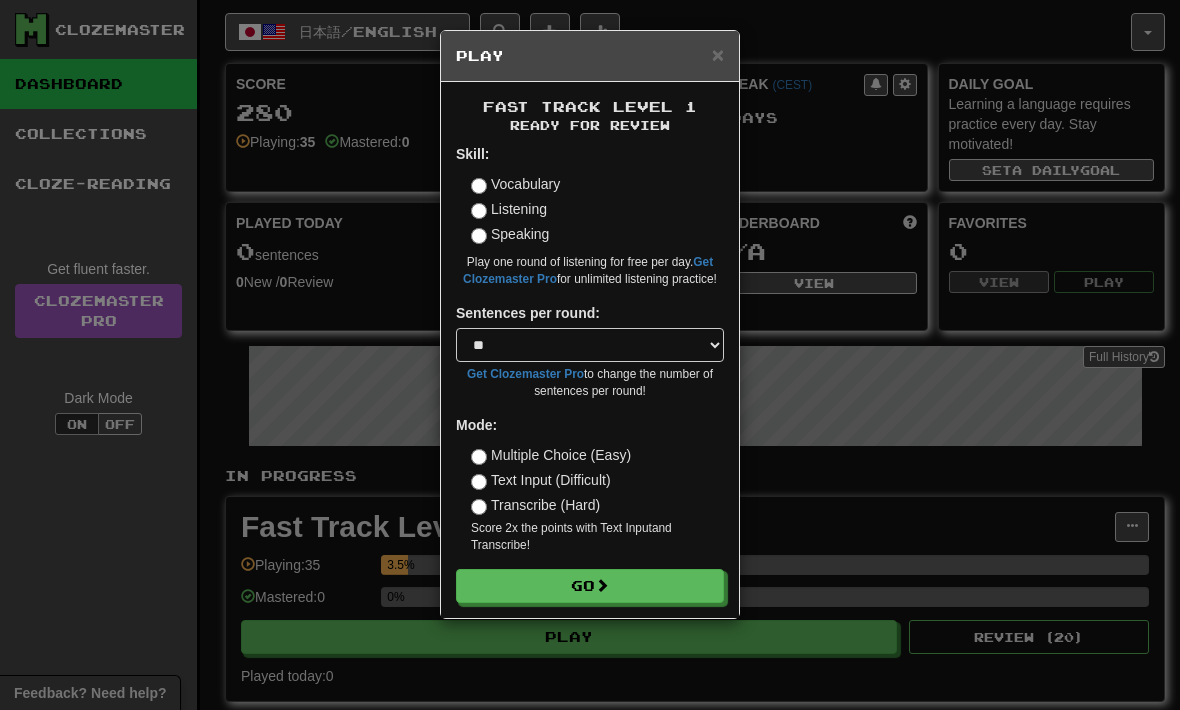 click on "Go" at bounding box center [590, 586] 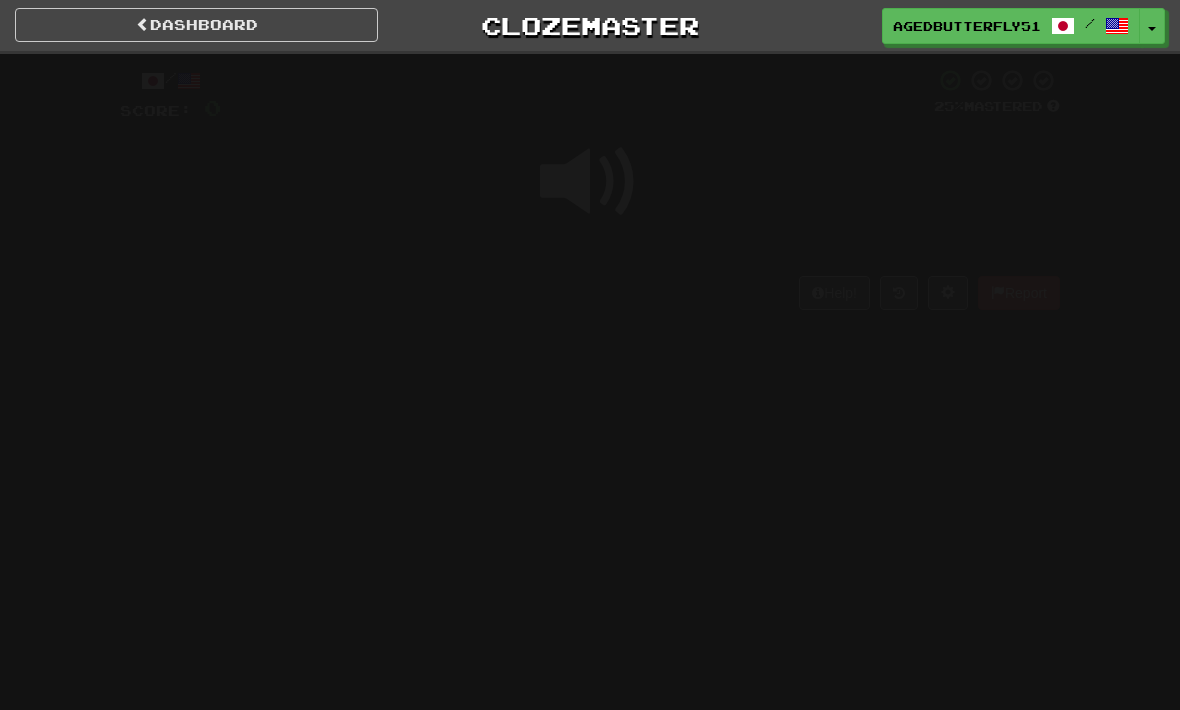 scroll, scrollTop: 0, scrollLeft: 0, axis: both 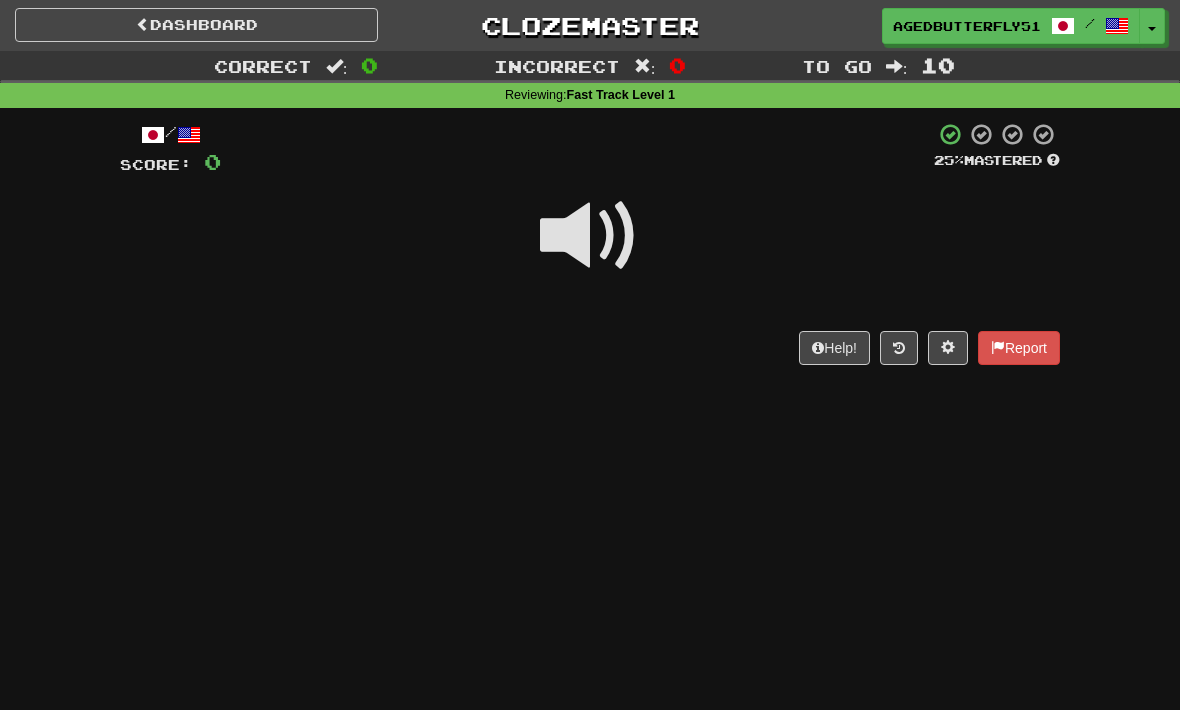 click at bounding box center (590, 236) 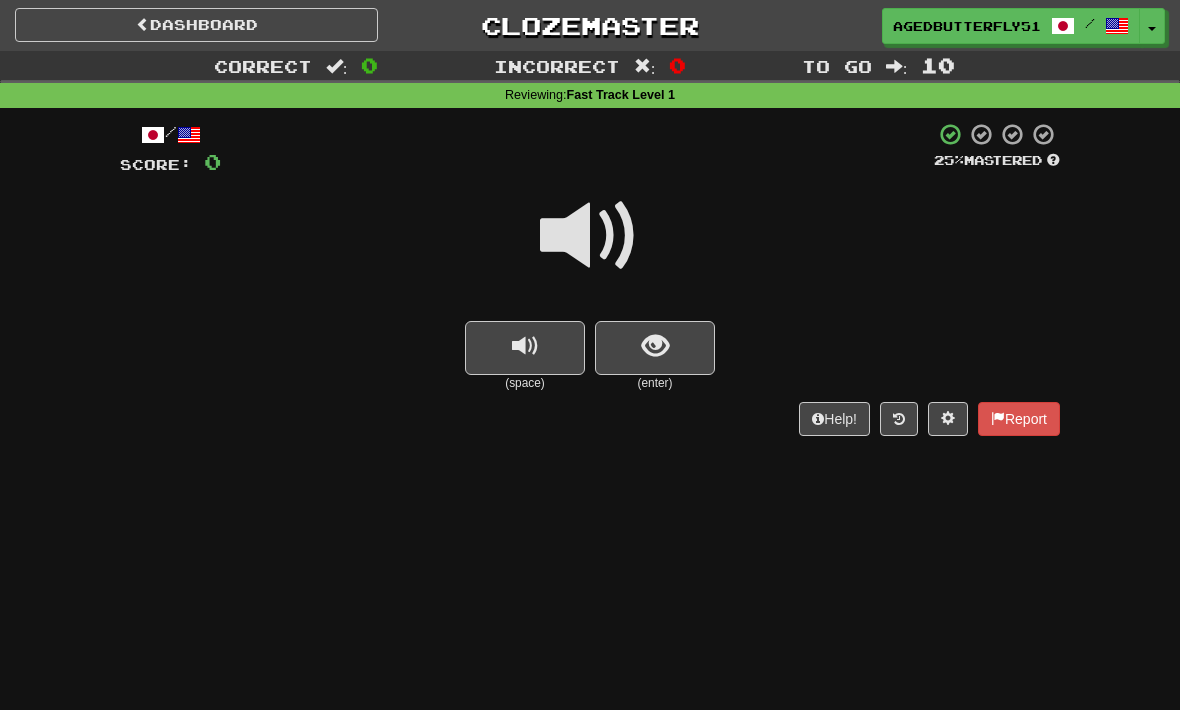 click at bounding box center [590, 236] 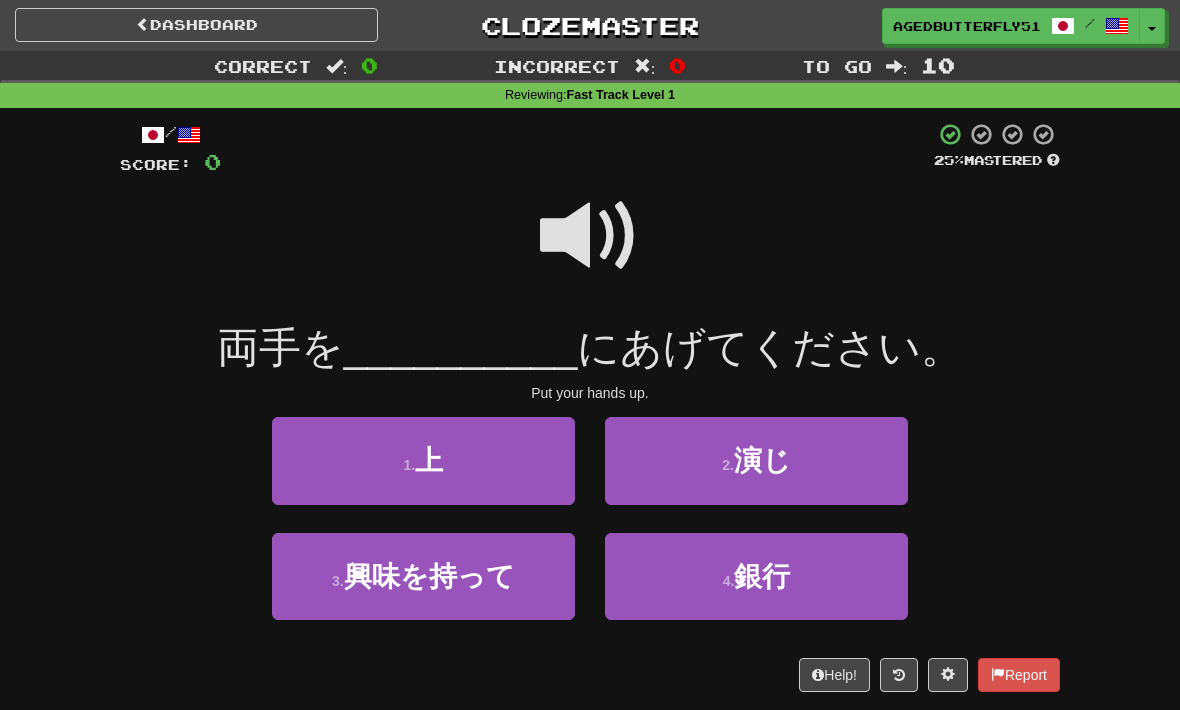 click on "1 .  上" at bounding box center [423, 460] 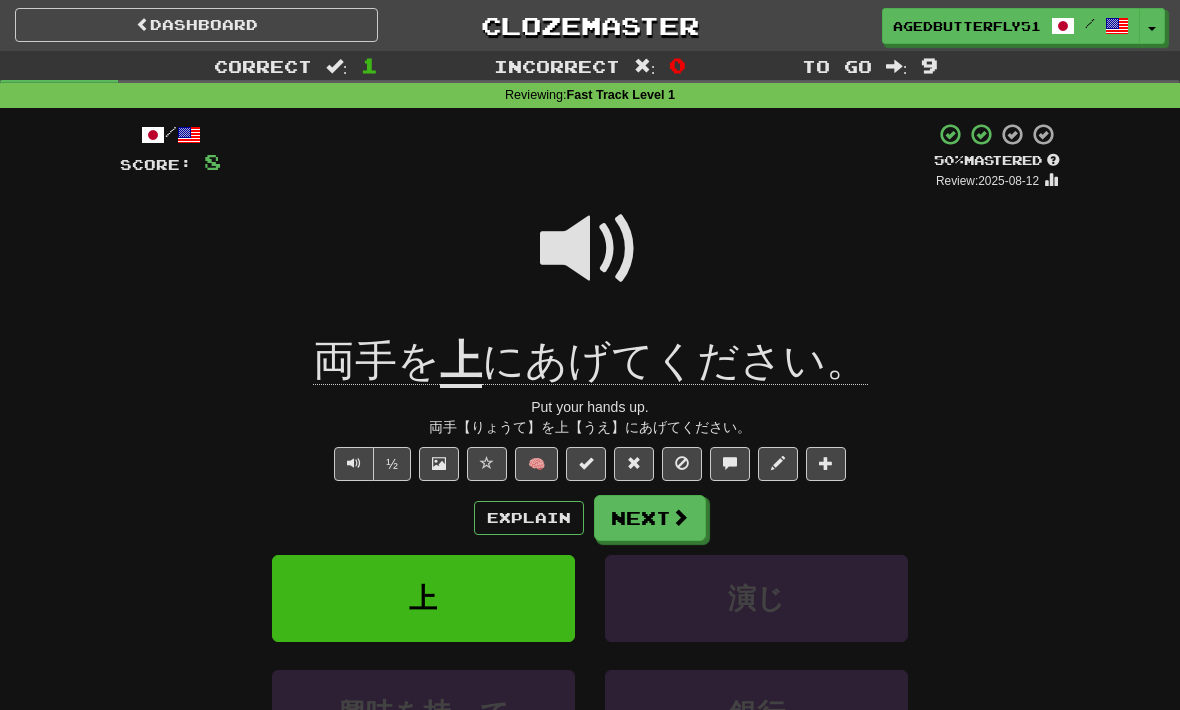 click on "Explain" at bounding box center (529, 518) 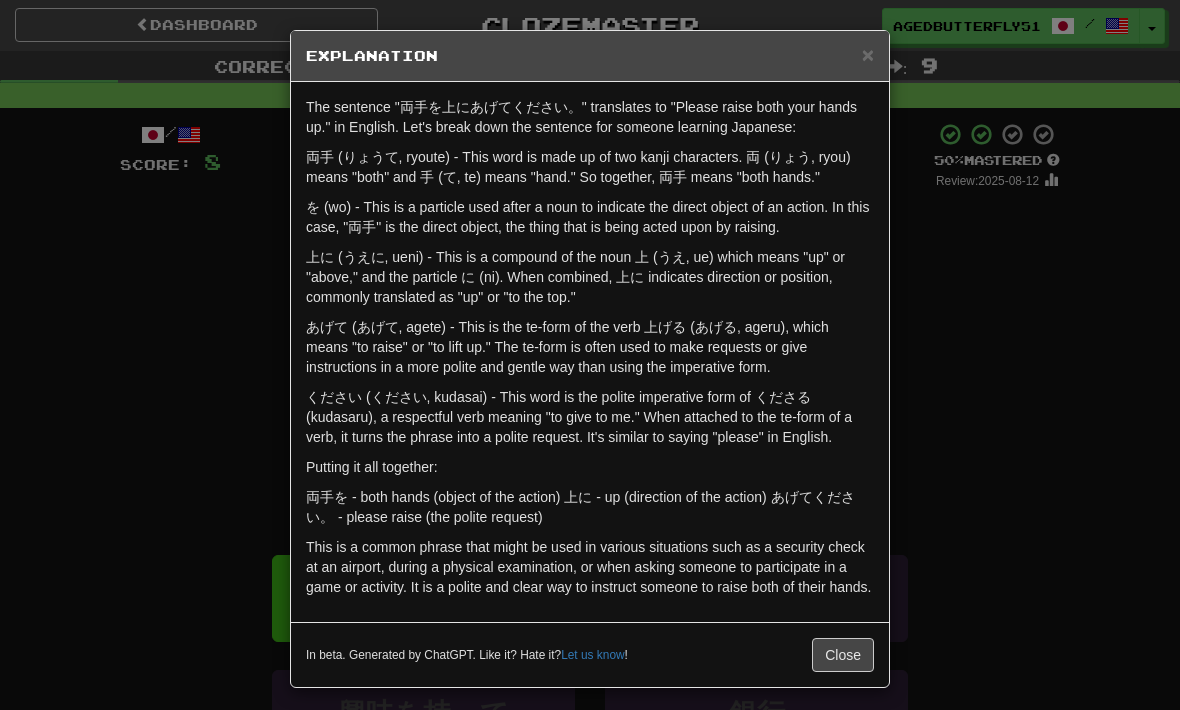 click on "Close" at bounding box center (843, 655) 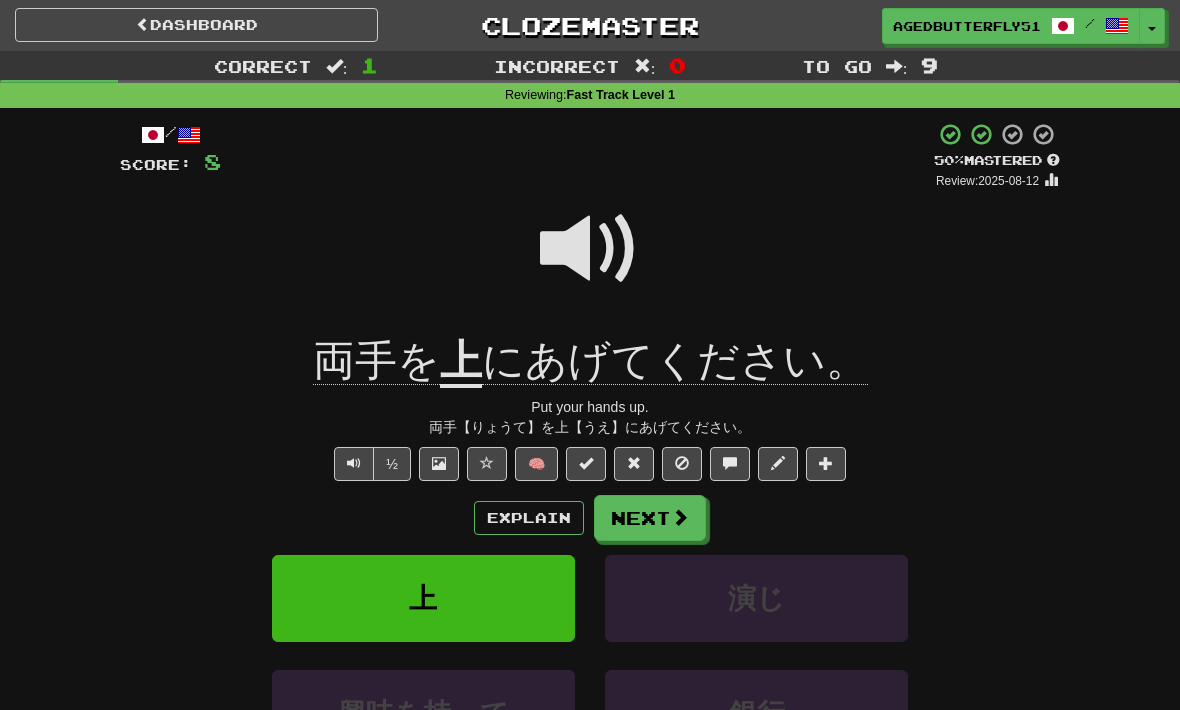 click on "Next" at bounding box center (650, 518) 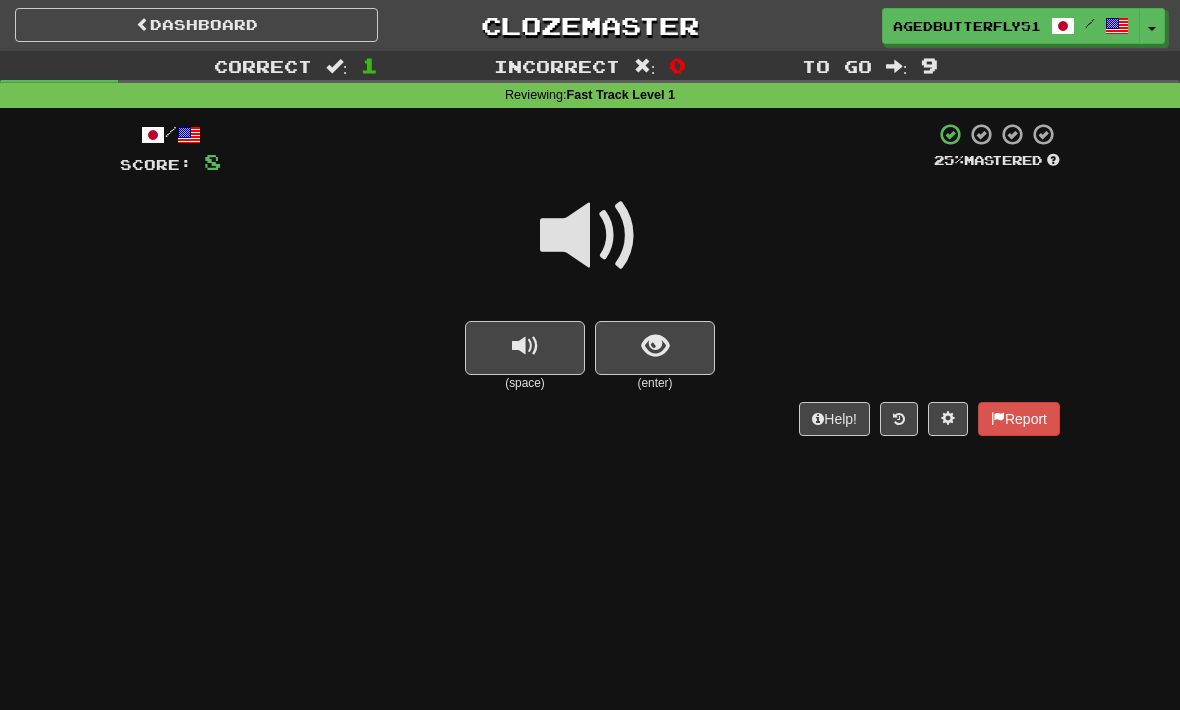 click at bounding box center [590, 236] 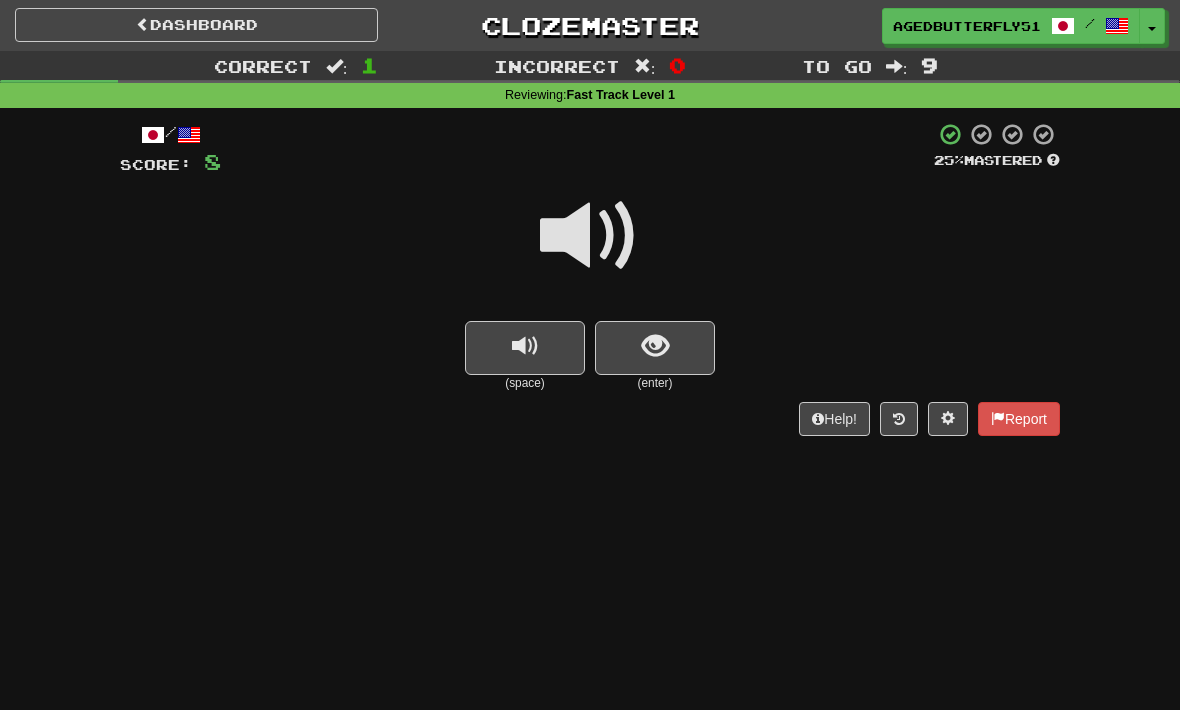 click at bounding box center (525, 348) 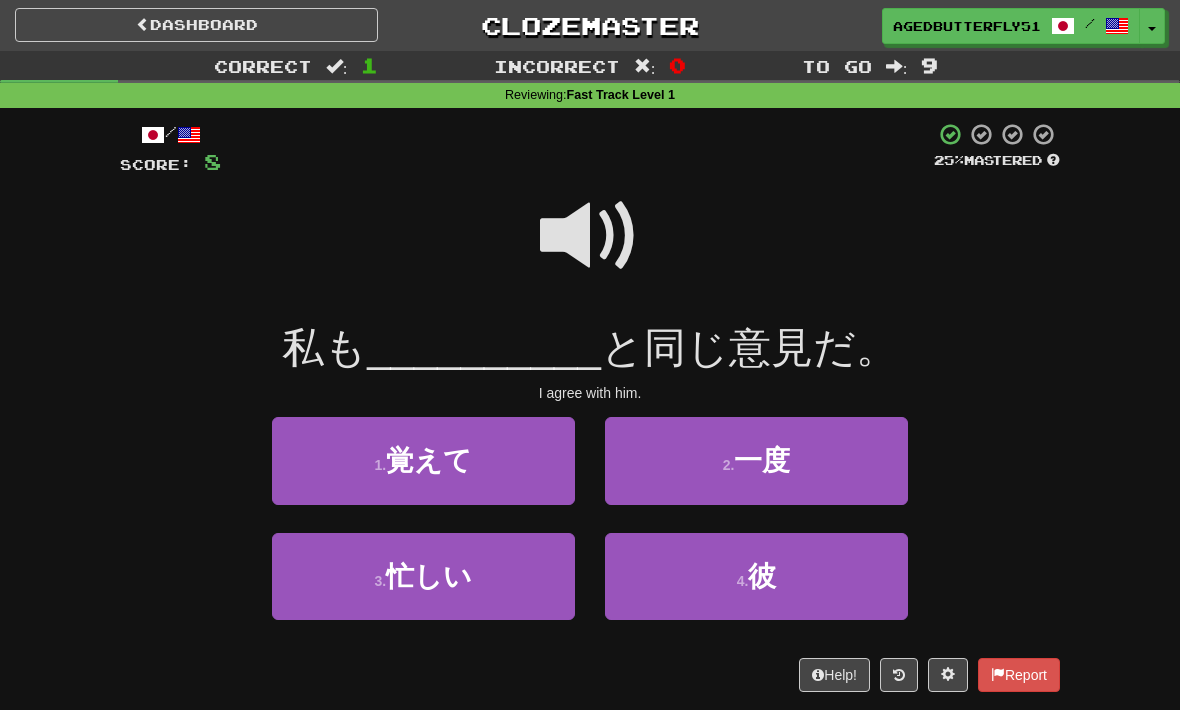 click at bounding box center (590, 236) 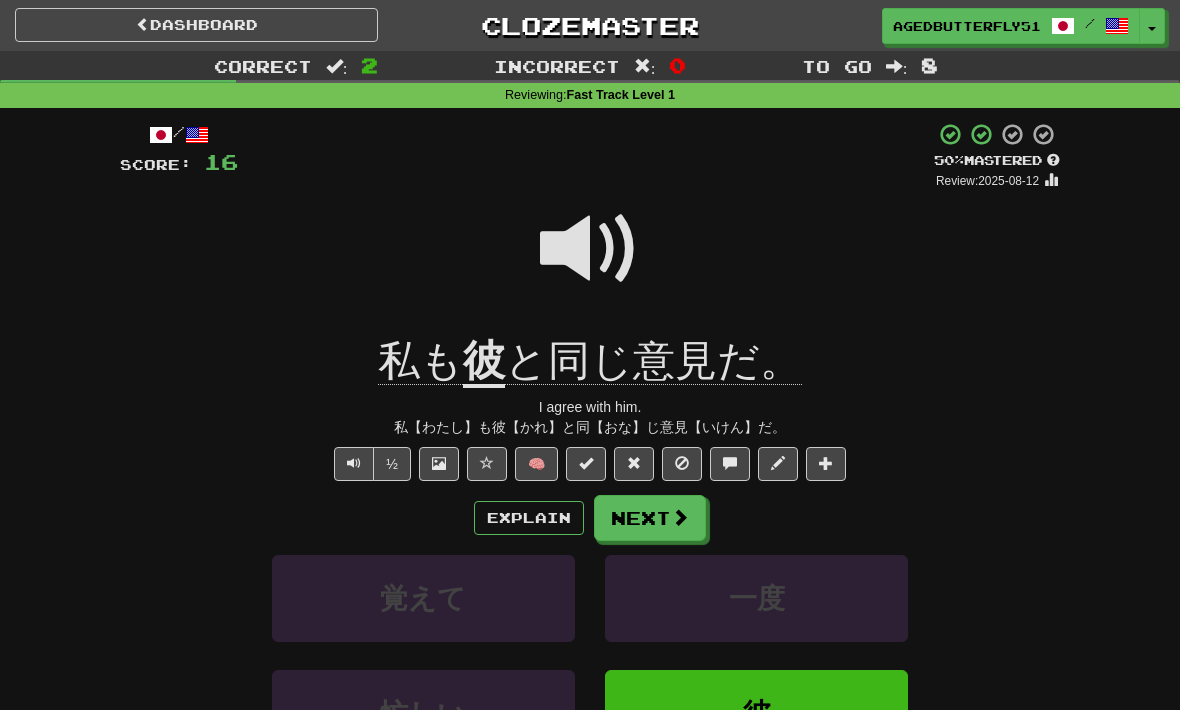 click on "Explain" at bounding box center [529, 518] 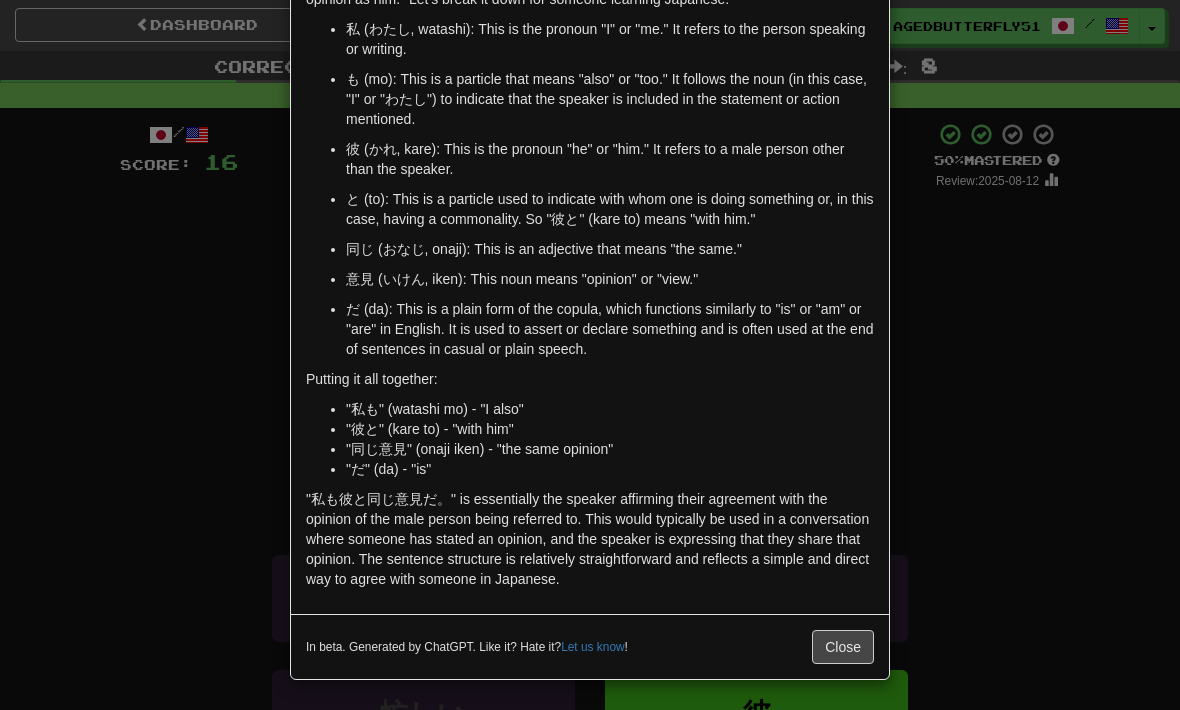 scroll, scrollTop: 128, scrollLeft: 0, axis: vertical 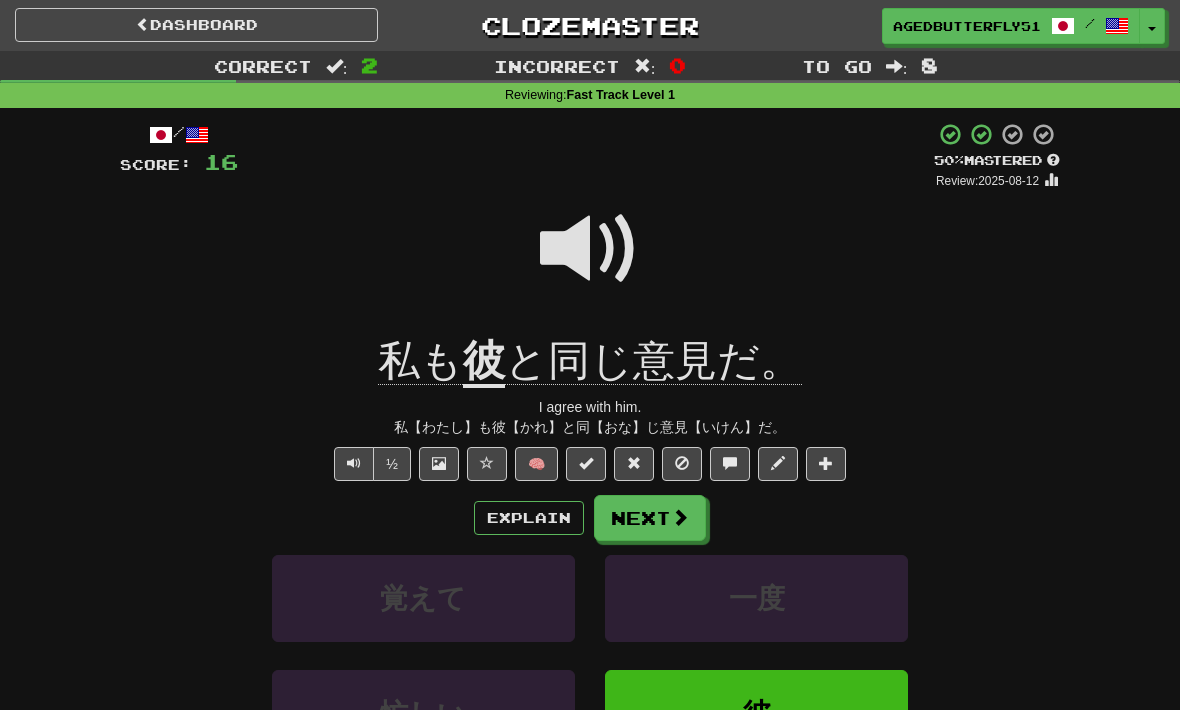 click at bounding box center (680, 517) 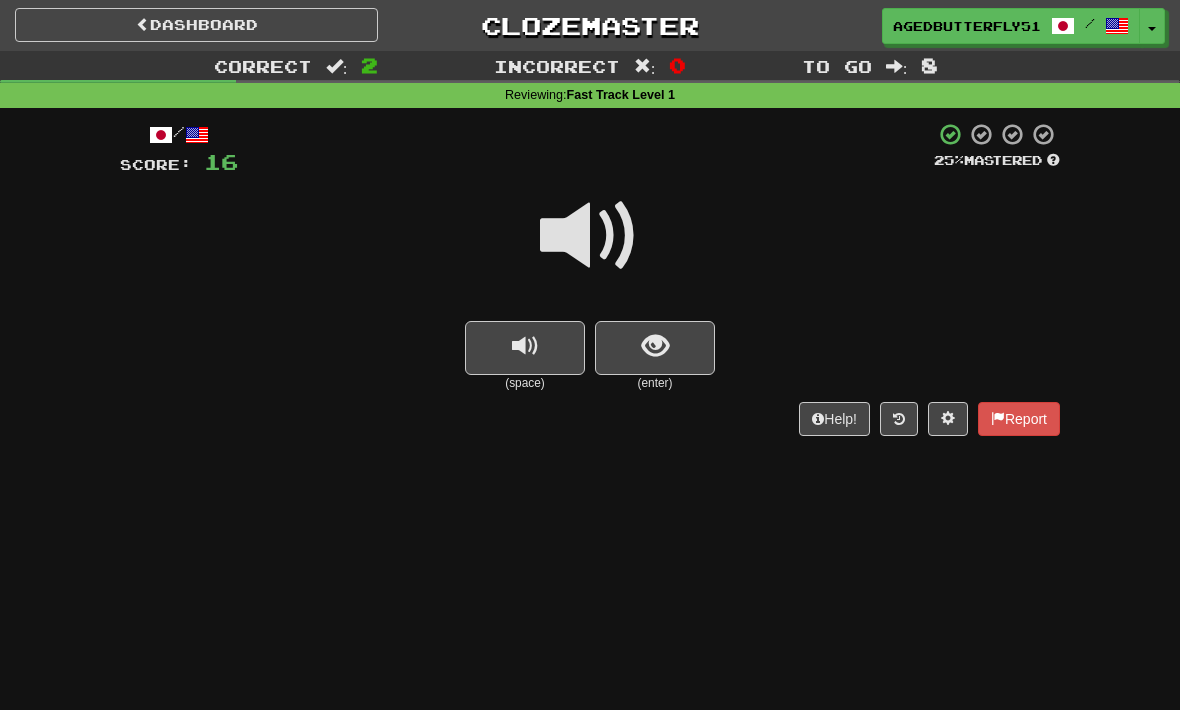 click at bounding box center (590, 236) 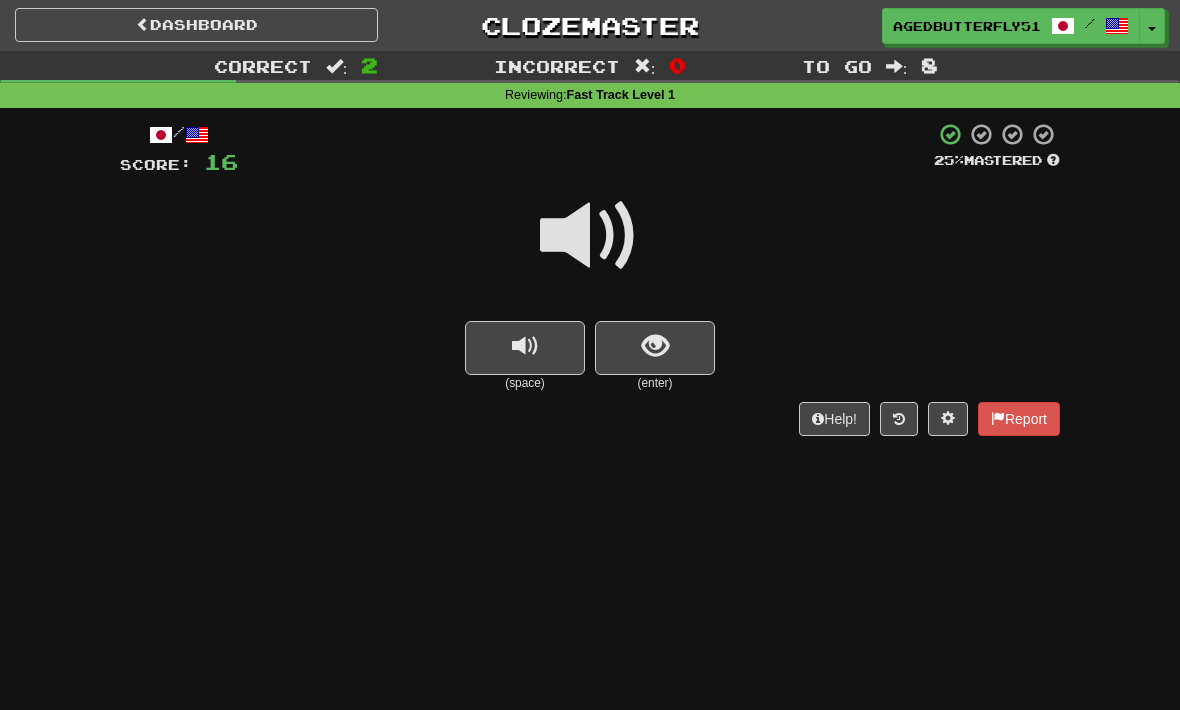 click at bounding box center (590, 236) 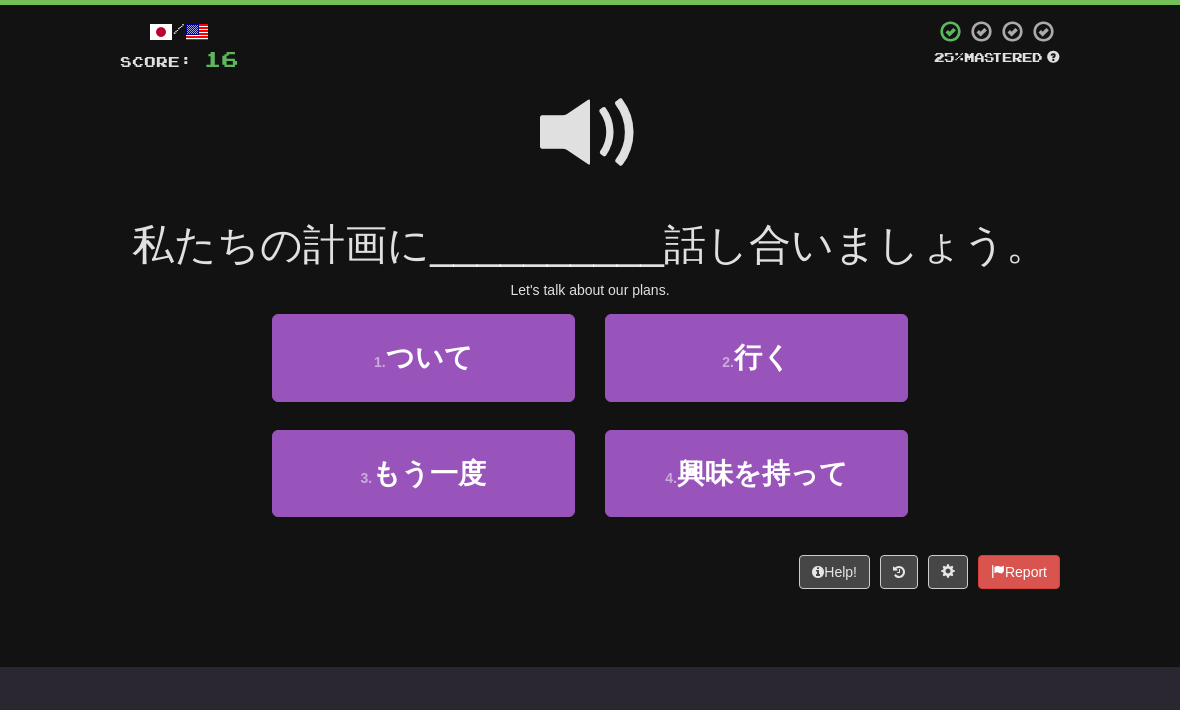 scroll, scrollTop: 102, scrollLeft: 0, axis: vertical 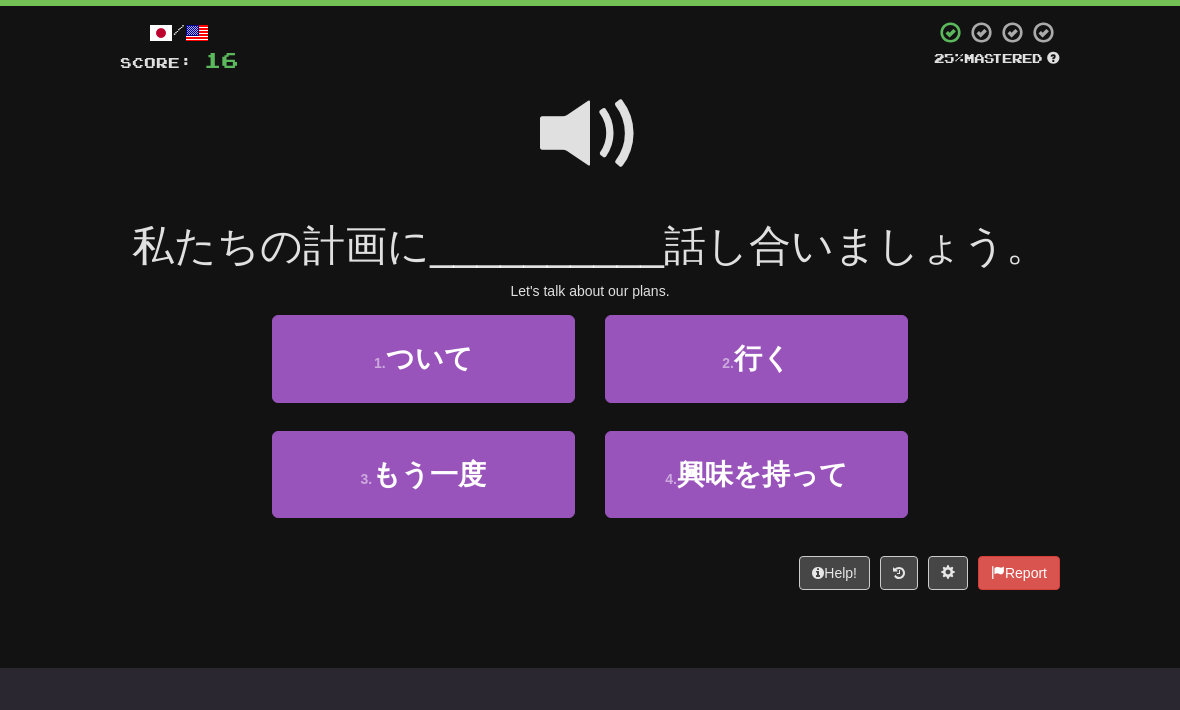 click at bounding box center (590, 134) 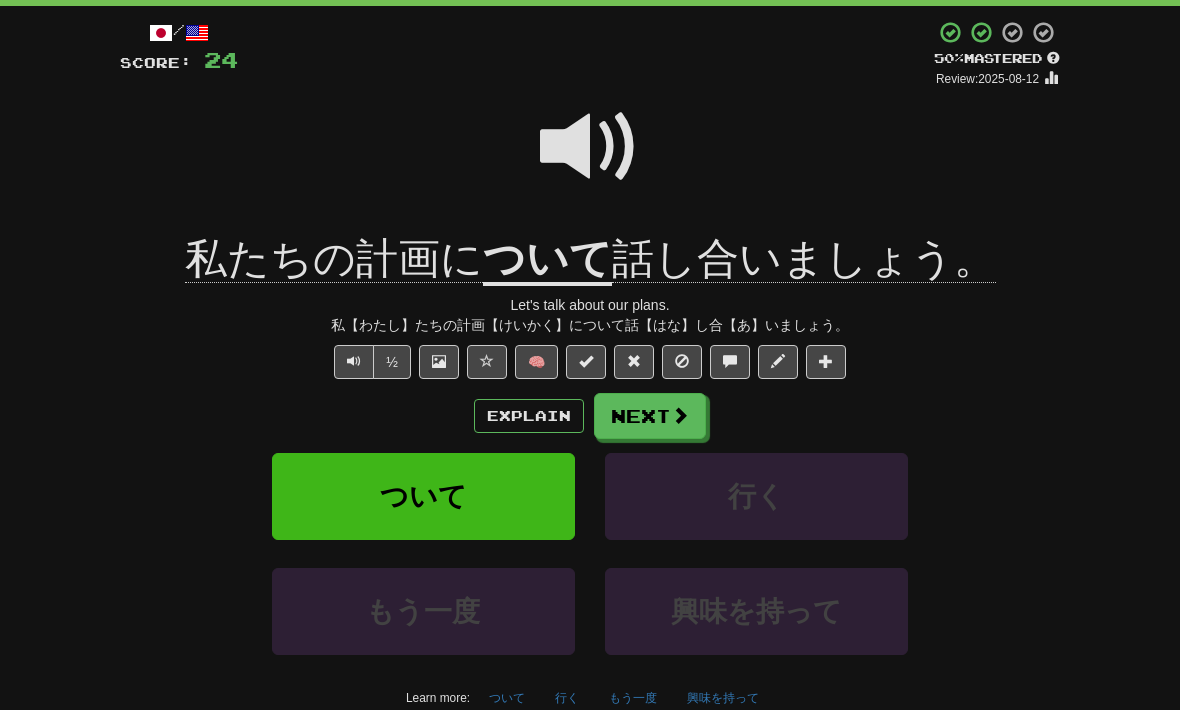 click on "Explain" at bounding box center [529, 416] 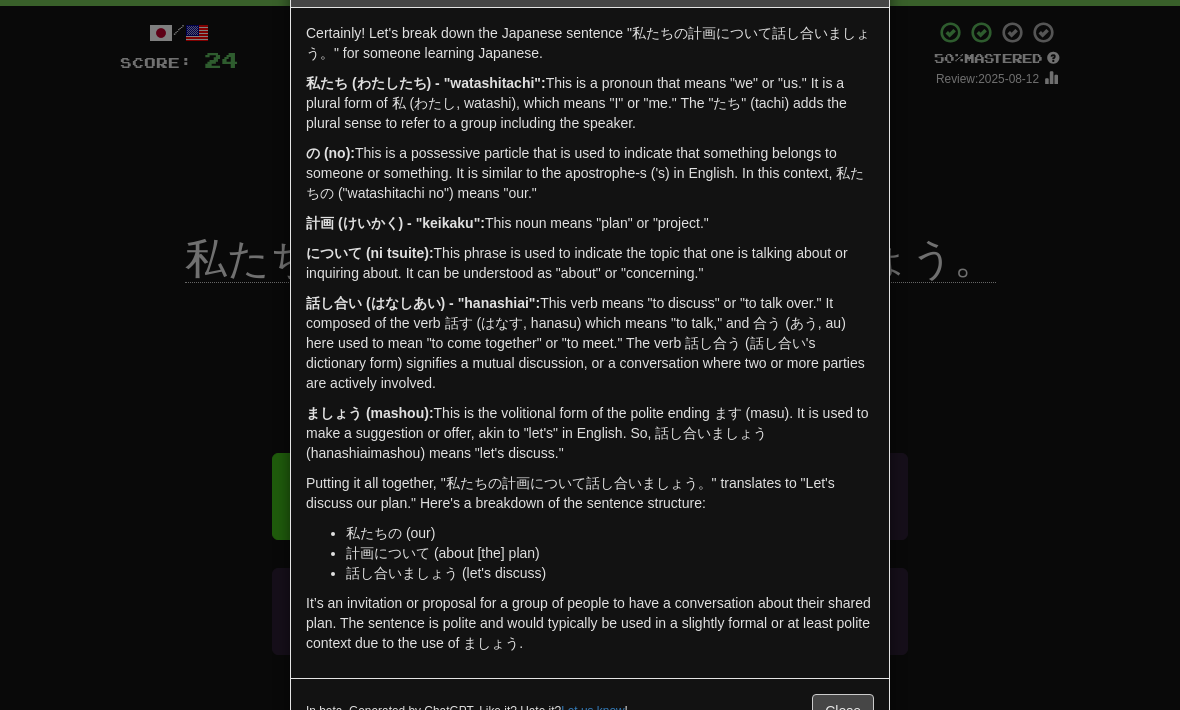 scroll, scrollTop: 72, scrollLeft: 0, axis: vertical 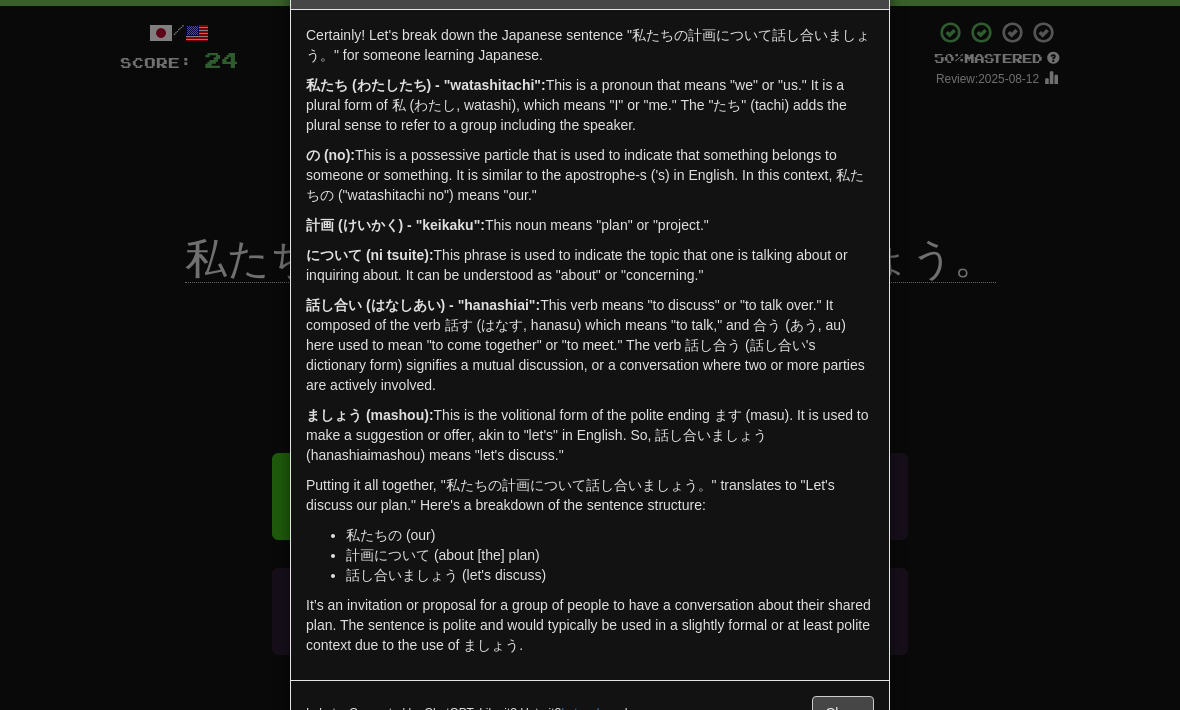 click on "In beta. Generated by ChatGPT. Like it? Hate it?  Let us know ! Close" at bounding box center [590, 712] 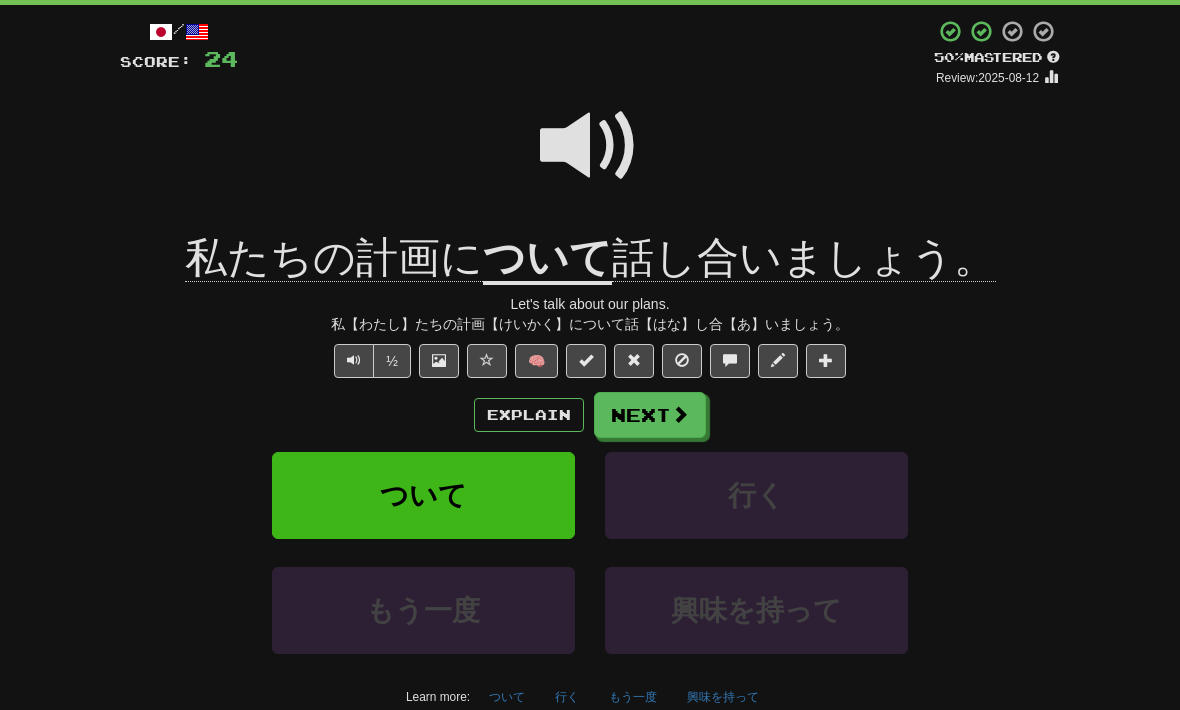 scroll, scrollTop: 103, scrollLeft: 0, axis: vertical 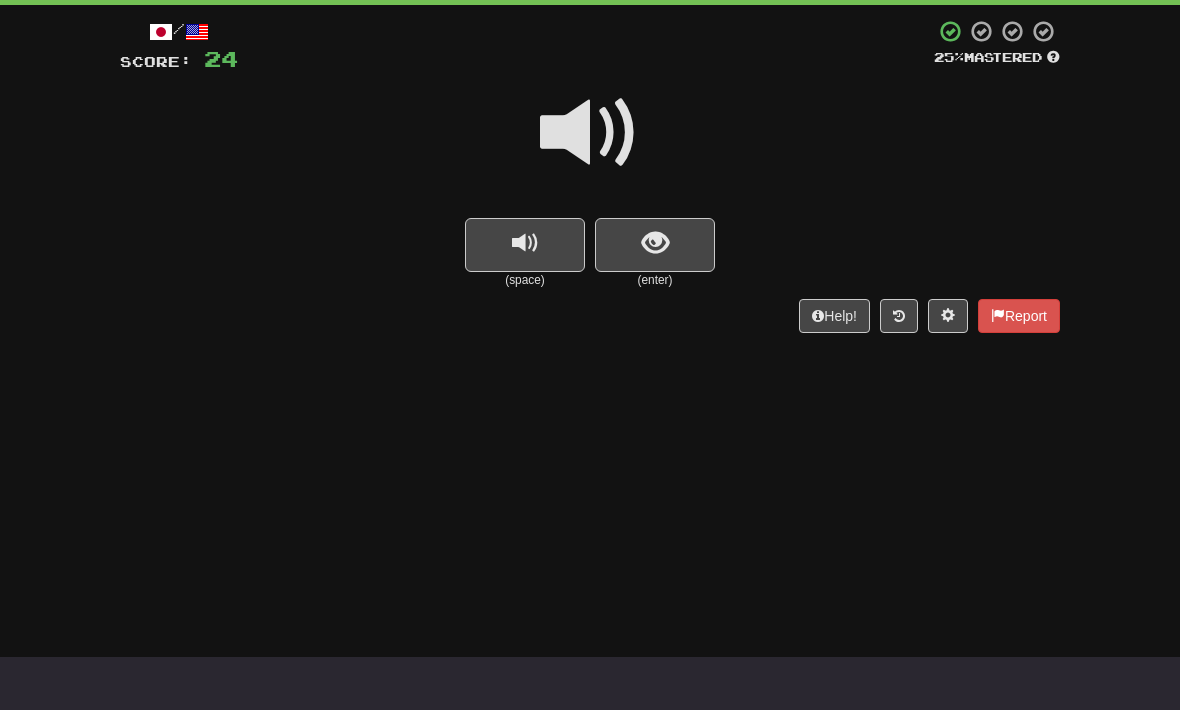 click at bounding box center (590, 133) 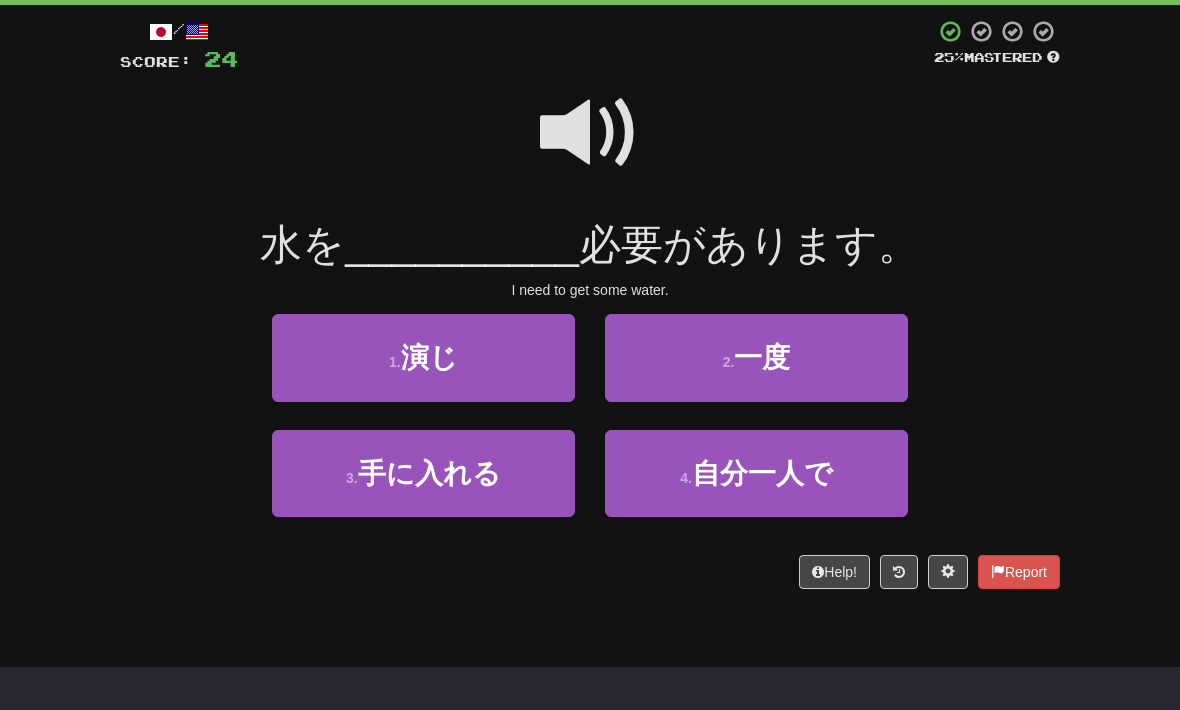 click at bounding box center [590, 133] 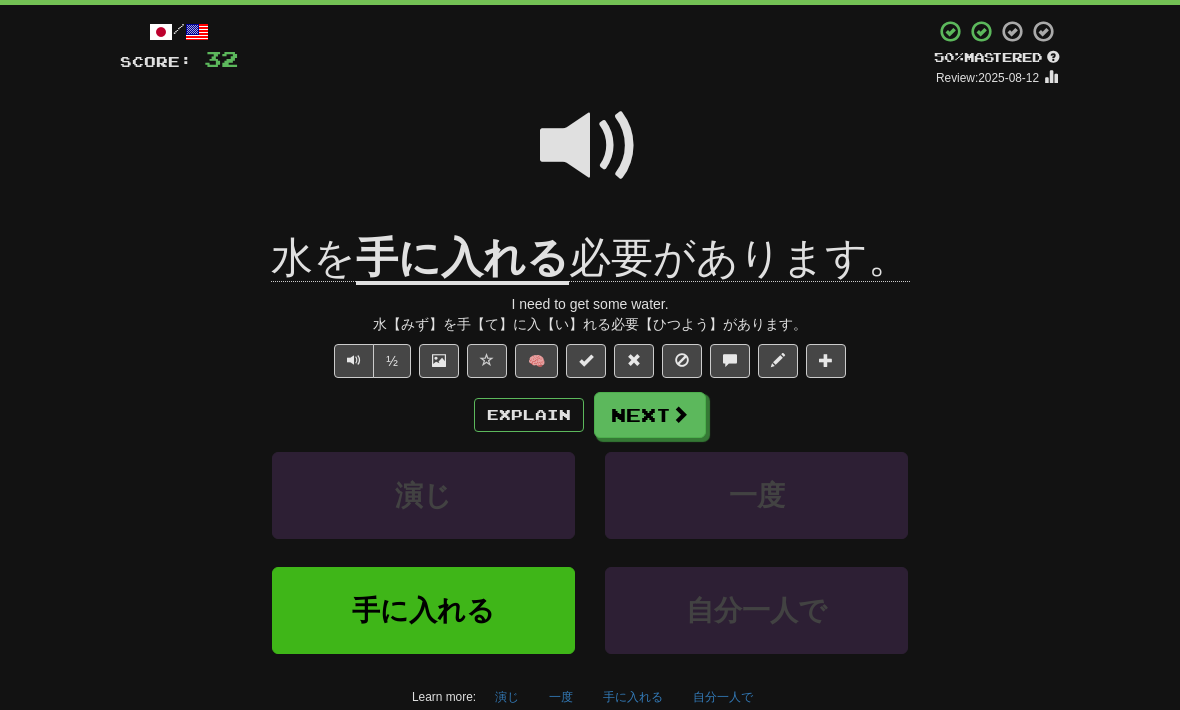 click on "Explain" at bounding box center [529, 415] 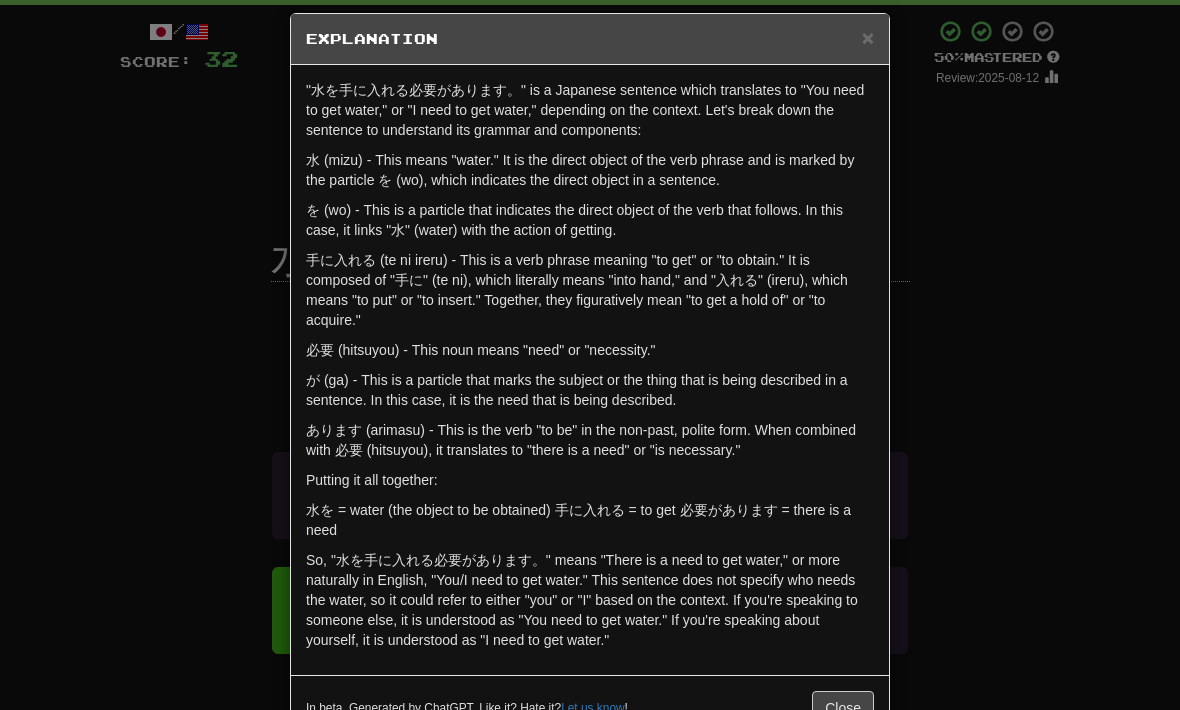 scroll, scrollTop: 12, scrollLeft: 0, axis: vertical 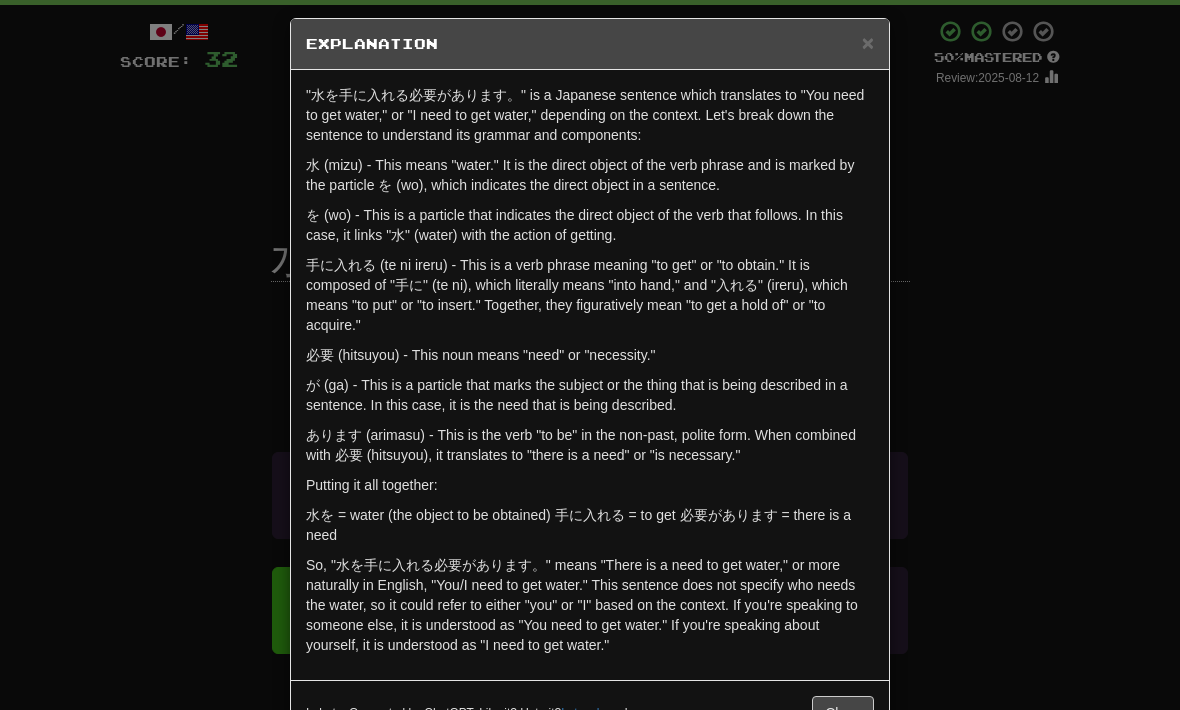 click on "Close" at bounding box center [843, 713] 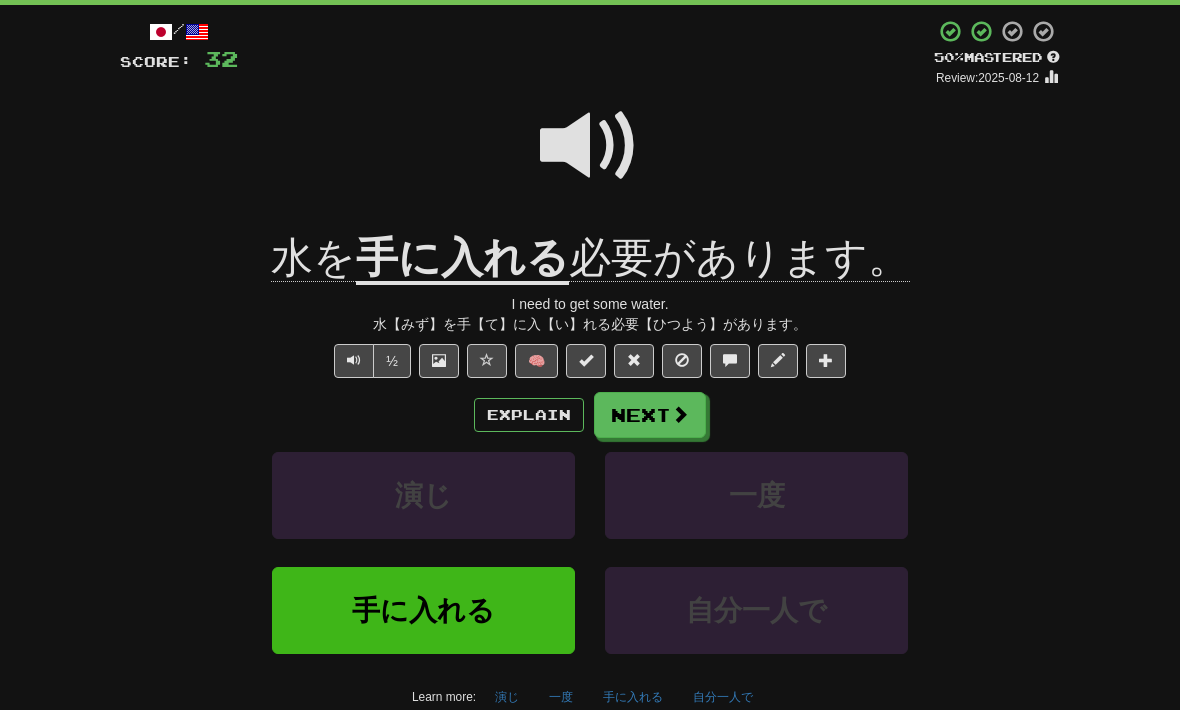 click on "Next" at bounding box center [650, 415] 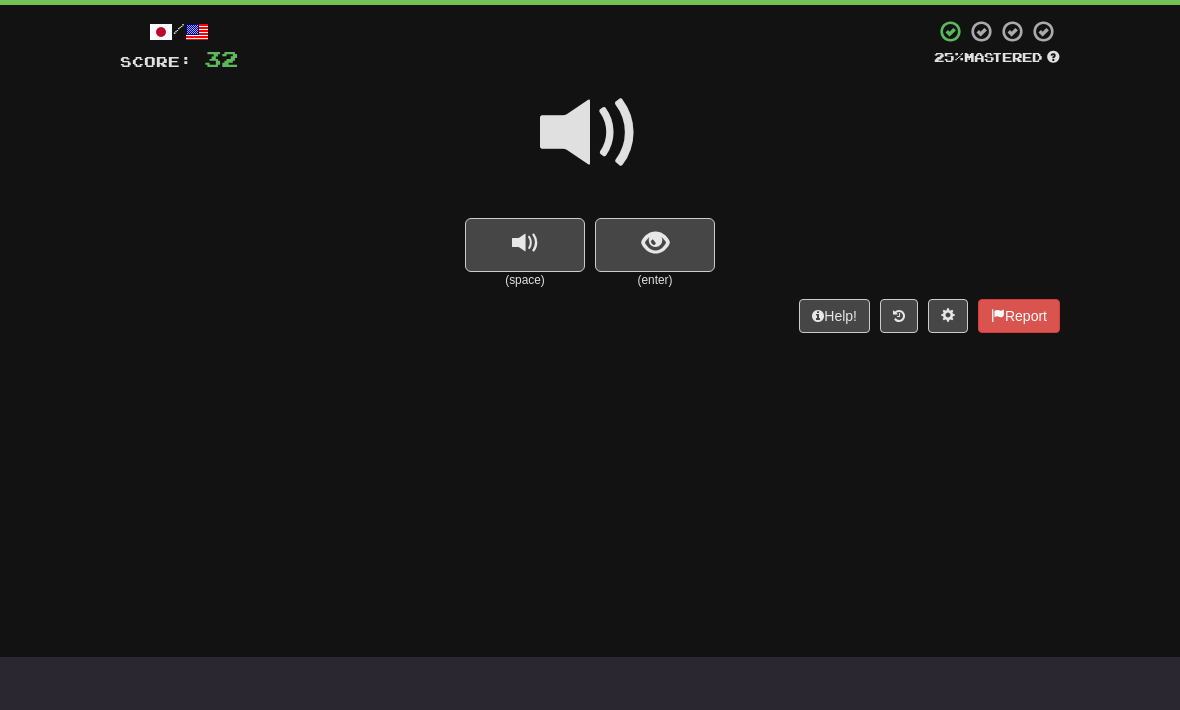 click at bounding box center (590, 133) 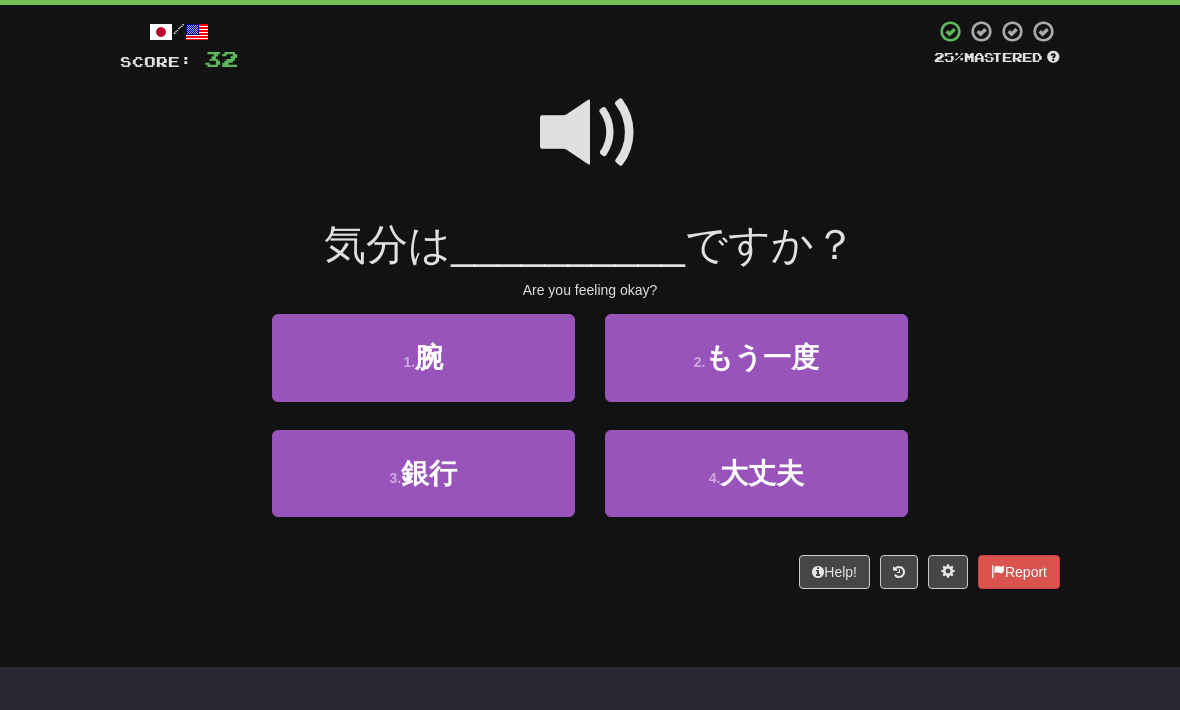 click on "4 .  大丈夫" at bounding box center (756, 473) 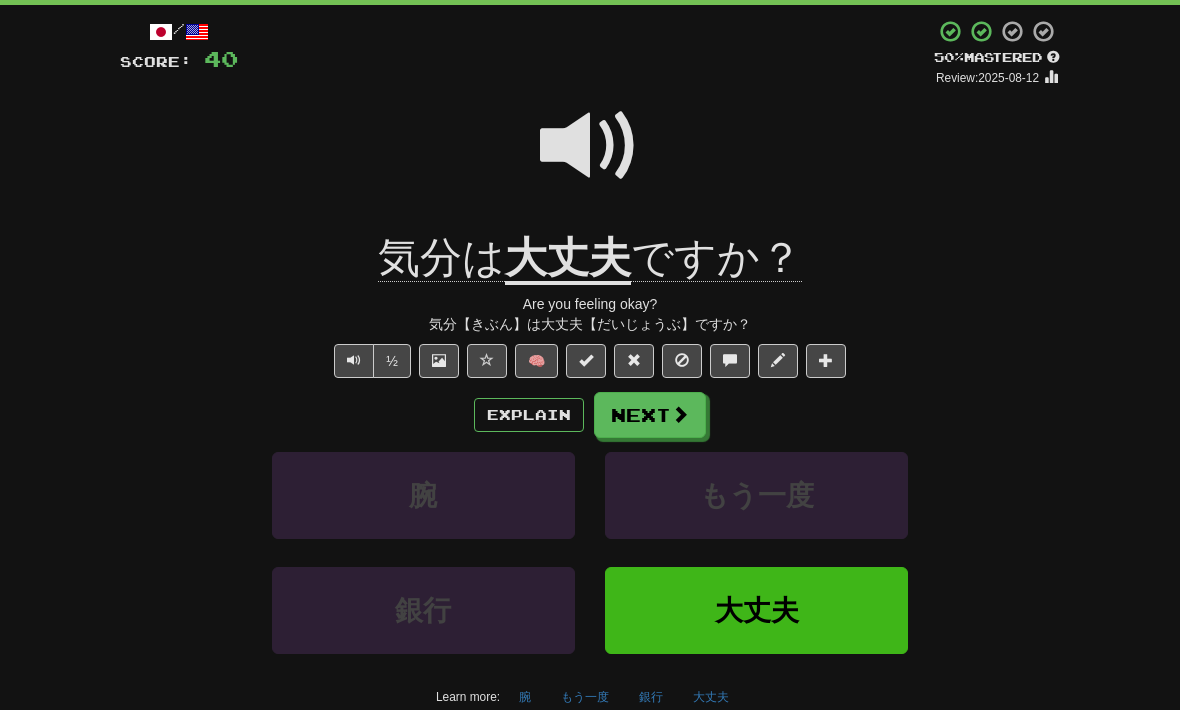 click on "Explain" at bounding box center [529, 415] 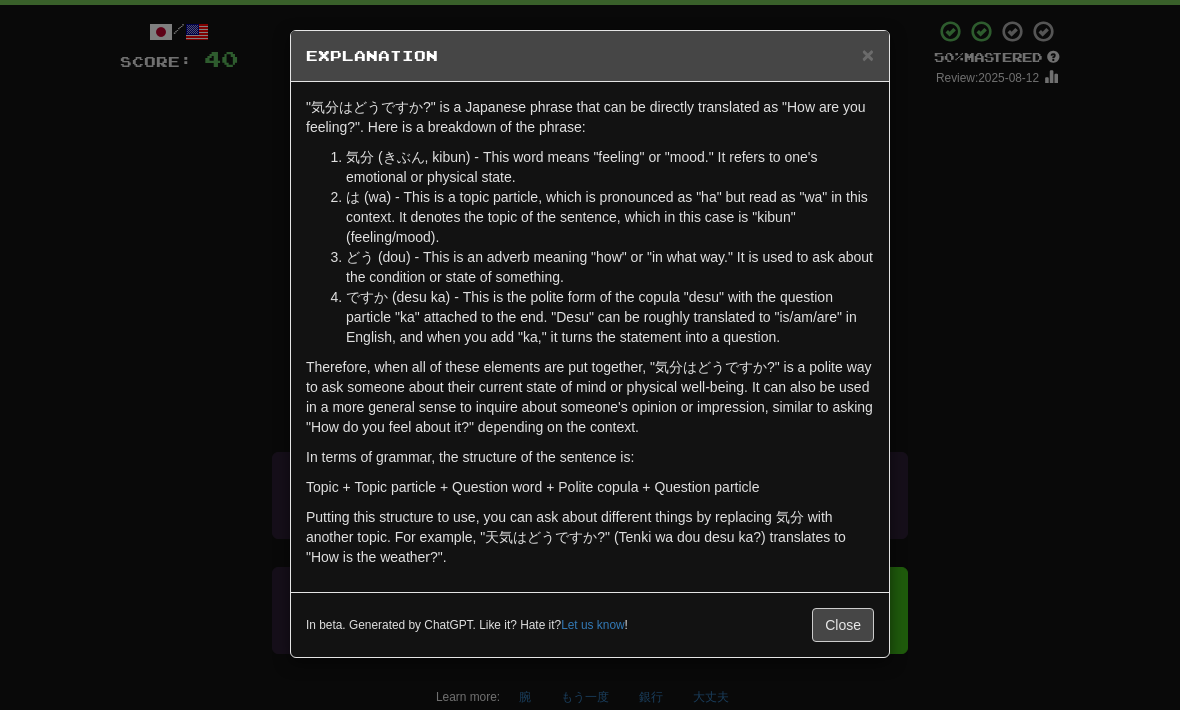 click on "× Explanation "気分はどうですか?" is a Japanese phrase that can be directly translated as "How are you feeling?". Here is a breakdown of the phrase:
気分 (きぶん, kibun) - This word means "feeling" or "mood." It refers to one's emotional or physical state.
は (wa) - This is a topic particle, which is pronounced as "ha" but read as "wa" in this context. It denotes the topic of the sentence, which in this case is "kibun" (feeling/mood).
どう (dou) - This is an adverb meaning "how" or "in what way." It is used to ask about the condition or state of something.
ですか (desu ka) - This is the polite form of the copula "desu" with the question particle "ka" attached to the end. "Desu" can be roughly translated to "is/am/are" in English, and when you add "ka," it turns the statement into a question.
In terms of grammar, the structure of the sentence is:
Topic + Topic particle + Question word + Polite copula + Question particle
In beta. Generated by ChatGPT. Like it? Hate it?  !" at bounding box center (590, 355) 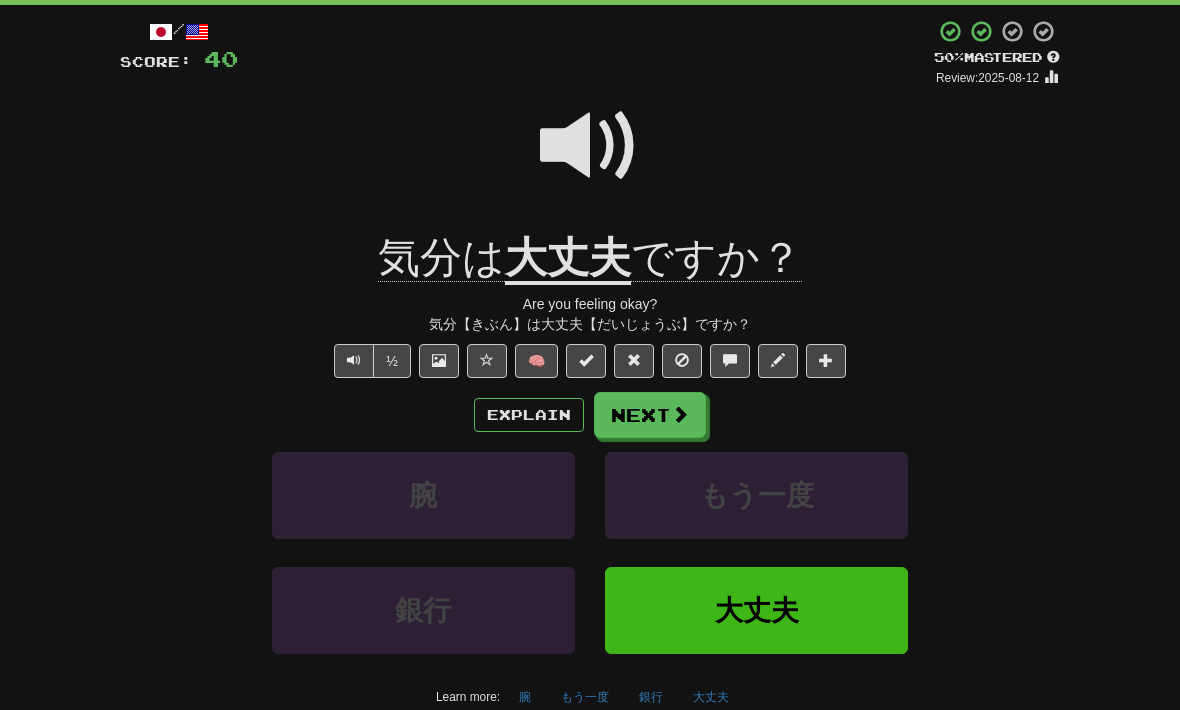 click on "Next" at bounding box center [650, 415] 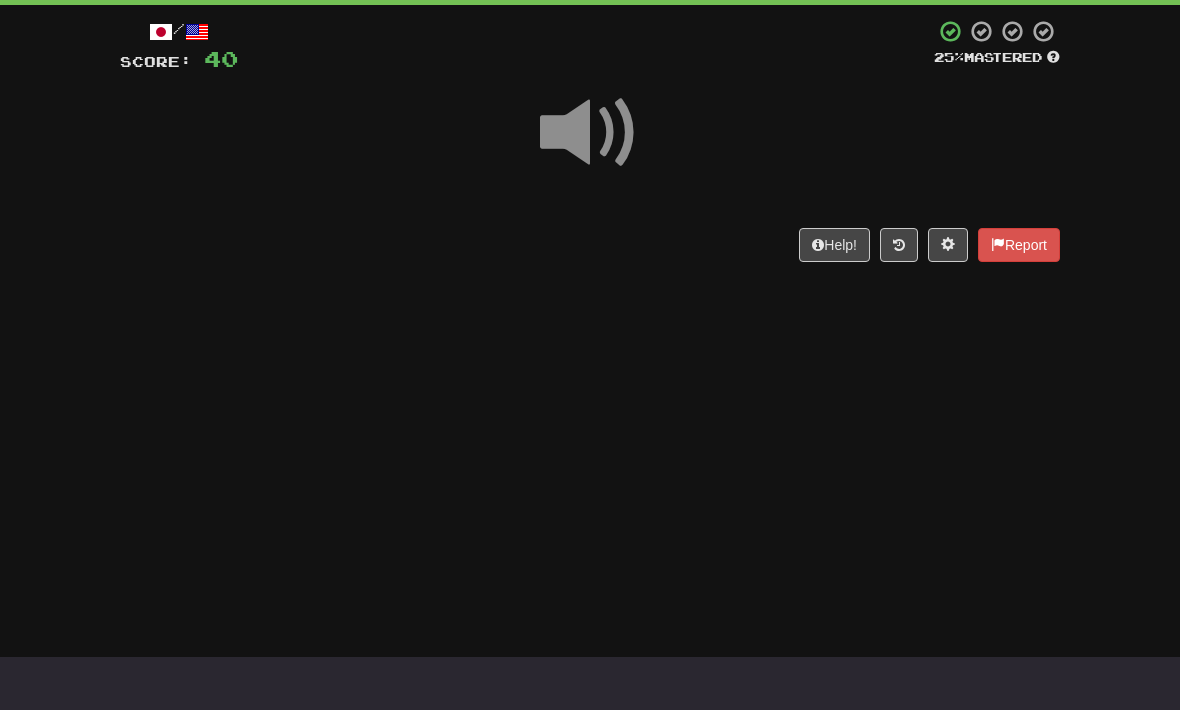 click at bounding box center (590, 133) 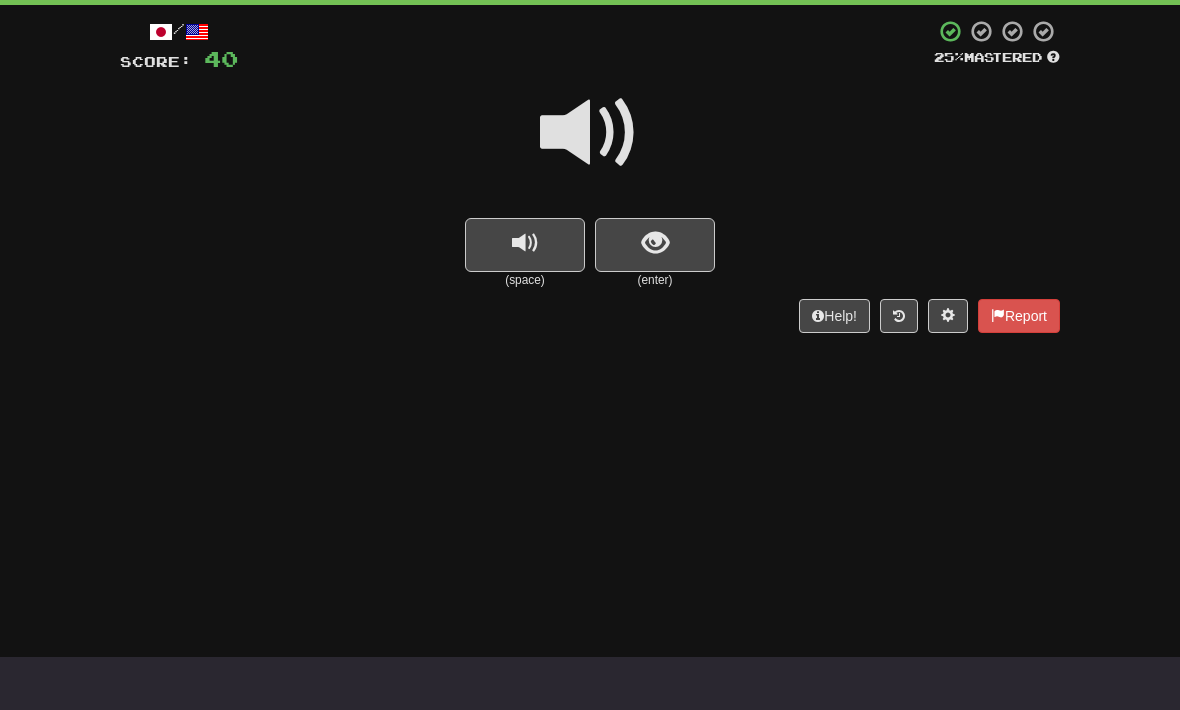click at bounding box center [590, 133] 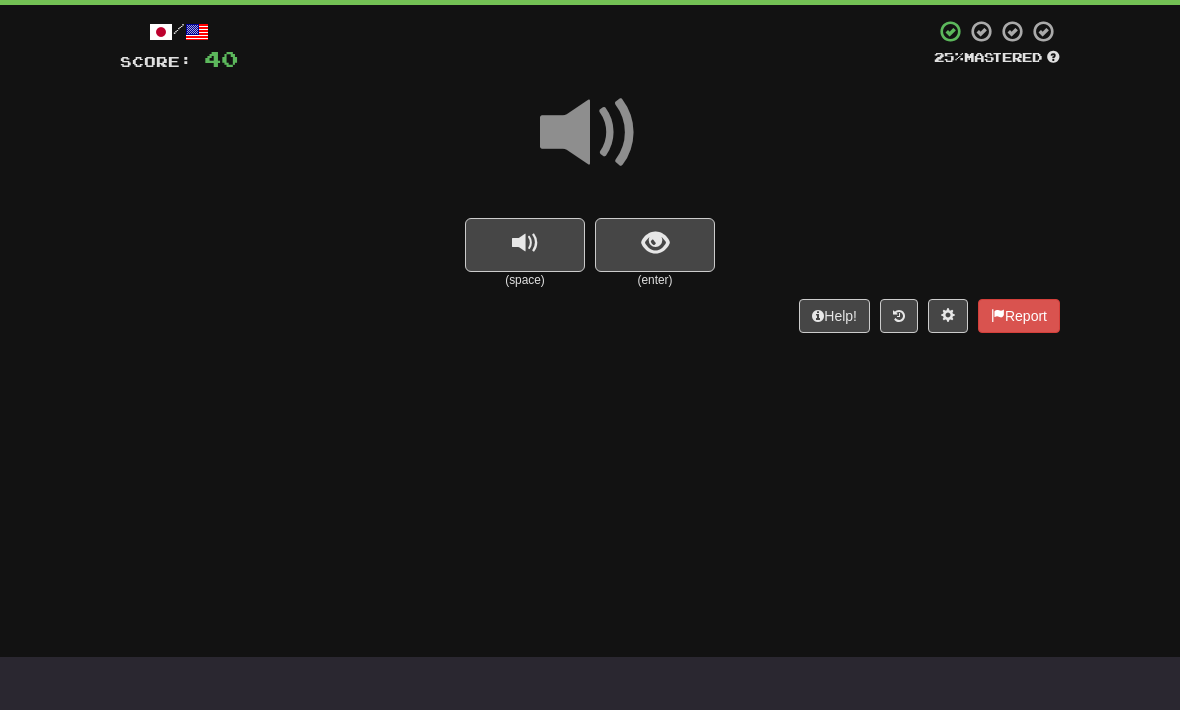 click at bounding box center [655, 245] 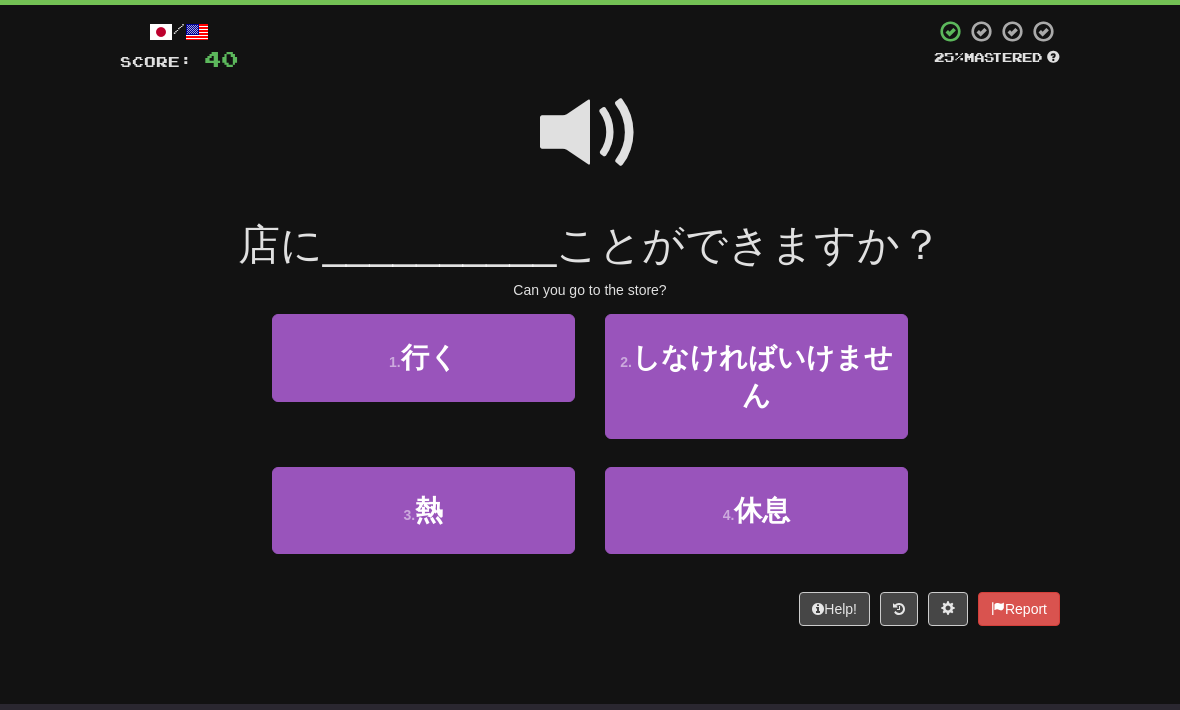 click on "1 .  行く" at bounding box center (423, 357) 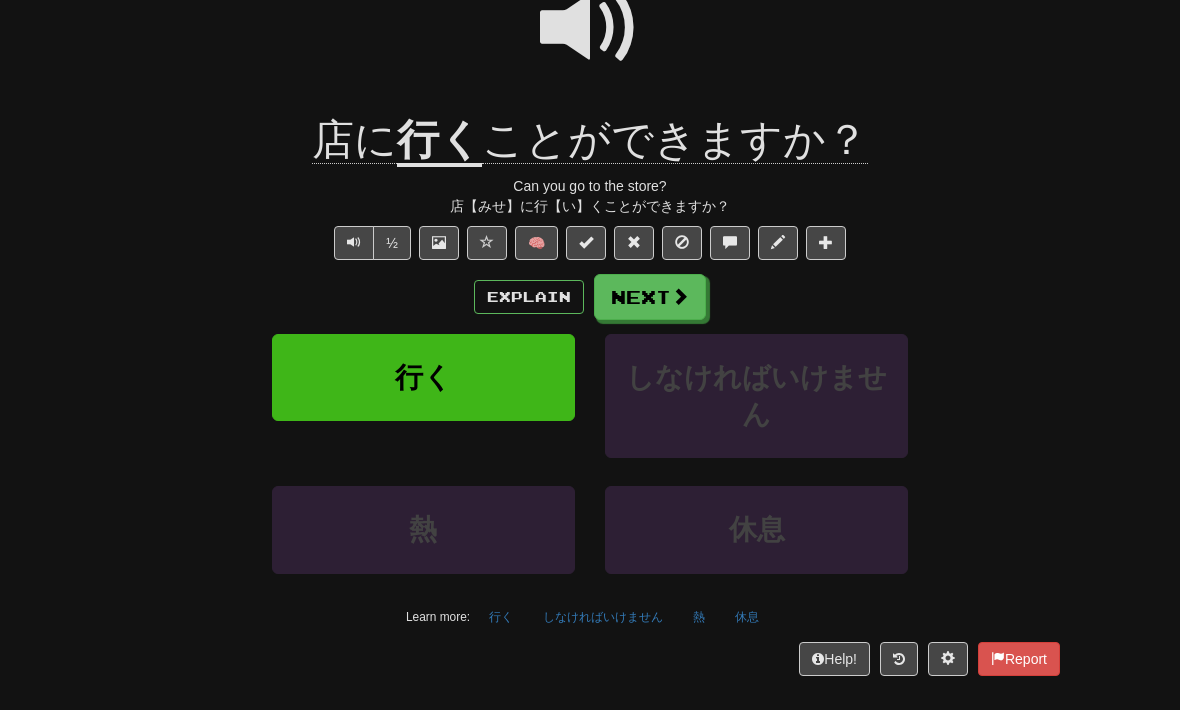 scroll, scrollTop: 221, scrollLeft: 0, axis: vertical 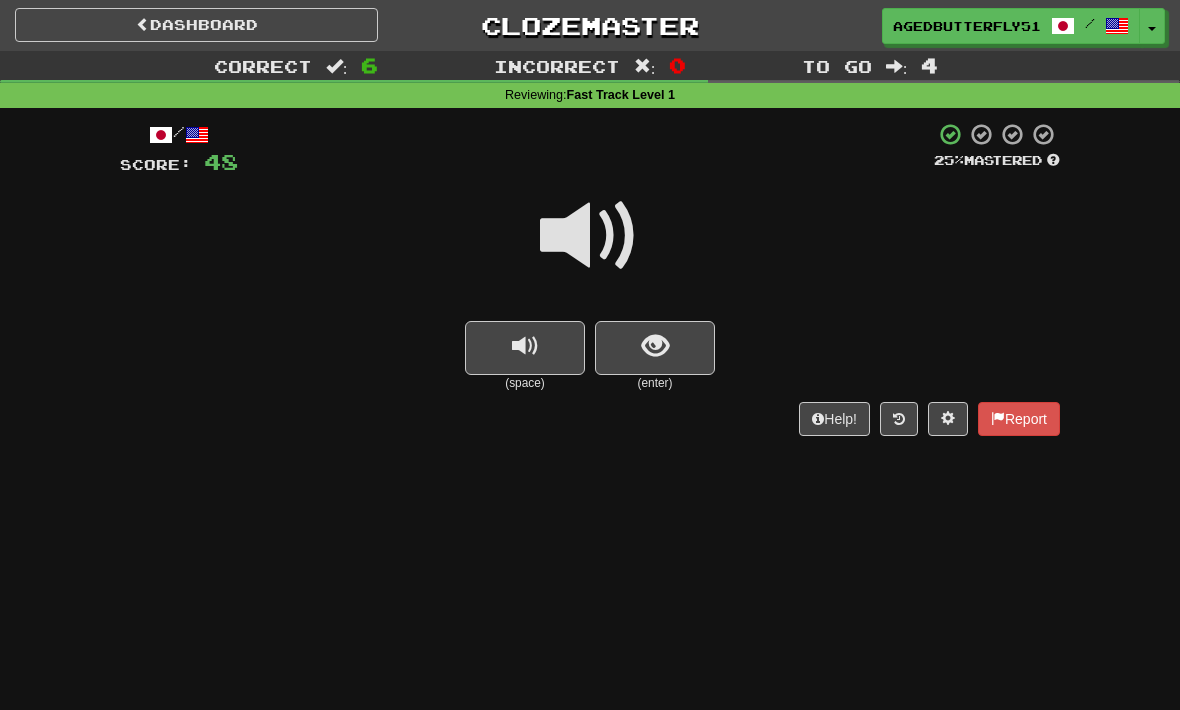 click at bounding box center [590, 236] 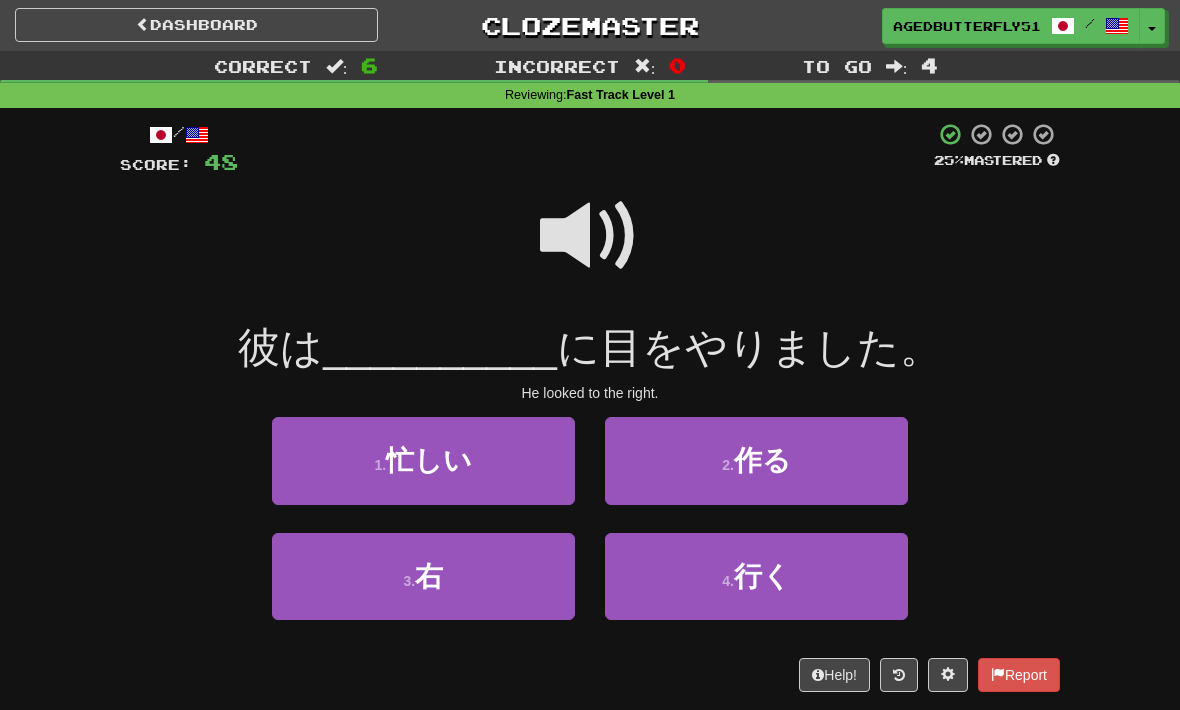 click on "3 .  右" at bounding box center [423, 576] 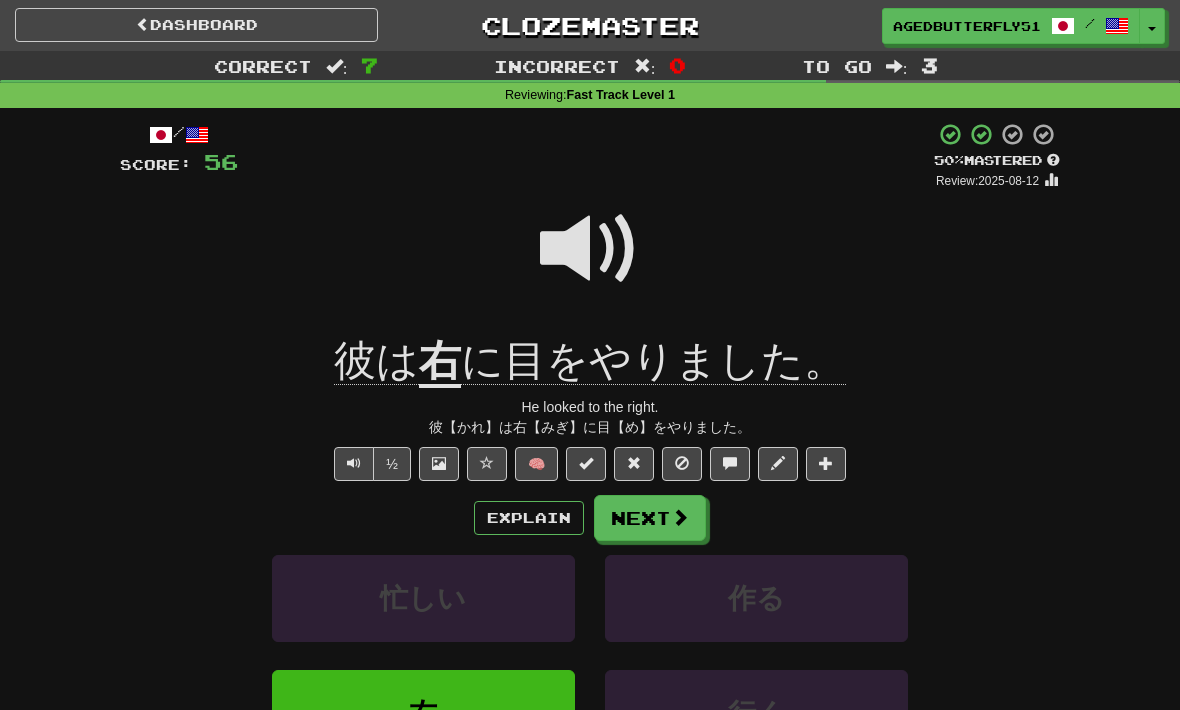 click on "Explain" at bounding box center (529, 518) 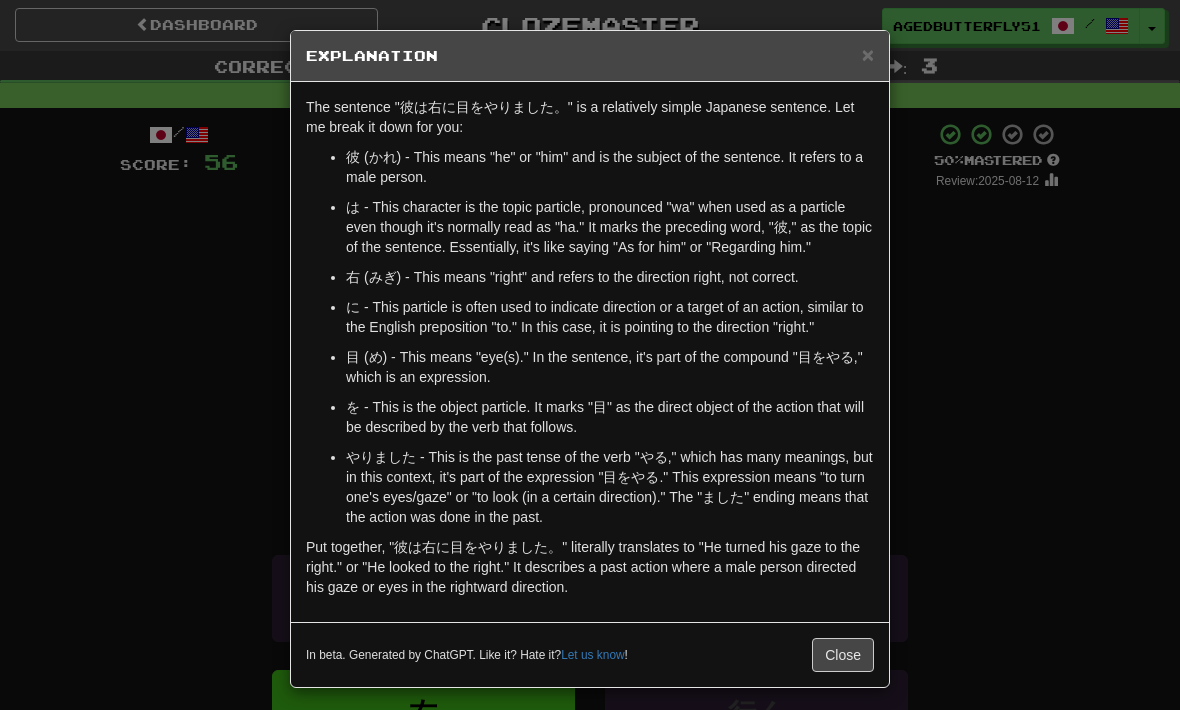 scroll, scrollTop: 7, scrollLeft: 0, axis: vertical 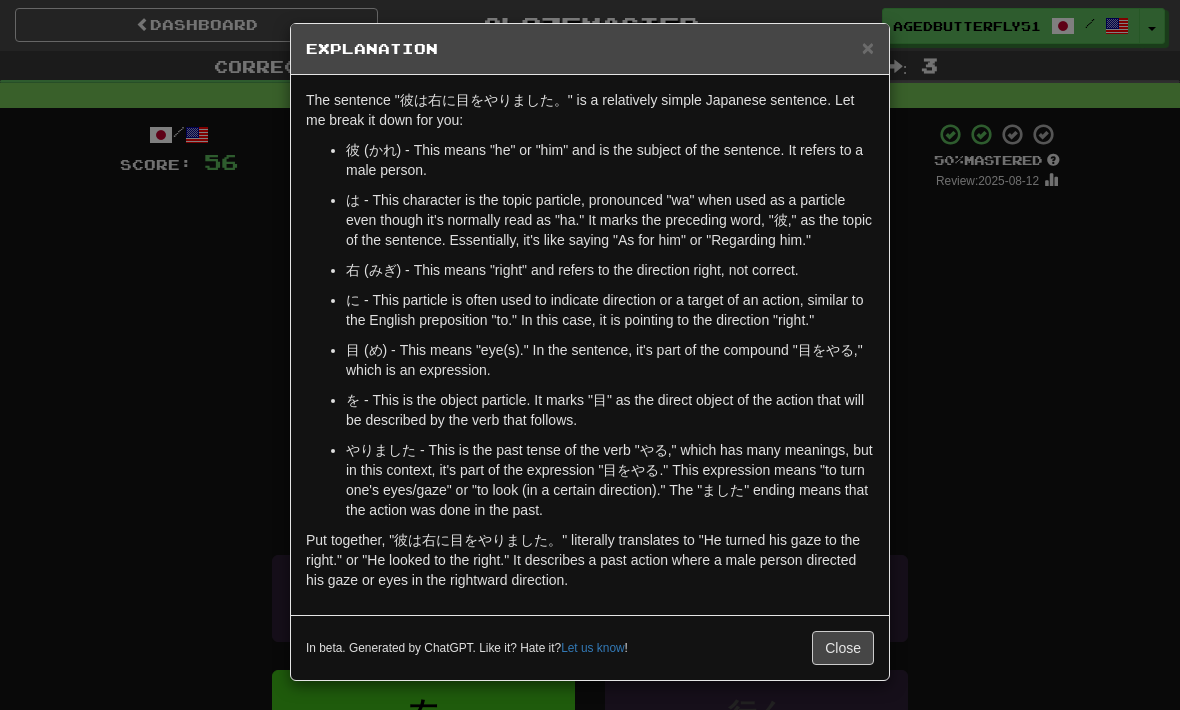 click on "Close" at bounding box center [843, 648] 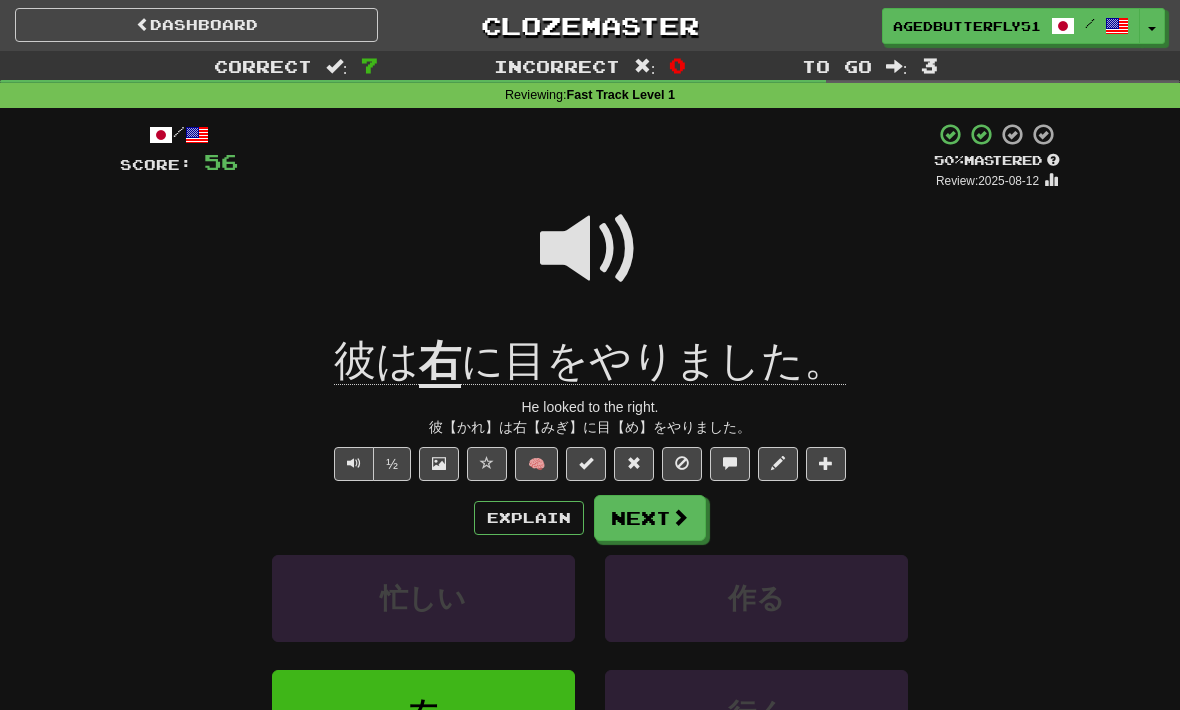 click on "Next" at bounding box center [650, 518] 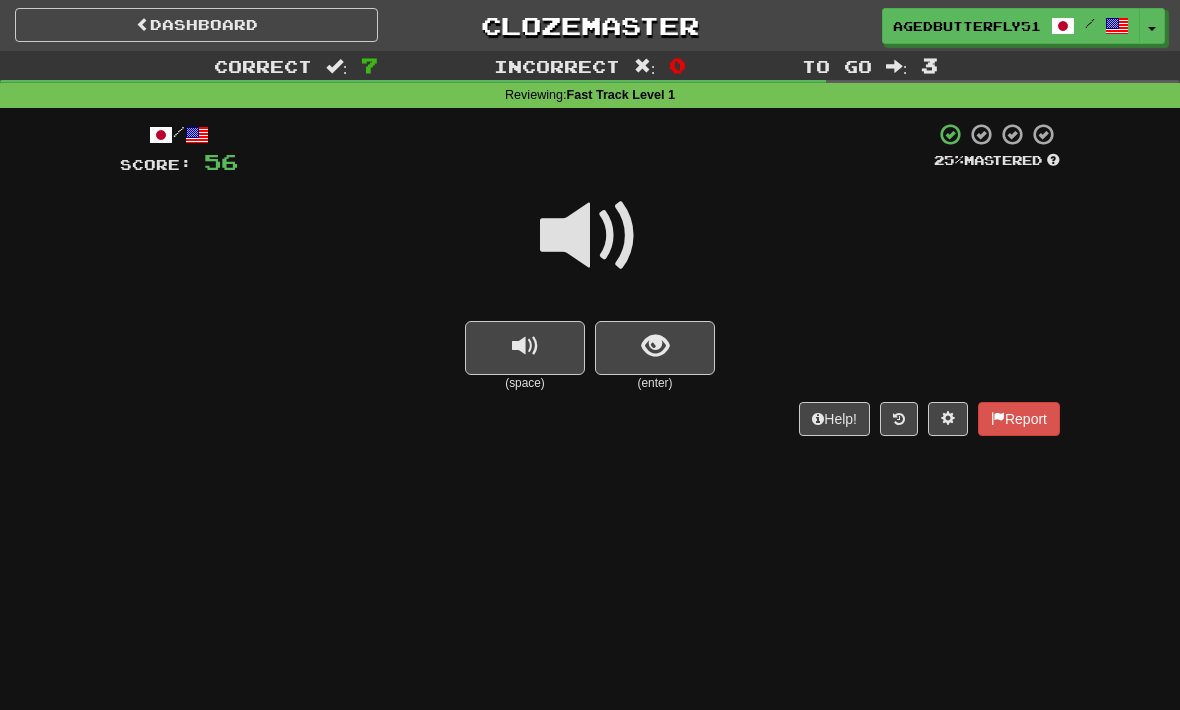 click at bounding box center (590, 236) 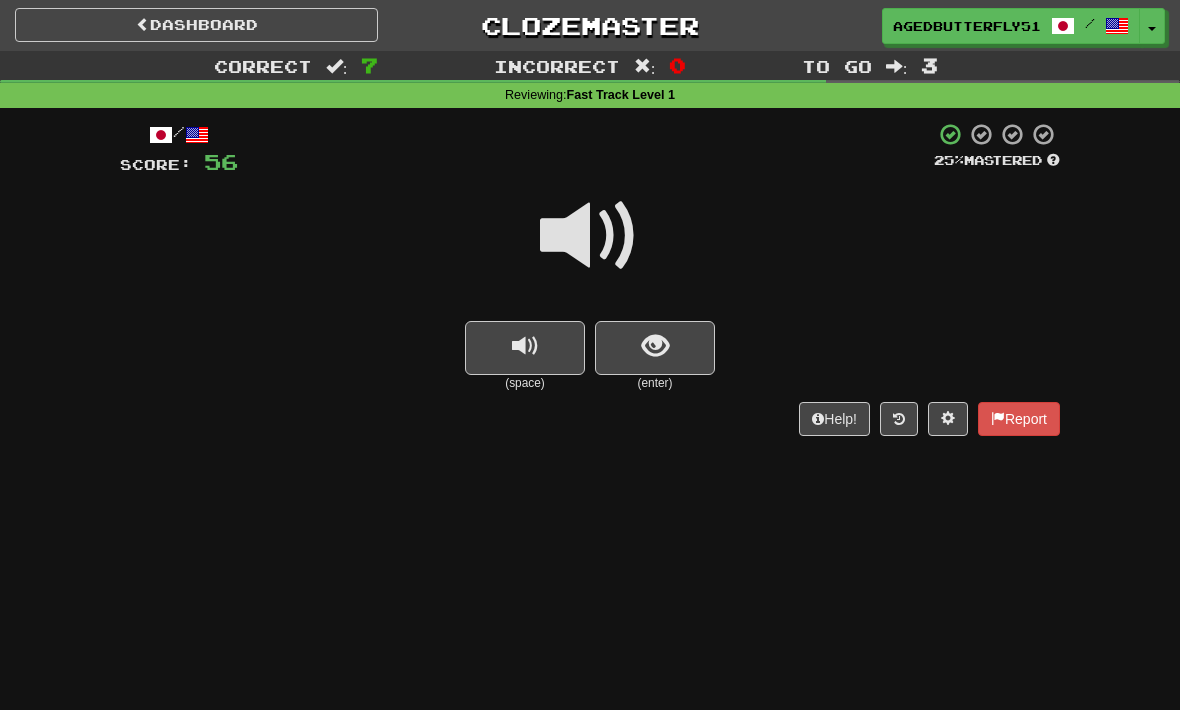 click at bounding box center (590, 236) 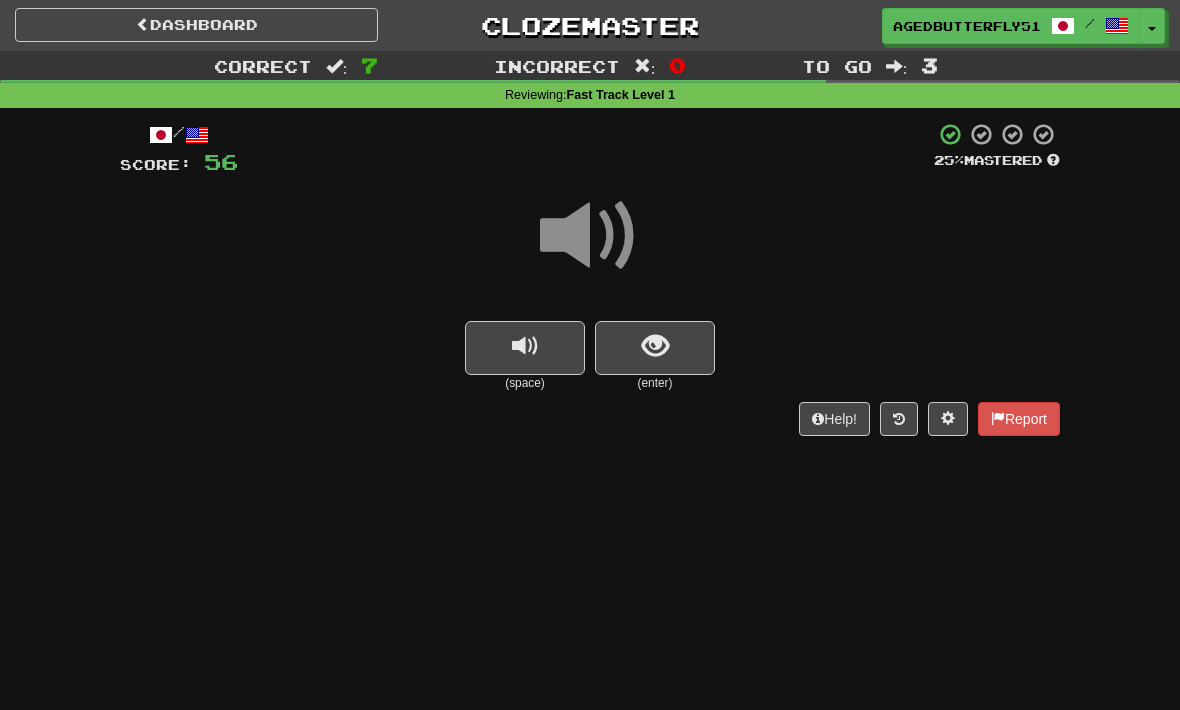 click at bounding box center [655, 346] 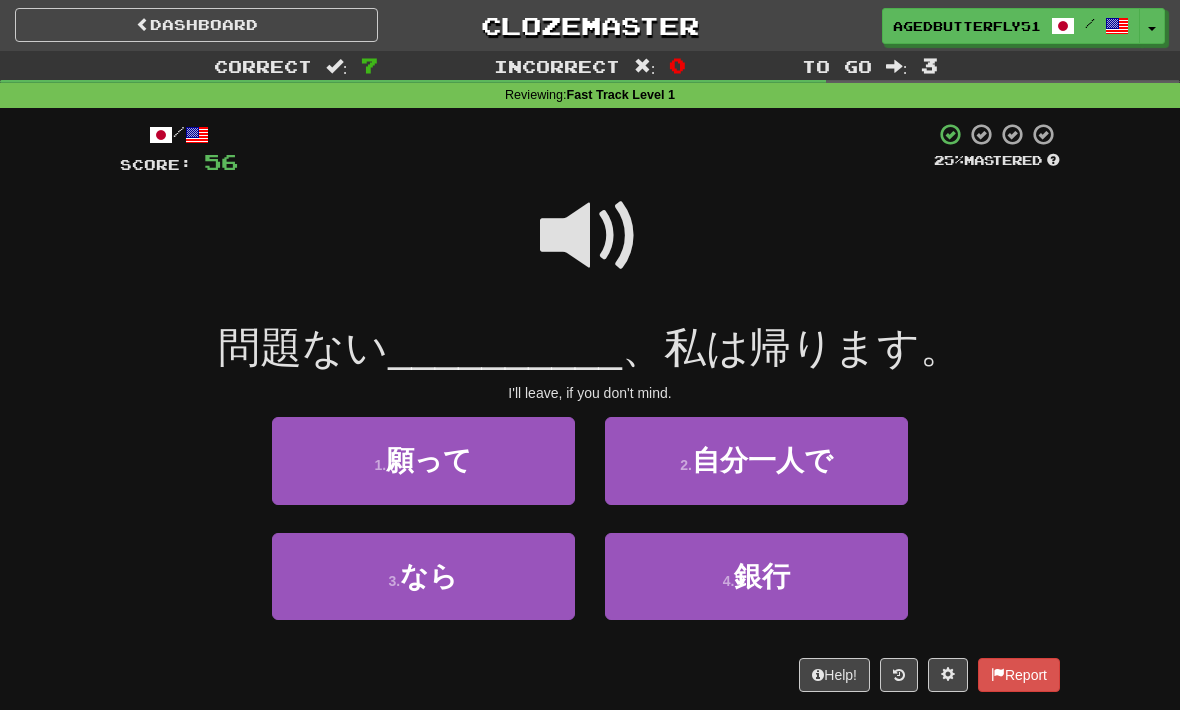 click at bounding box center [590, 236] 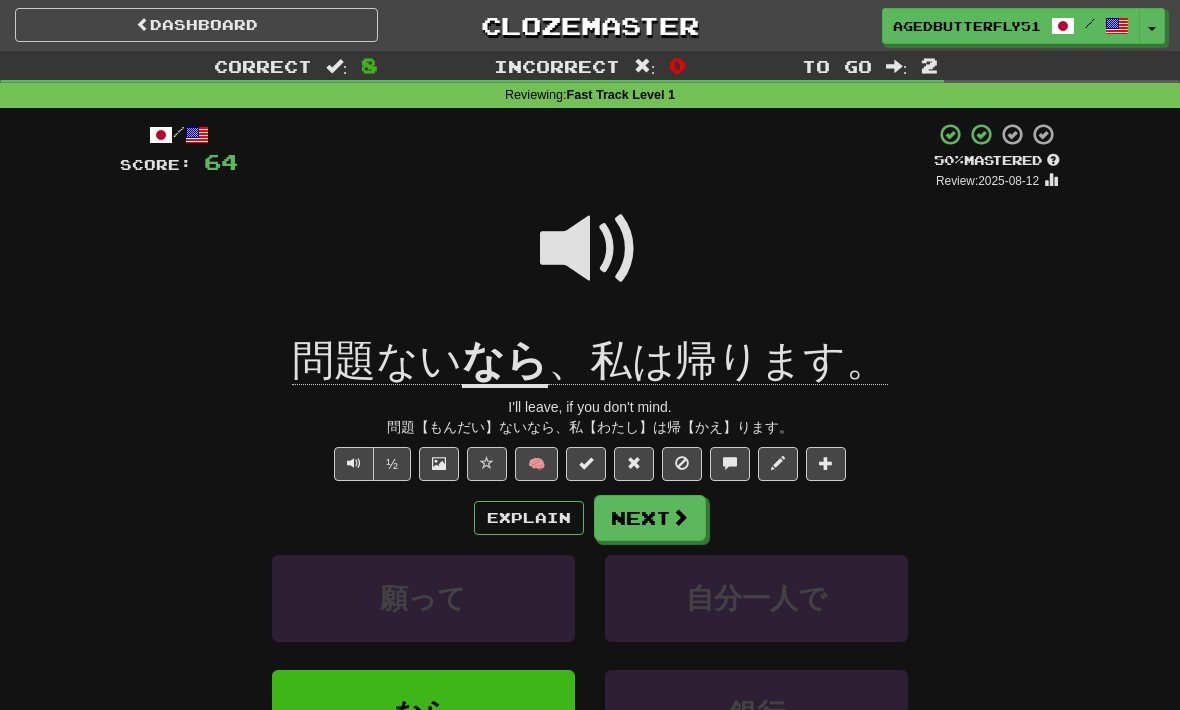 click on "Explain" at bounding box center (529, 518) 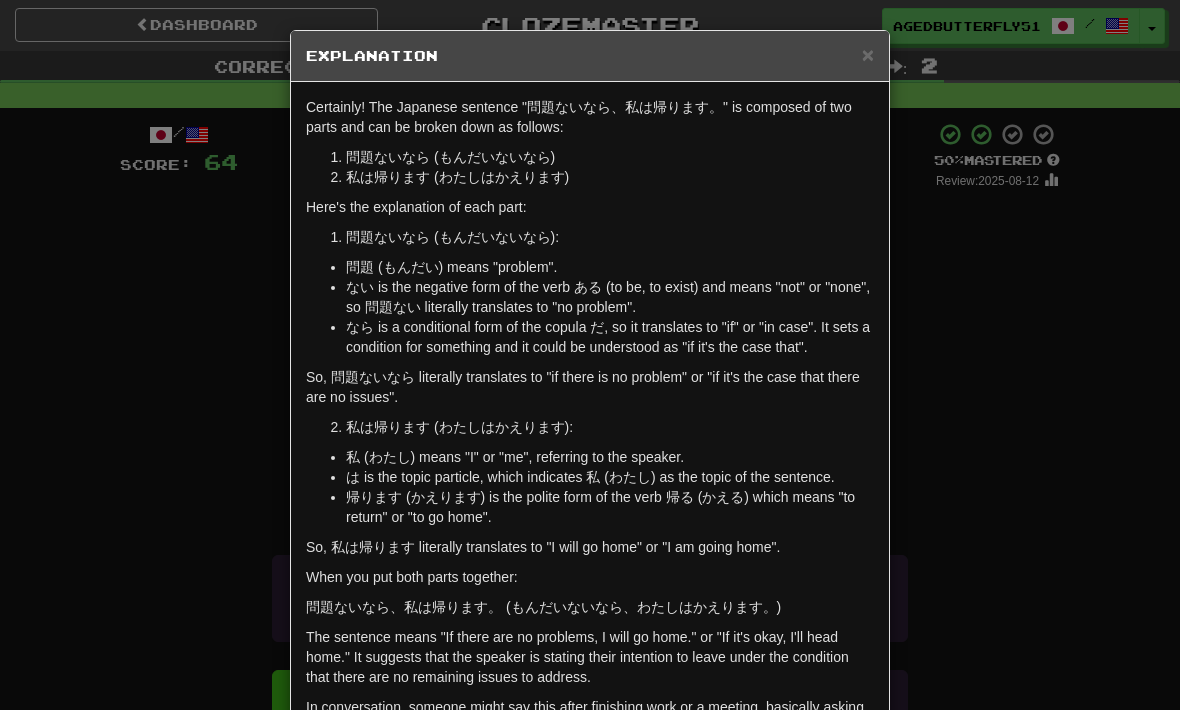 click on "× Explanation Certainly! The Japanese sentence "問題ないなら、私は帰ります。" is composed of two parts and can be broken down as follows:
問題ないなら (もんだいないなら)
私は帰ります (わたしはかえります)
Here's the explanation of each part:
問題ないなら (もんだいないなら):
問題 (もんだい) means "problem".
ない is the negative form of the verb ある (to be, to exist) and means "not" or "none", so 問題ない literally translates to "no problem".
なら is a conditional form of the copula だ, so it translates to "if" or "in case". It sets a condition for something and it could be understood as "if it's the case that".
So, 問題ないなら literally translates to "if there is no problem" or "if it's the case that there are no issues".
私は帰ります (わたしはかえります):
私 (わたし) means "I" or "me", referring to the speaker.
When you put both parts together:
Let us know" at bounding box center (590, 355) 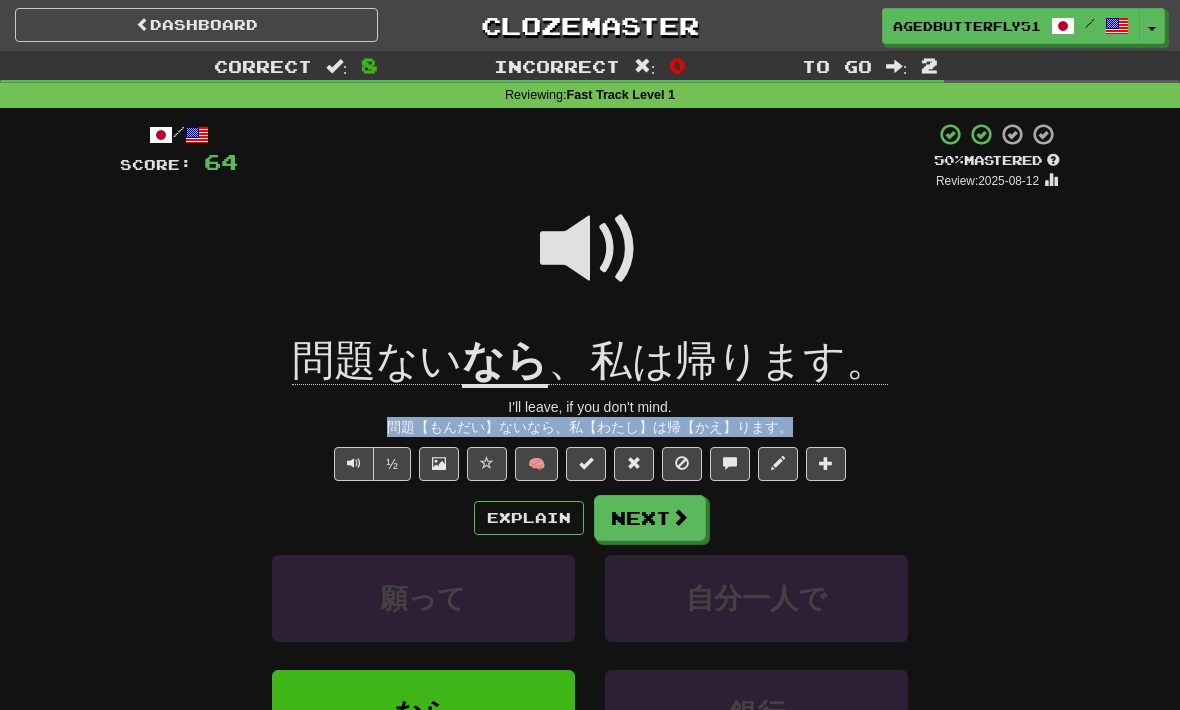 copy on "問題【もんだい】ないなら、私【わたし】は帰【かえ】ります。" 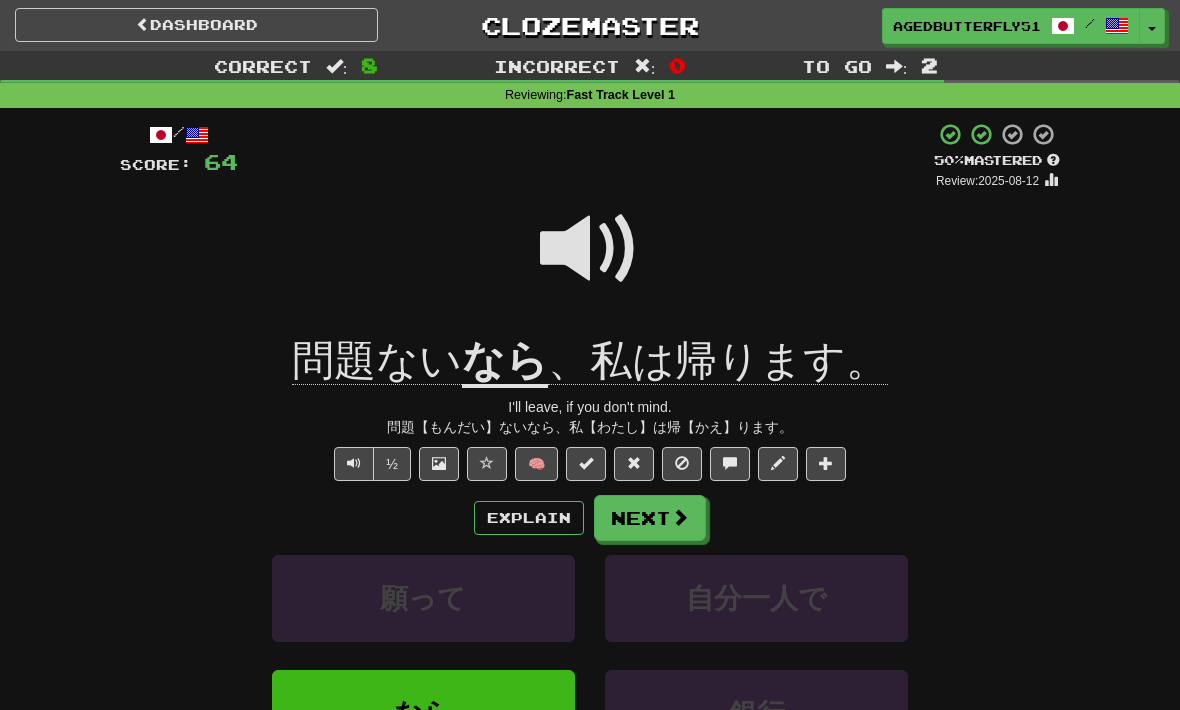 click at bounding box center [680, 517] 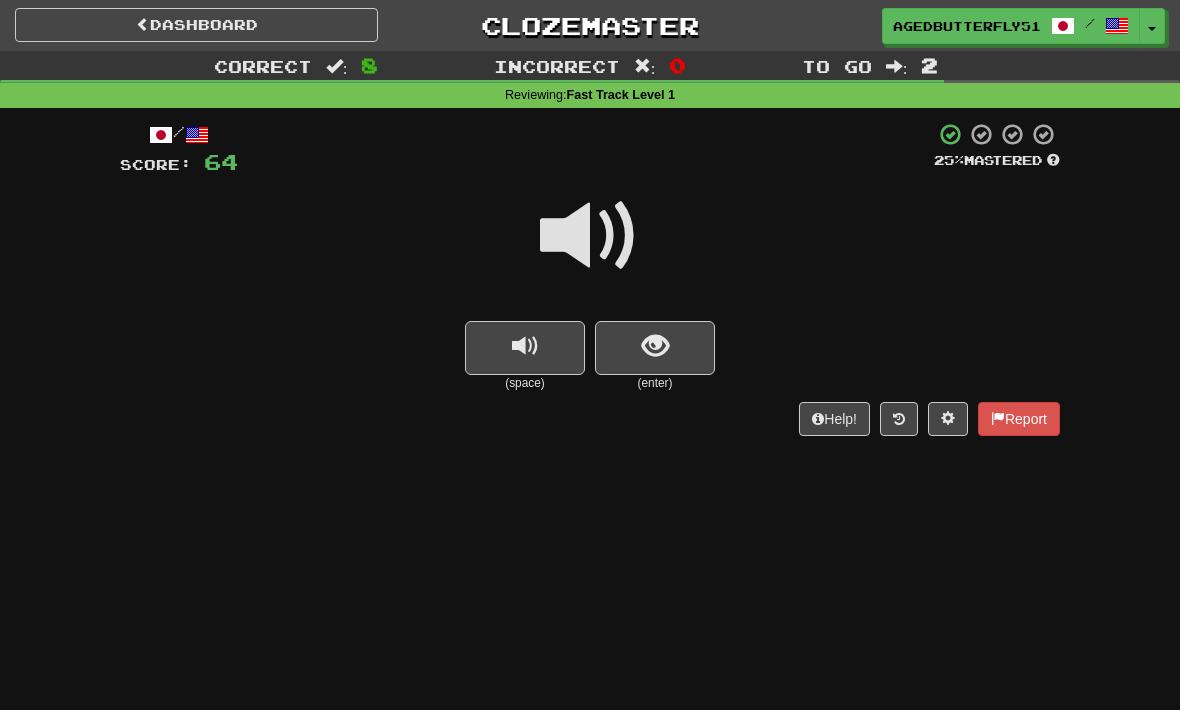 click at bounding box center (590, 236) 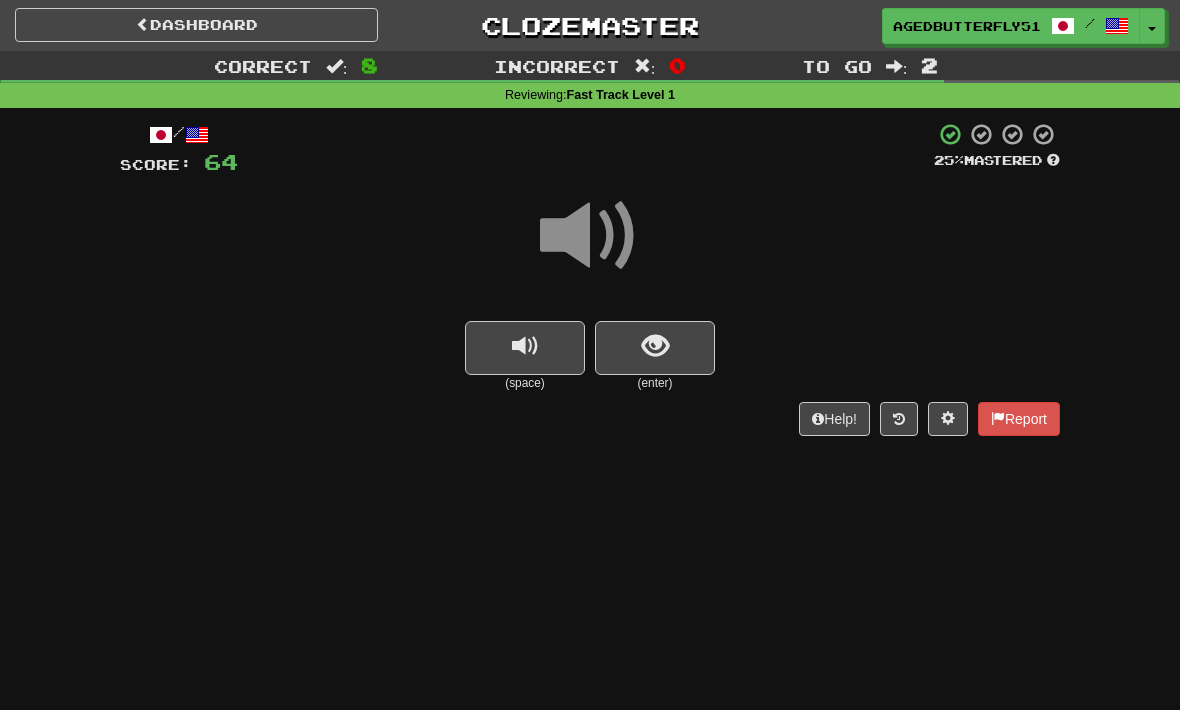 click at bounding box center (655, 348) 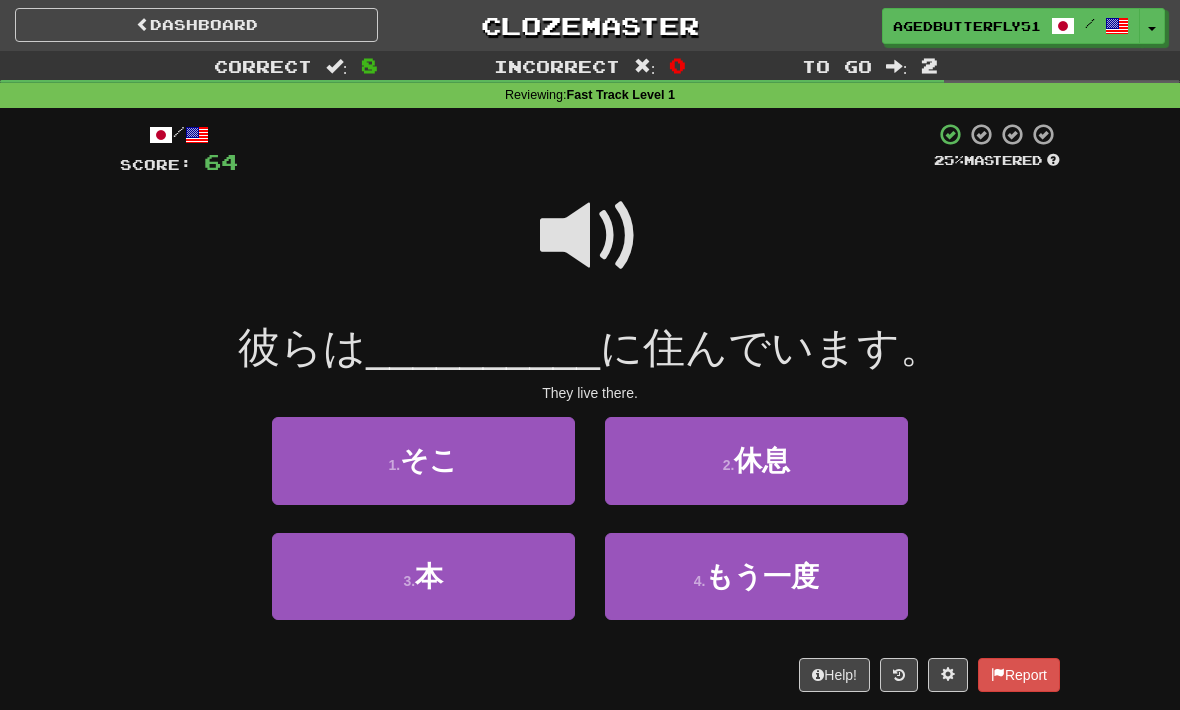 click at bounding box center (590, 236) 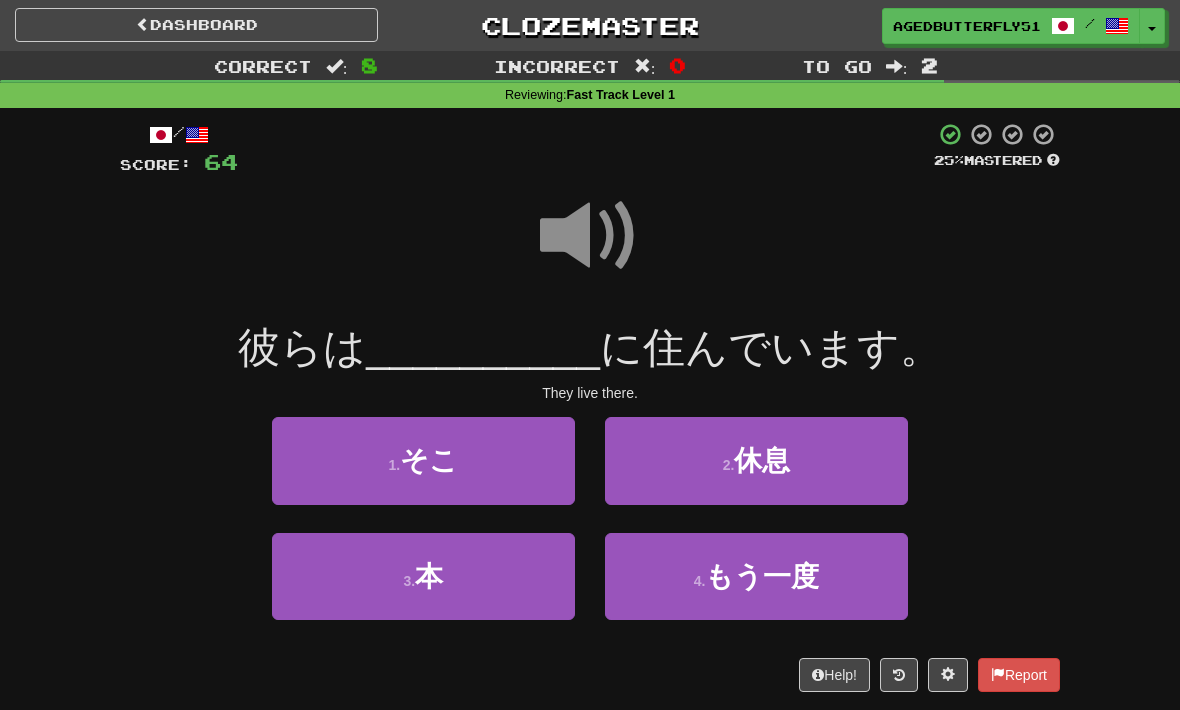 click on "1 .  そこ" at bounding box center [423, 460] 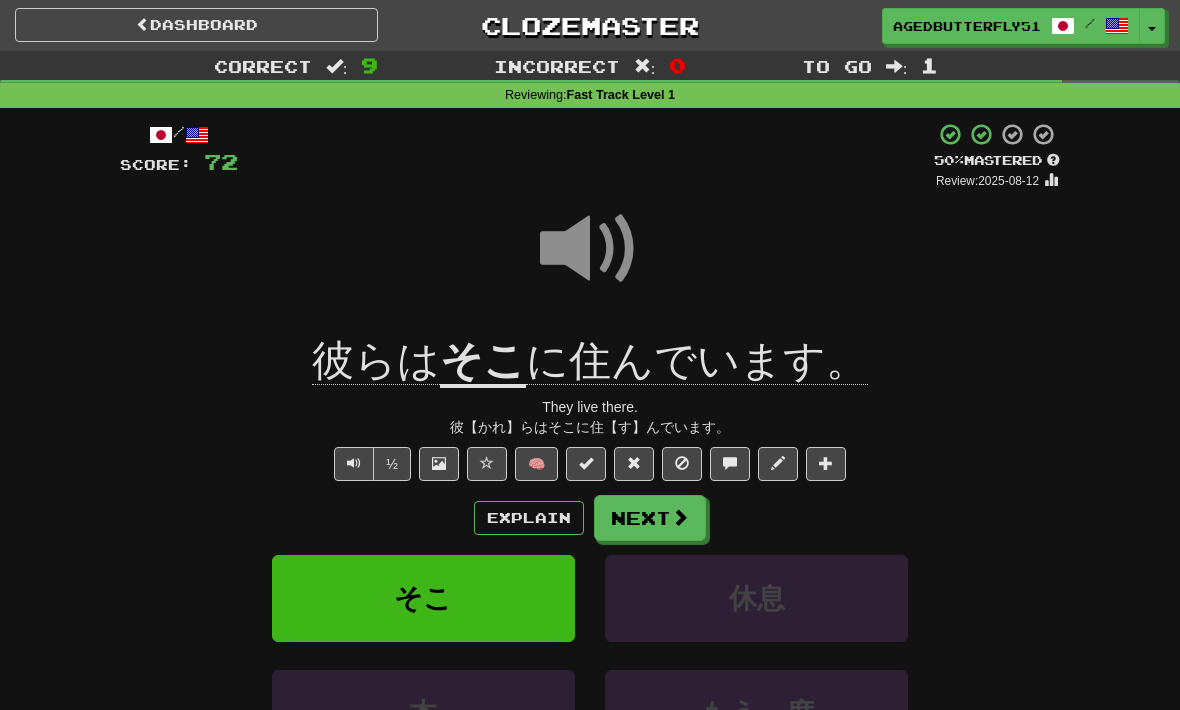 click at bounding box center (634, 464) 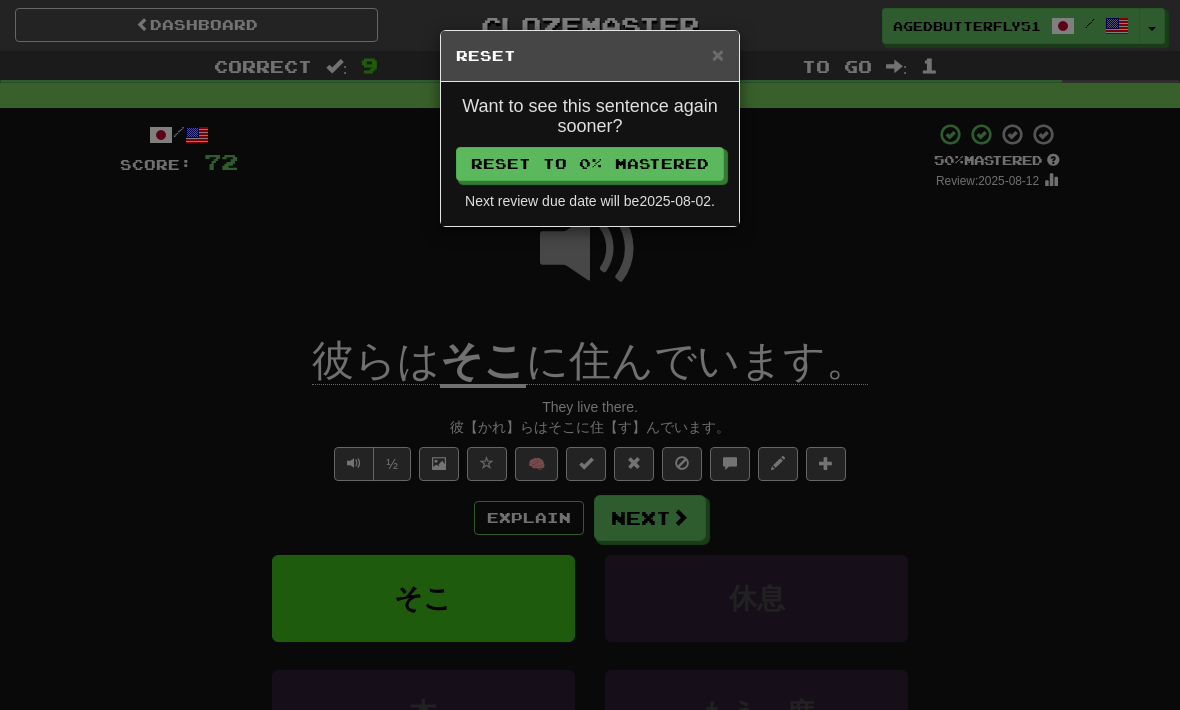 click on "× Reset Want to see this sentence again sooner? Reset to 0% Mastered Next review due date will be  2025-08-02 ." at bounding box center (590, 355) 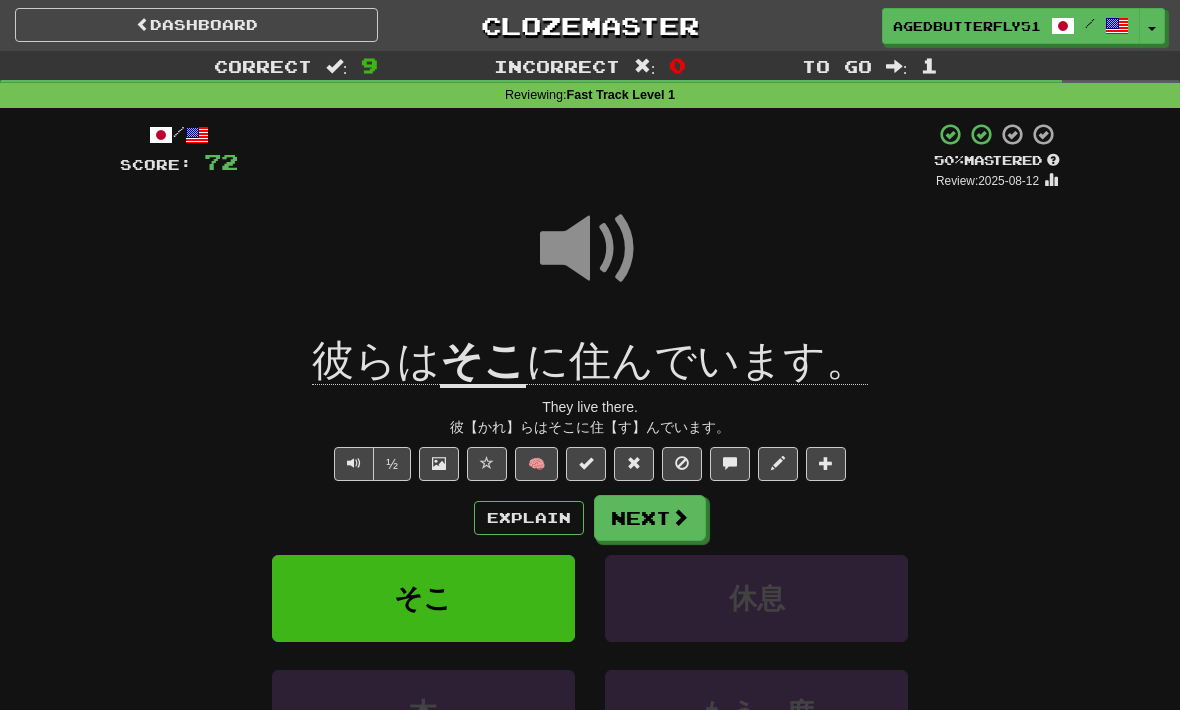 click on "Next" at bounding box center [650, 518] 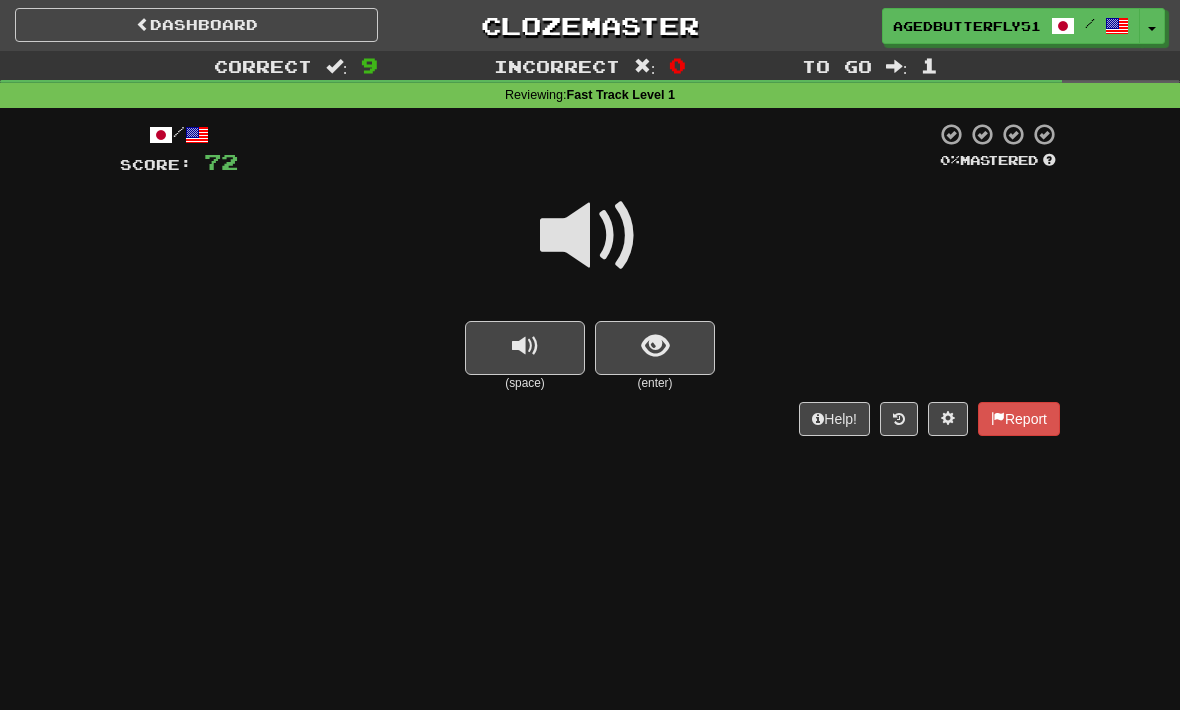 click at bounding box center [590, 236] 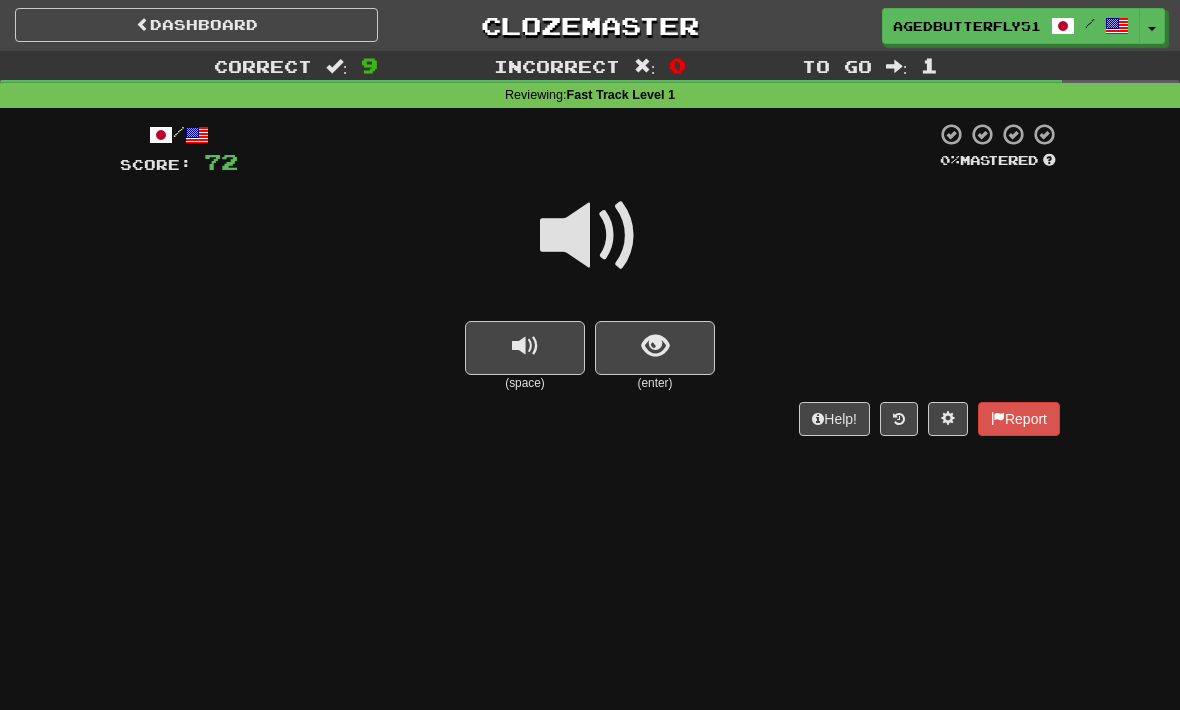 click at bounding box center [590, 236] 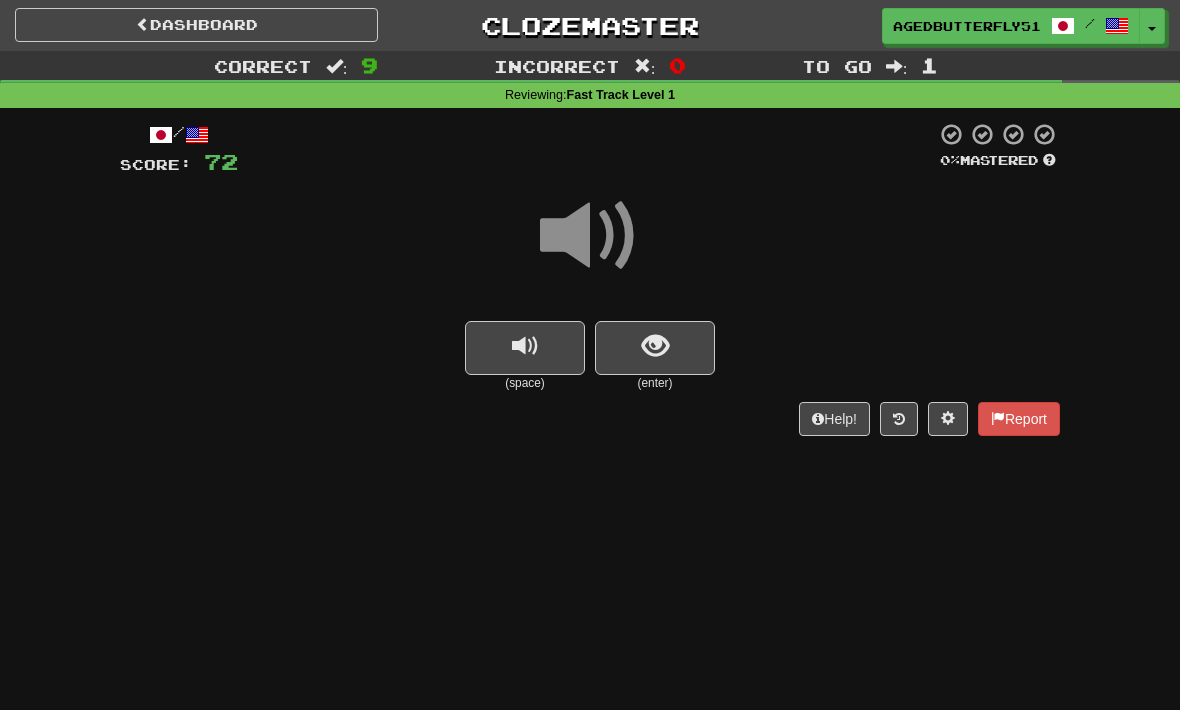 click at bounding box center (590, 236) 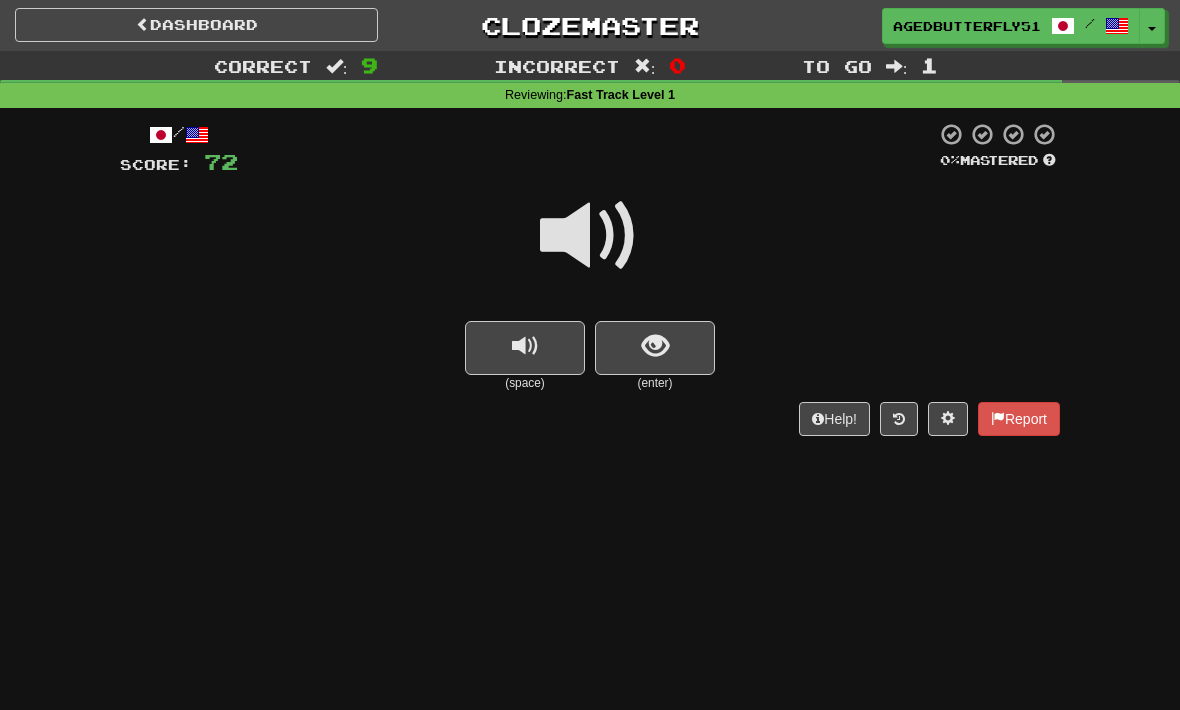 click at bounding box center (590, 236) 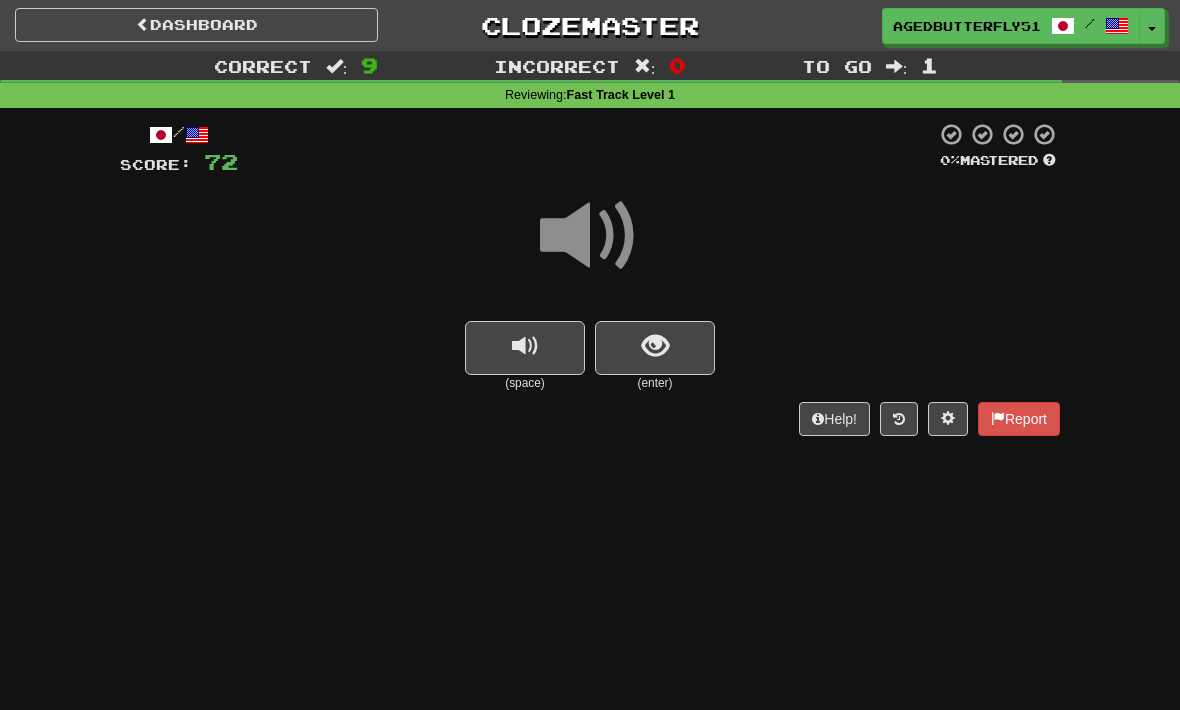click at bounding box center (655, 346) 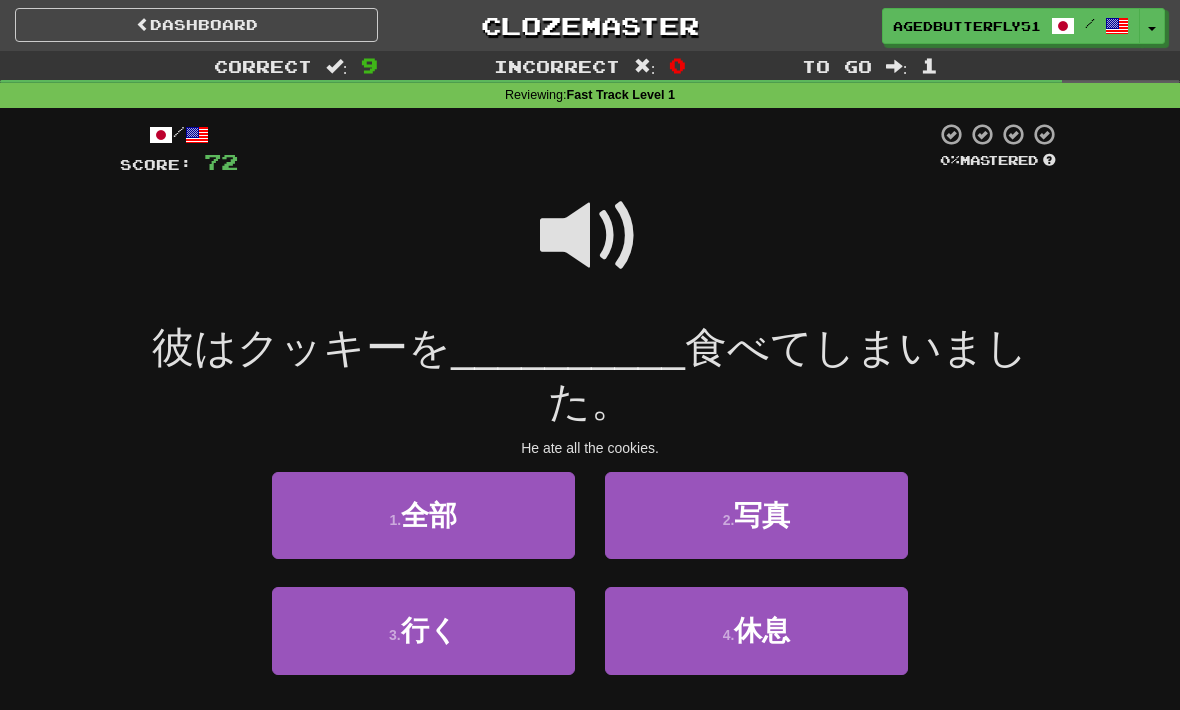 click at bounding box center (590, 236) 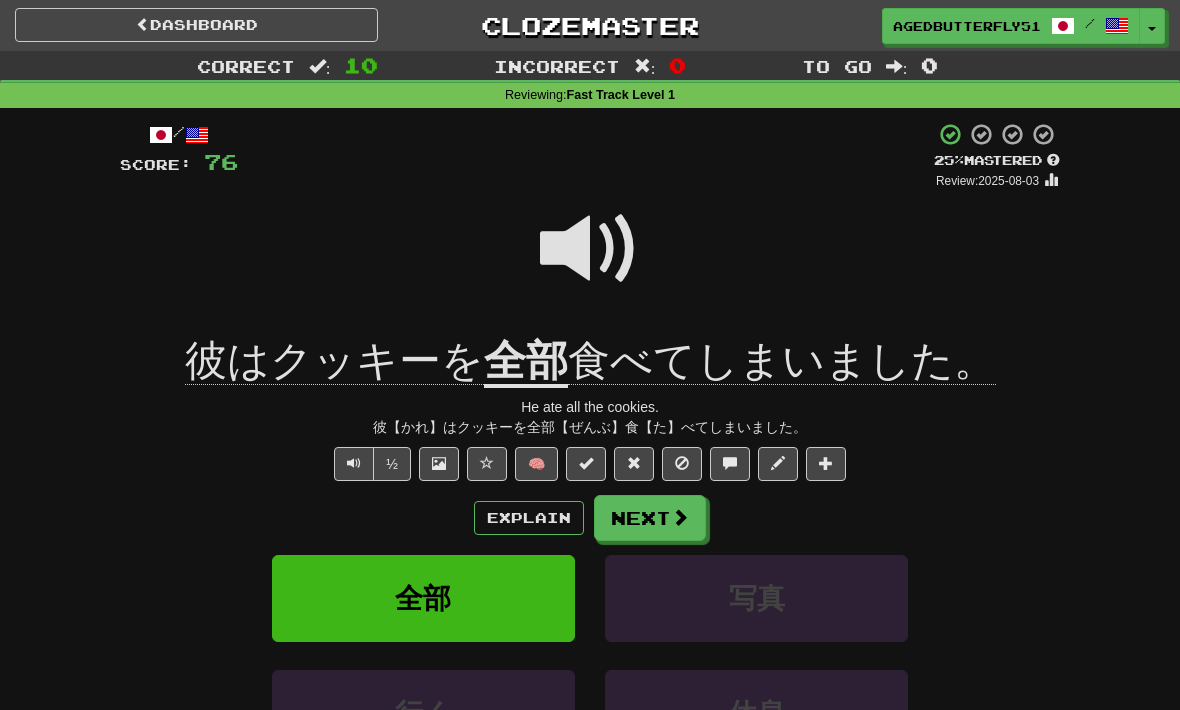 click on "Explain" at bounding box center [529, 518] 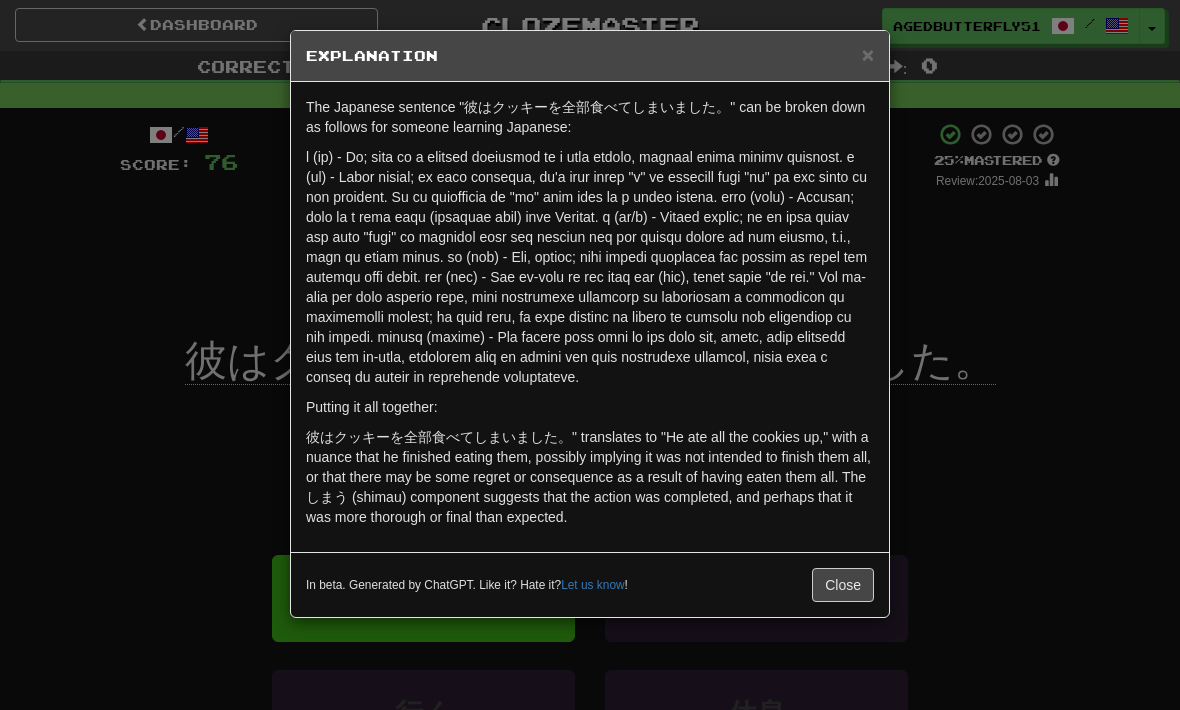 click on "Close" at bounding box center (843, 585) 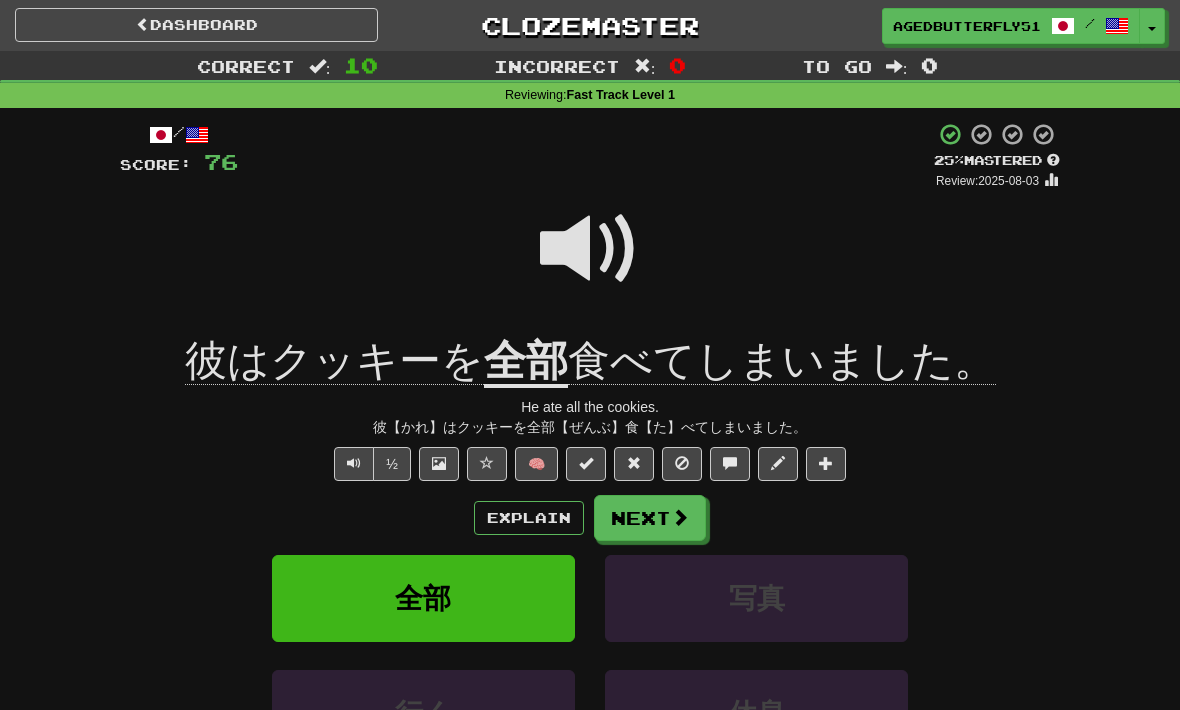 click on "Next" at bounding box center (650, 518) 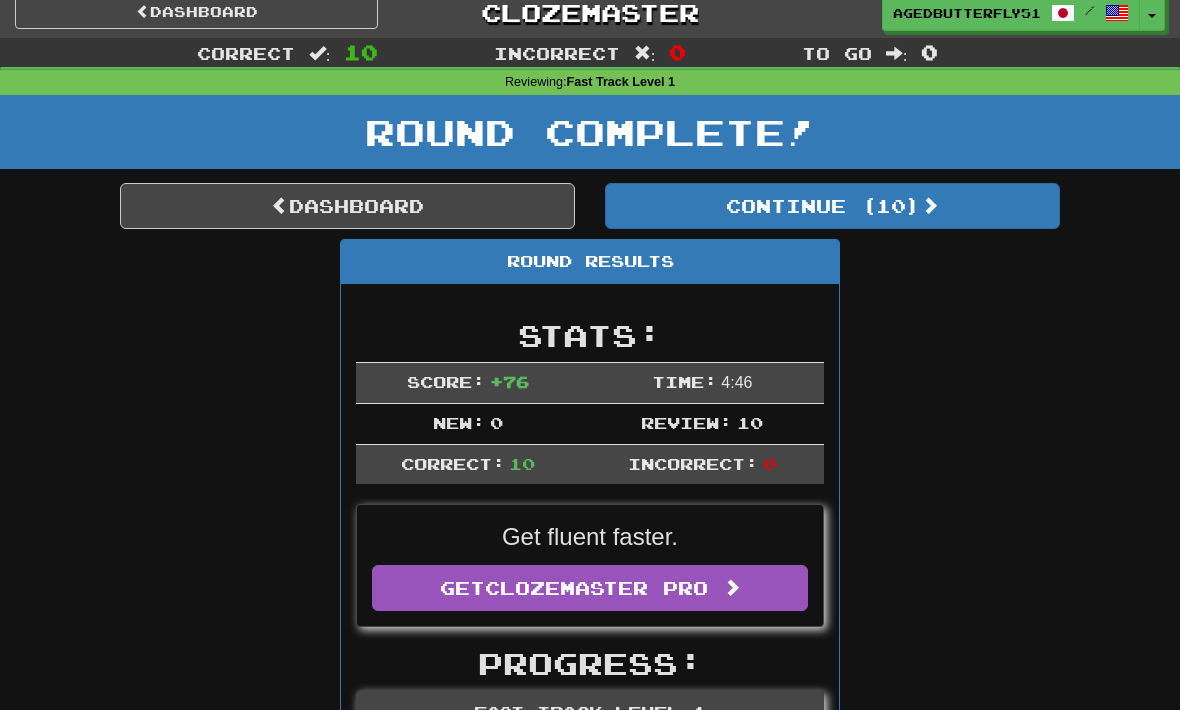 scroll, scrollTop: 13, scrollLeft: 0, axis: vertical 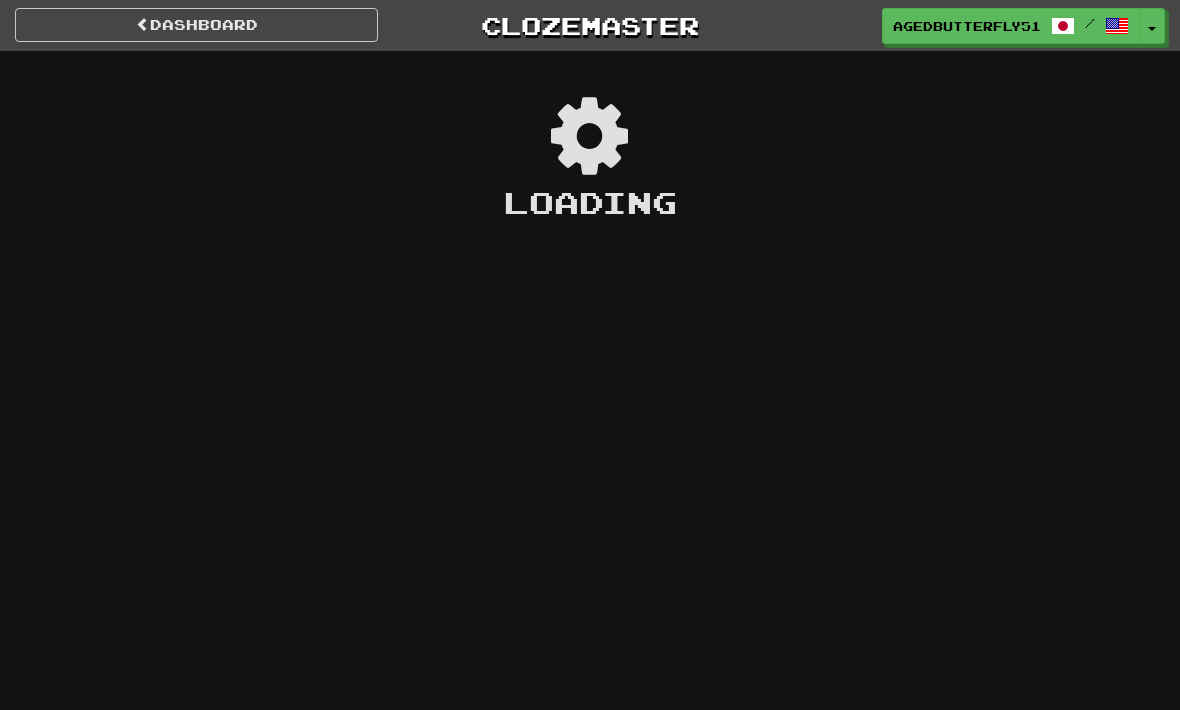 click on "Dashboard" at bounding box center (196, 25) 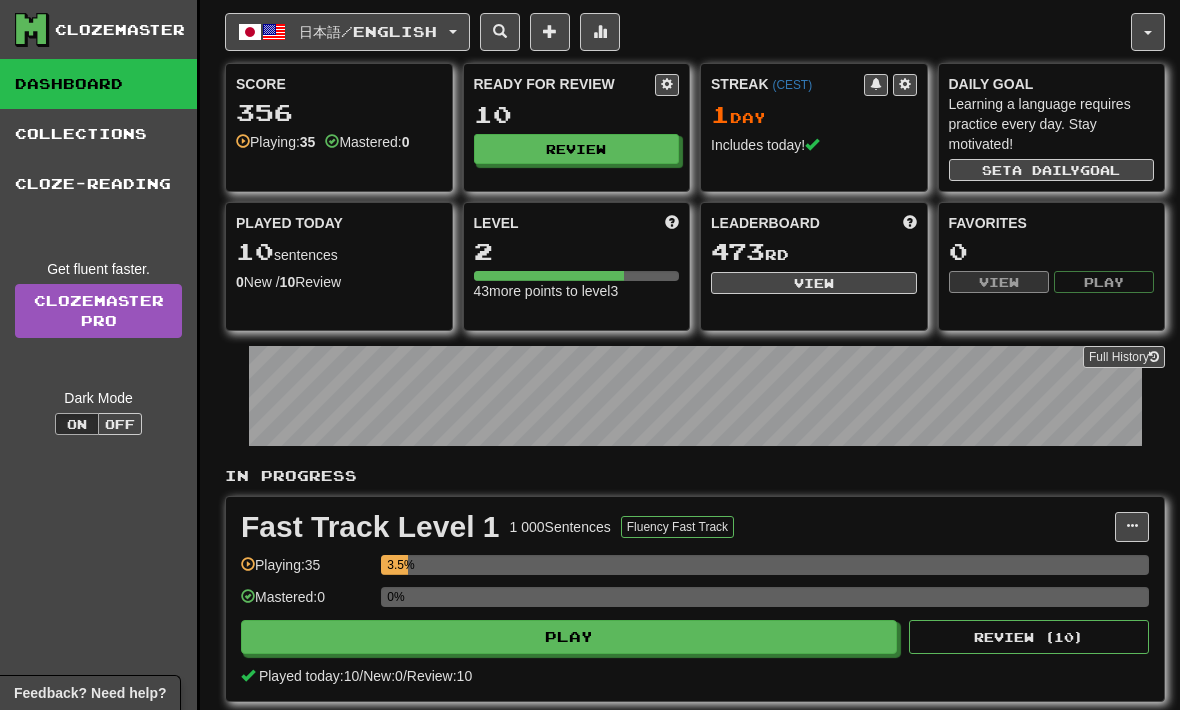 scroll, scrollTop: 0, scrollLeft: 0, axis: both 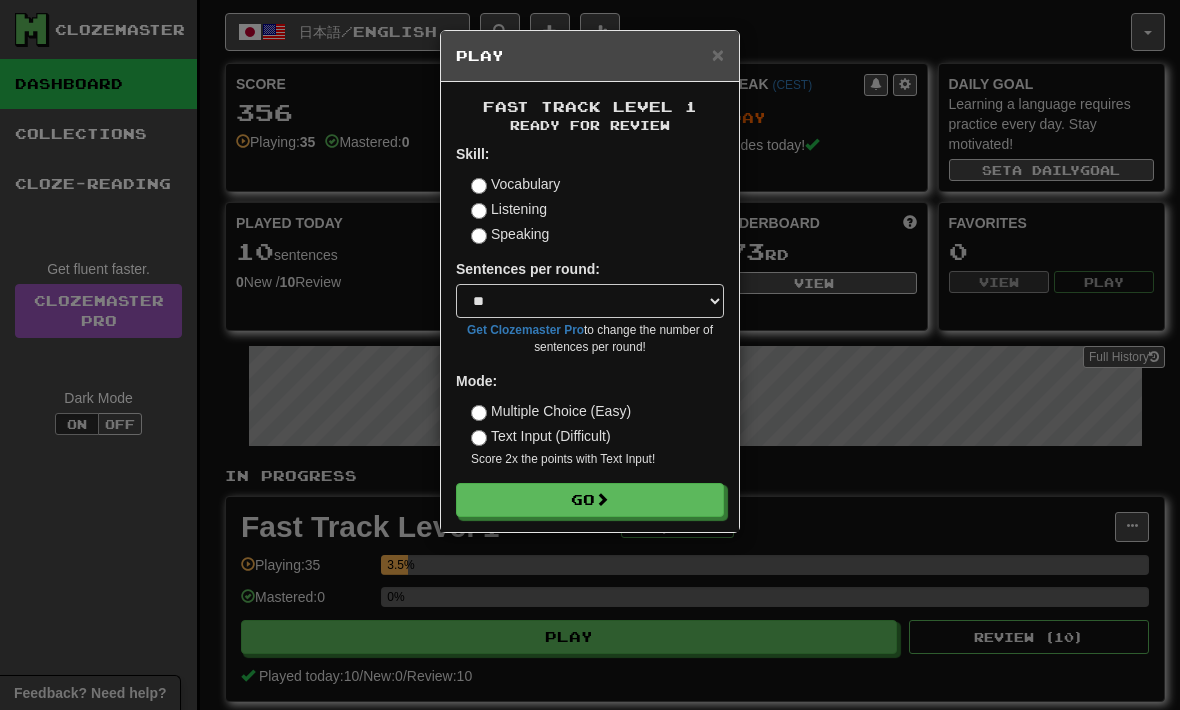 click on "Listening" at bounding box center (509, 209) 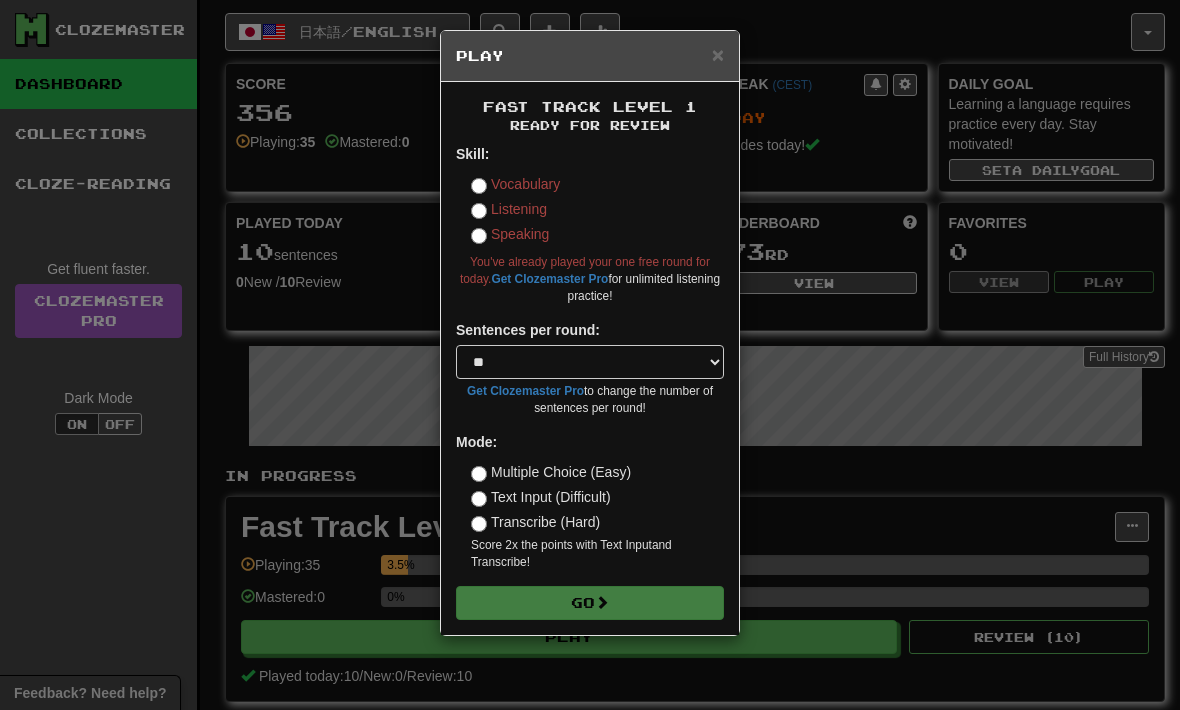 click on "Vocabulary" at bounding box center [515, 184] 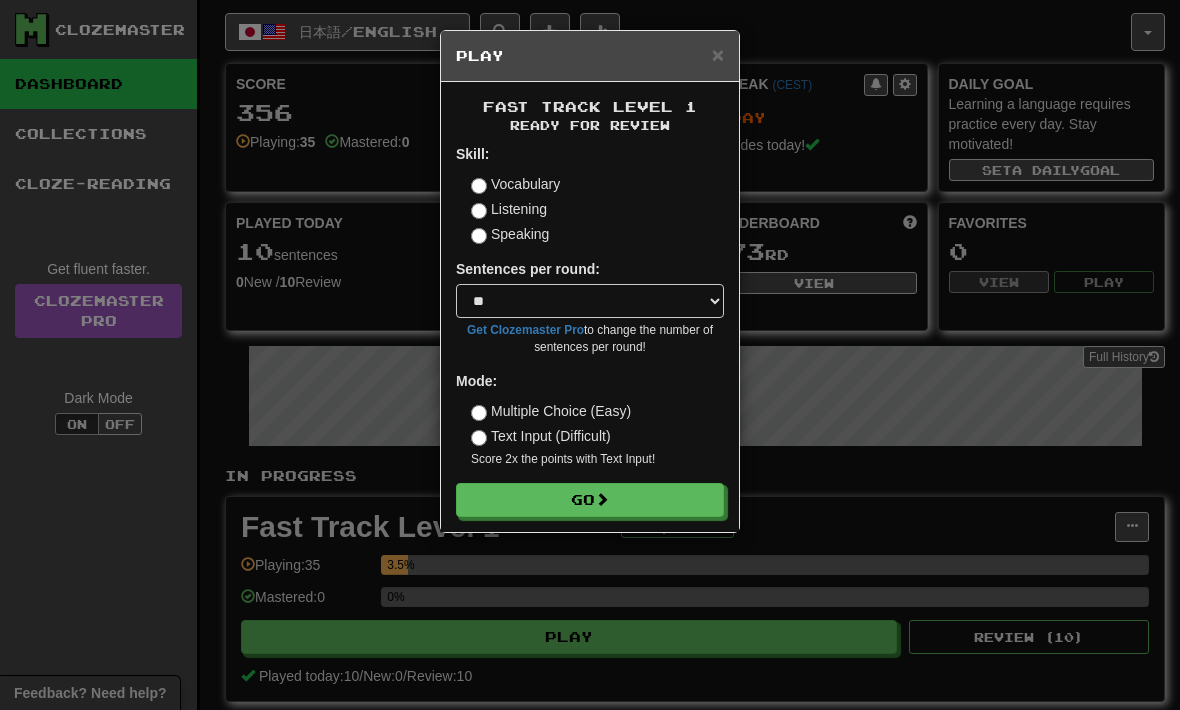 click on "Go" at bounding box center (590, 500) 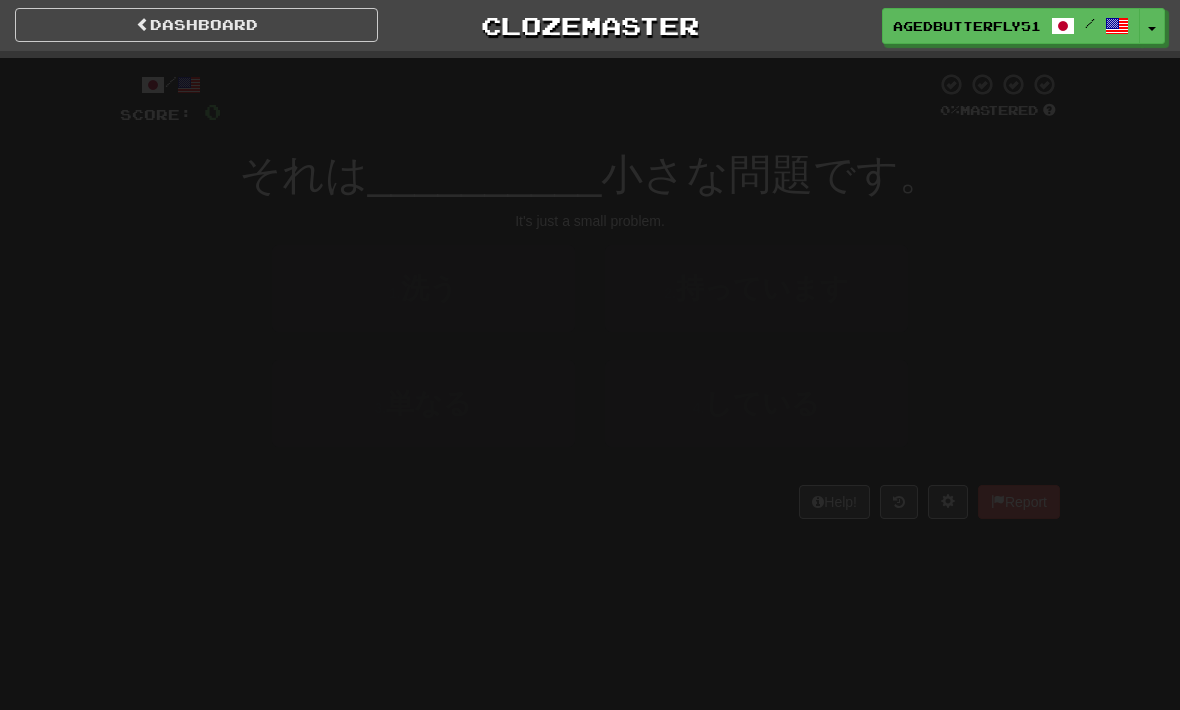 scroll, scrollTop: 0, scrollLeft: 0, axis: both 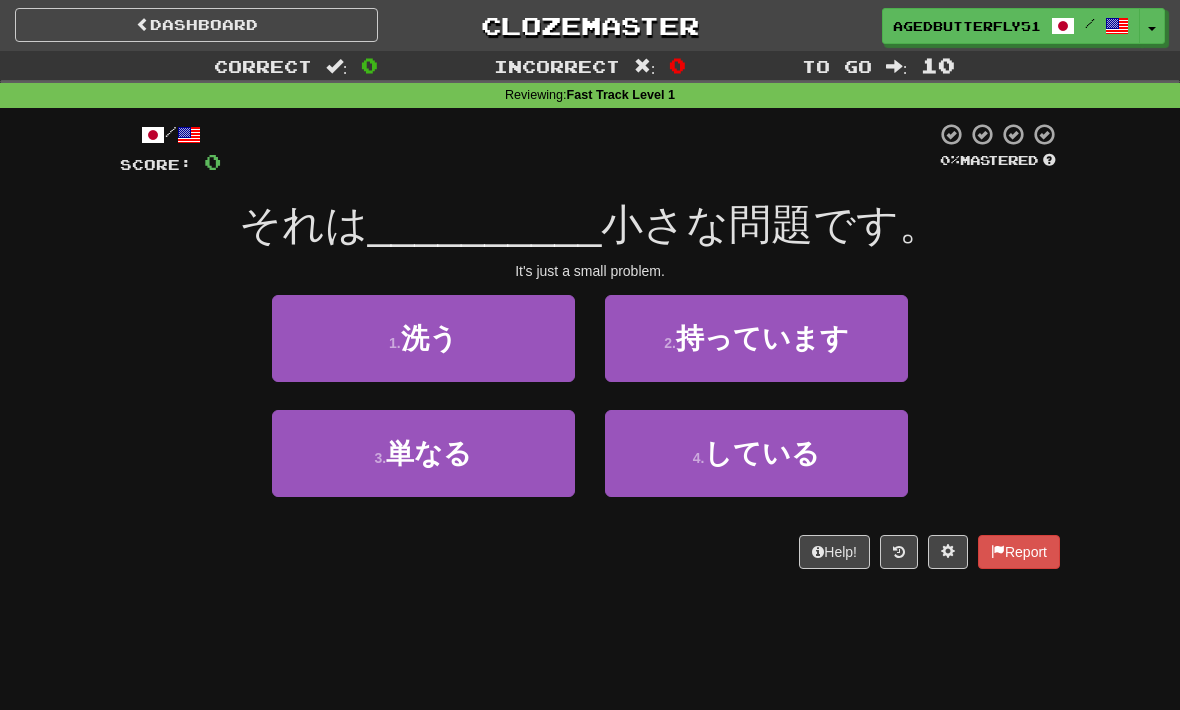 click on "1 .  洗う" at bounding box center (423, 338) 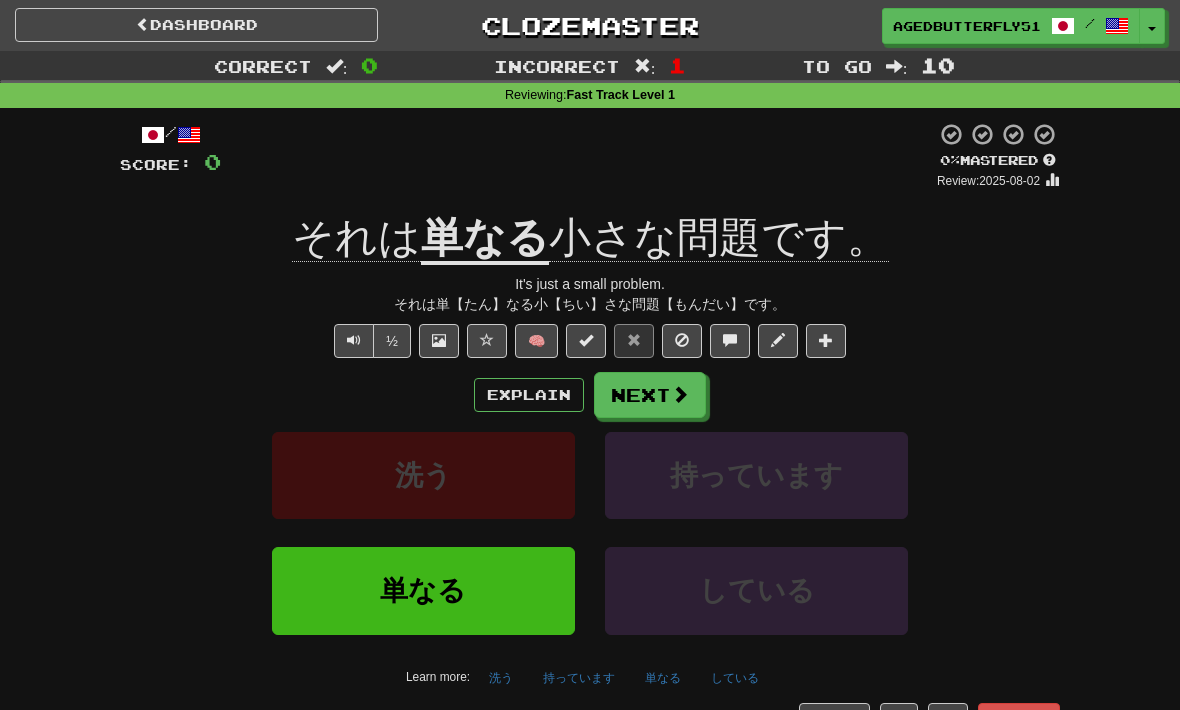 click on "Explain" at bounding box center [529, 395] 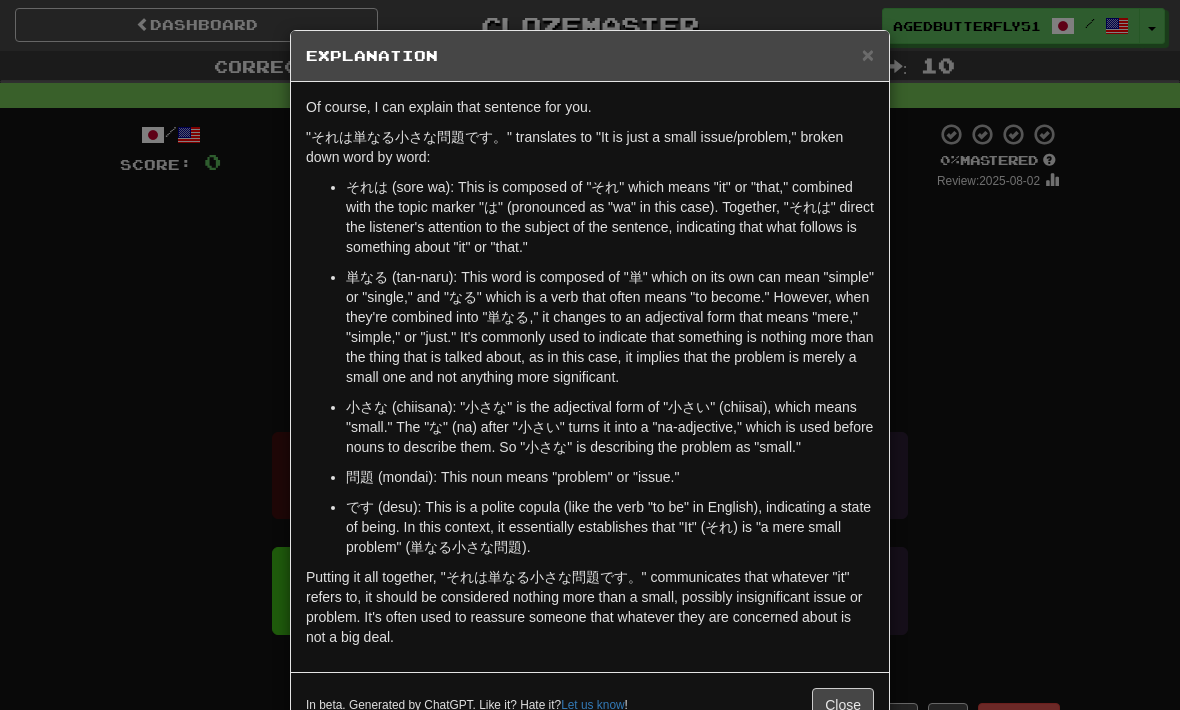click on "× Explanation Of course, I can explain that sentence for you.
"それは単なる小さな問題です。" translates to "It is just a small issue/problem," broken down word by word:
それは (sore wa): This is composed of "それ" which means "it" or "that," combined with the topic marker "は" (pronounced as "wa" in this case). Together, "それは" direct the listener's attention to the subject of the sentence, indicating that what follows is something about "it" or "that."
単なる (tan-naru): This word is composed of "単" which on its own can mean "simple" or "single," and "なる" which is a verb that often means "to become." However, when they're combined into "単なる," it changes to an adjectival form that means "mere," "simple," or "just." It's commonly used to indicate that something is nothing more than the thing that is talked about, as in this case, it implies that the problem is merely a small one and not anything more significant.
Let us know ! Close" at bounding box center (590, 355) 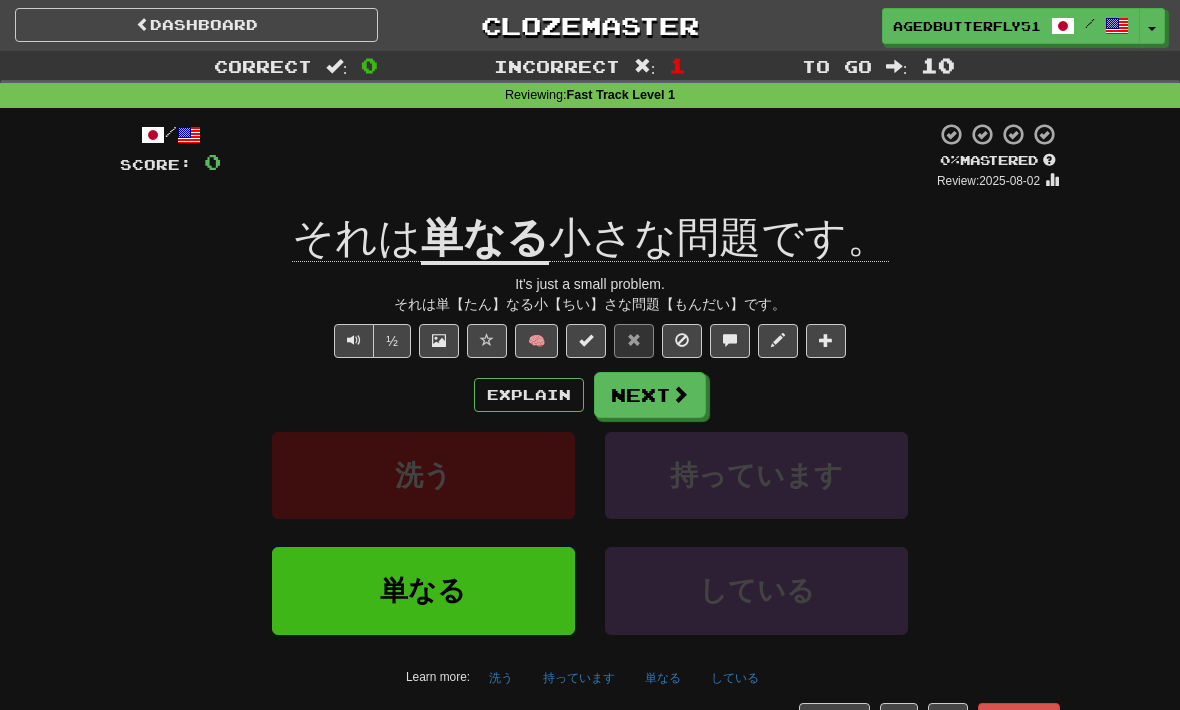 click at bounding box center (680, 394) 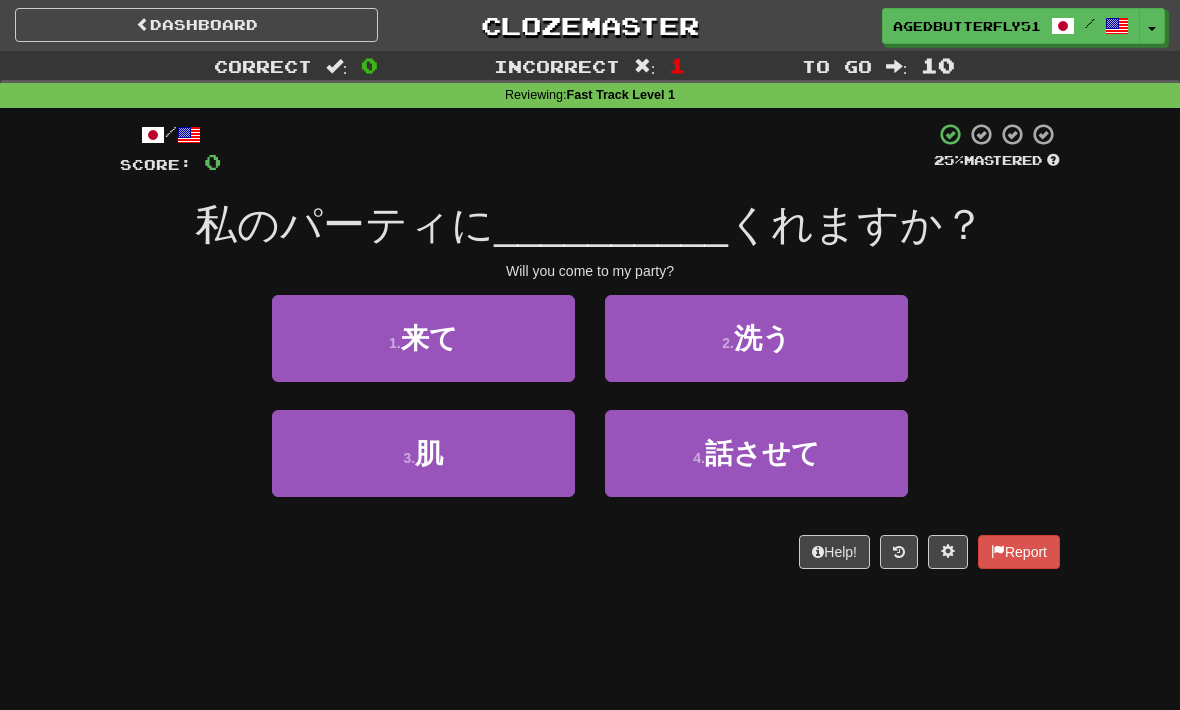 click on "1 .  来て" at bounding box center [423, 338] 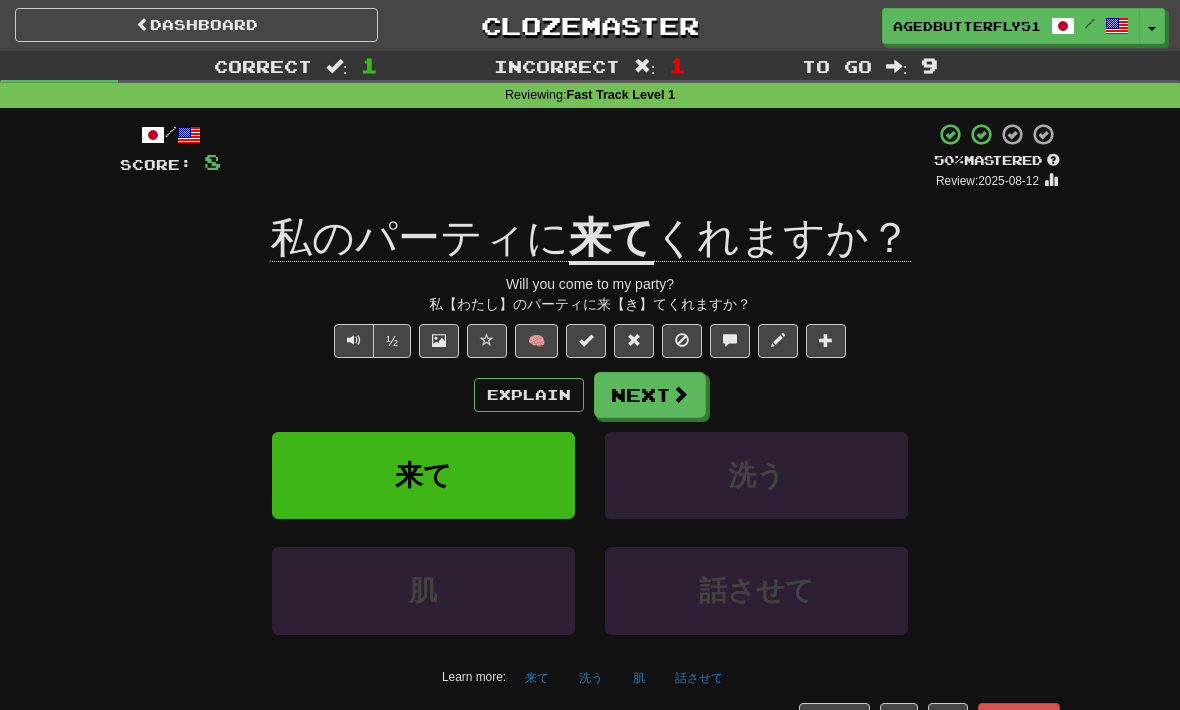 click on "Explain" at bounding box center [529, 395] 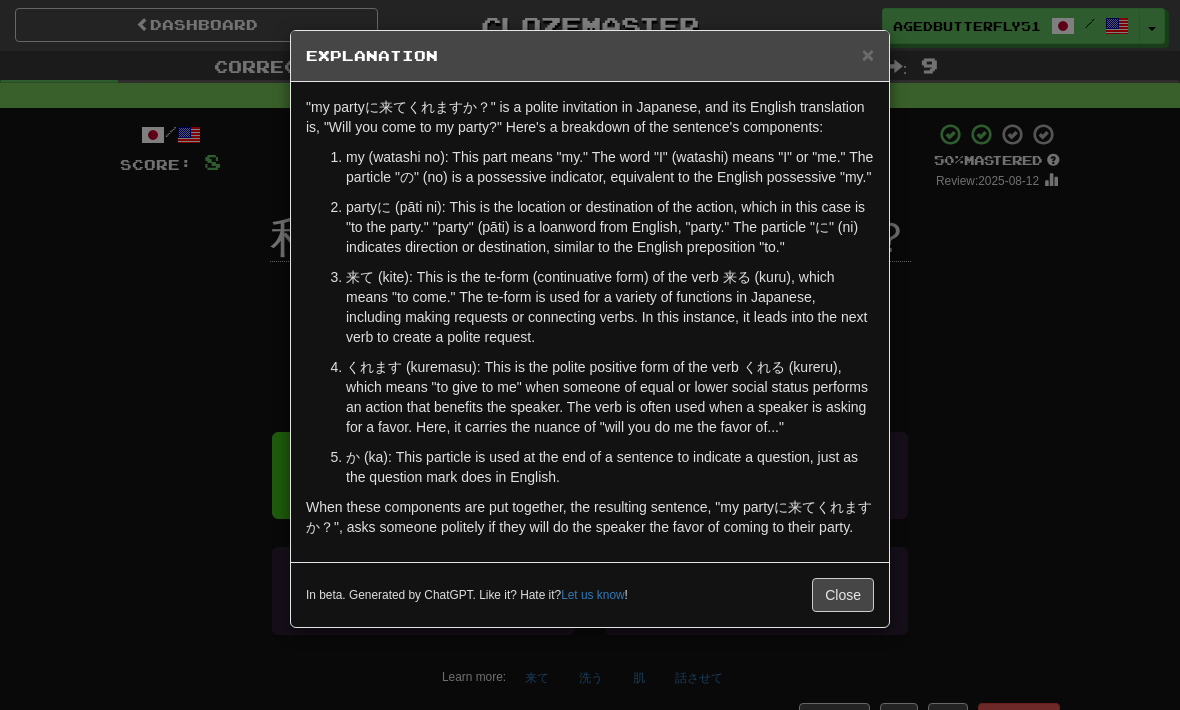 click on "× Explanation "my partyに来てくれますか？" is a polite invitation in Japanese, and its English translation is, "Will you come to my party?" Here's a breakdown of the sentence's components:
my (watashi no): This part means "my." The word "I" (watashi) means "I" or "me." The particle "の" (no) is a possessive indicator, equivalent to the English possessive "my."
partyに (pāti ni): This is the location or destination of the action, which in this case is "to the party." "party" (pāti) is a loanword from English, "party." The particle "に" (ni) indicates direction or destination, similar to the English preposition "to."
来て (kite): This is the te-form (continuative form) of the verb 来る (kuru), which means "to come." The te-form is used for a variety of functions in Japanese, including making requests or connecting verbs. In this instance, it leads into the next verb to create a polite request.
Let us know ! Close" at bounding box center [590, 355] 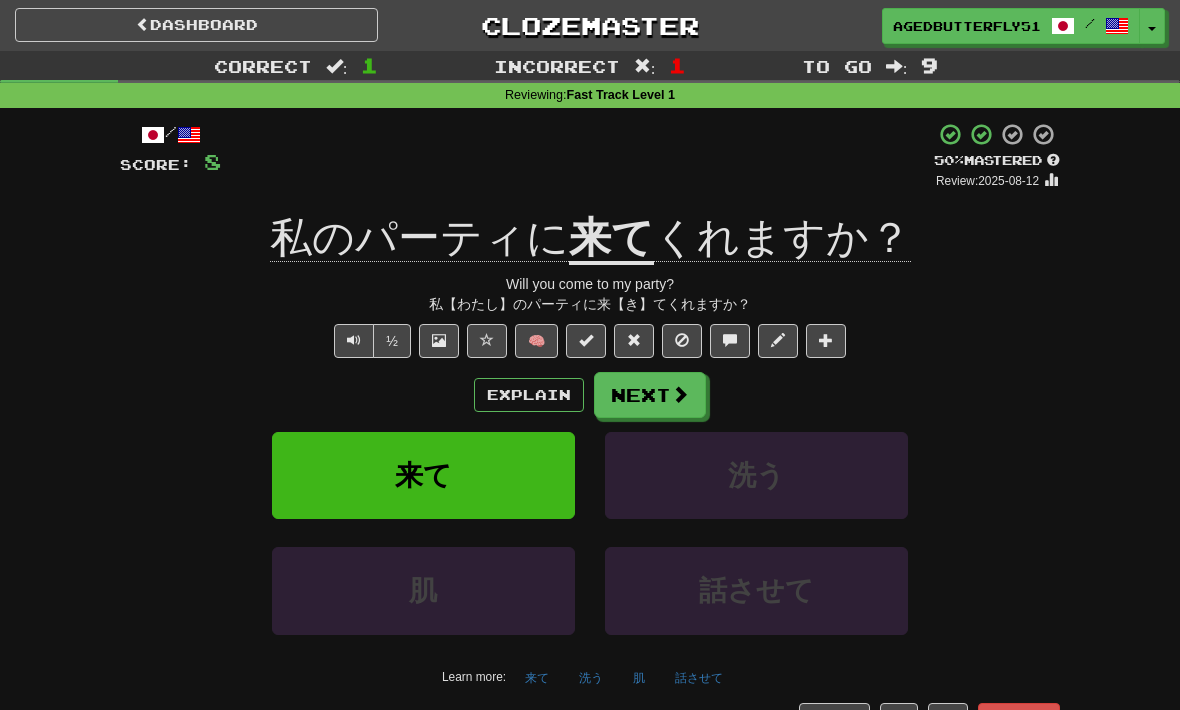 click on "Next" at bounding box center (650, 395) 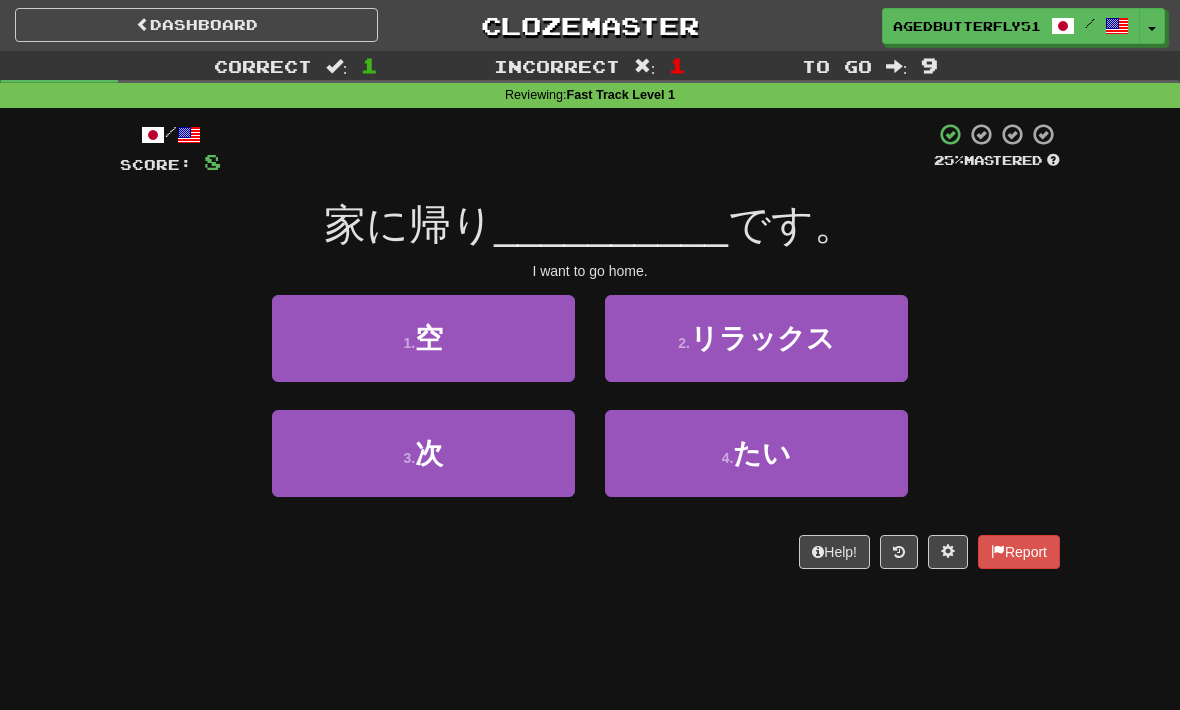 click on "4 .  たい" at bounding box center [756, 453] 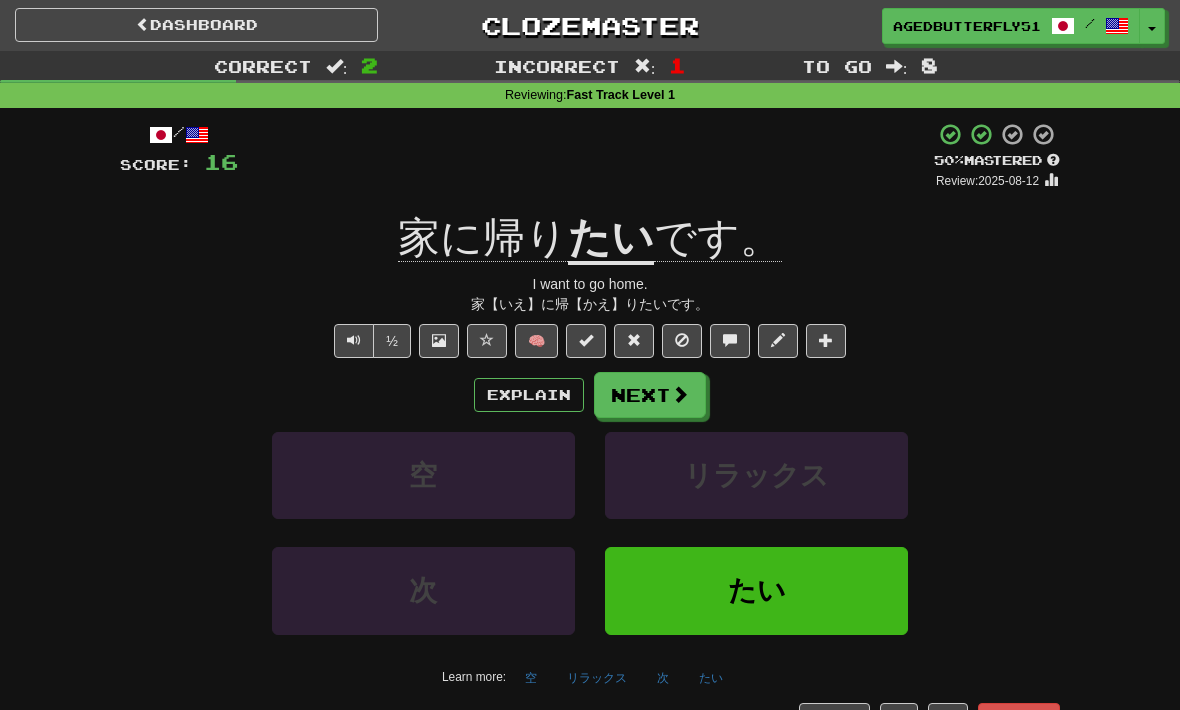 click at bounding box center [354, 341] 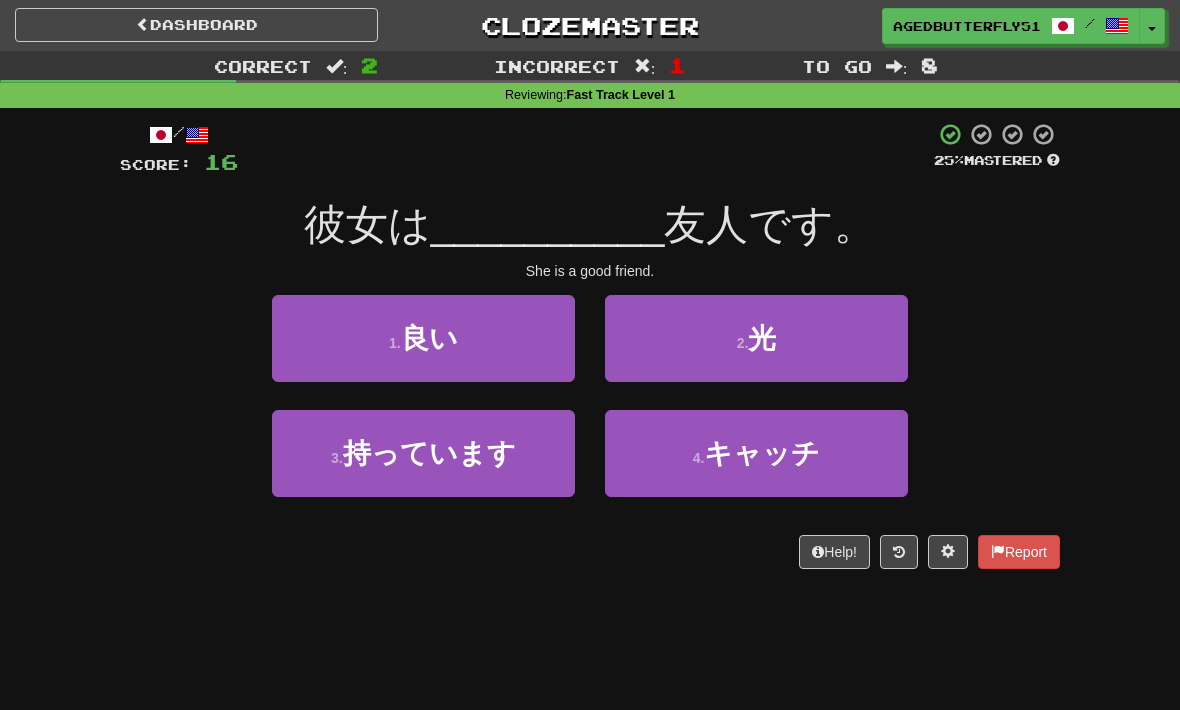 click on "1 .  良い" at bounding box center (423, 338) 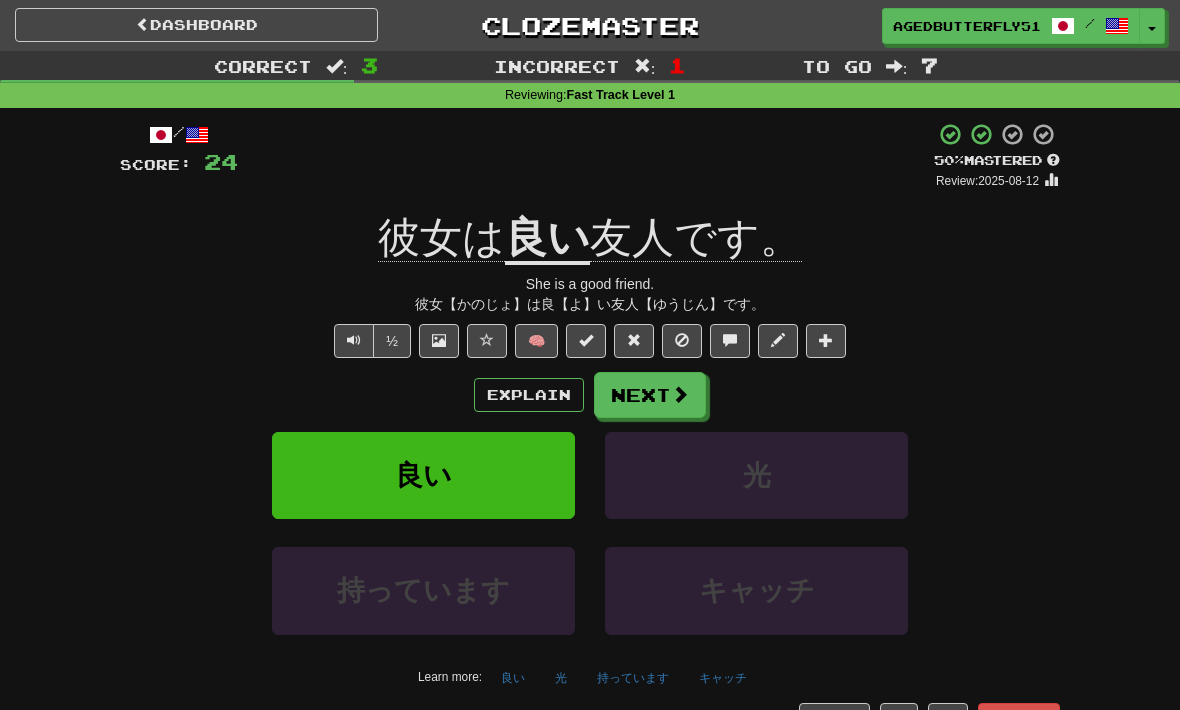 click on "Explain" at bounding box center [529, 395] 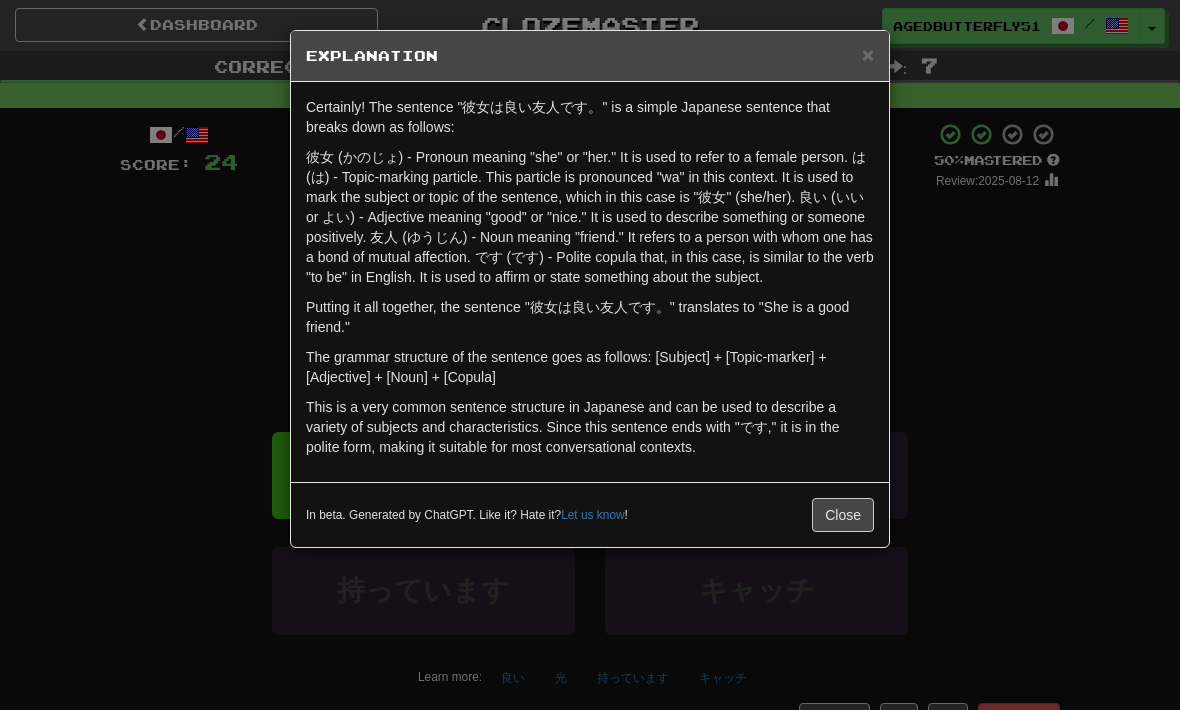 click on "This is a very common sentence structure in Japanese and can be used to describe a variety of subjects and characteristics. Since this sentence ends with "です," it is in the polite form, making it suitable for most conversational contexts." at bounding box center [590, 427] 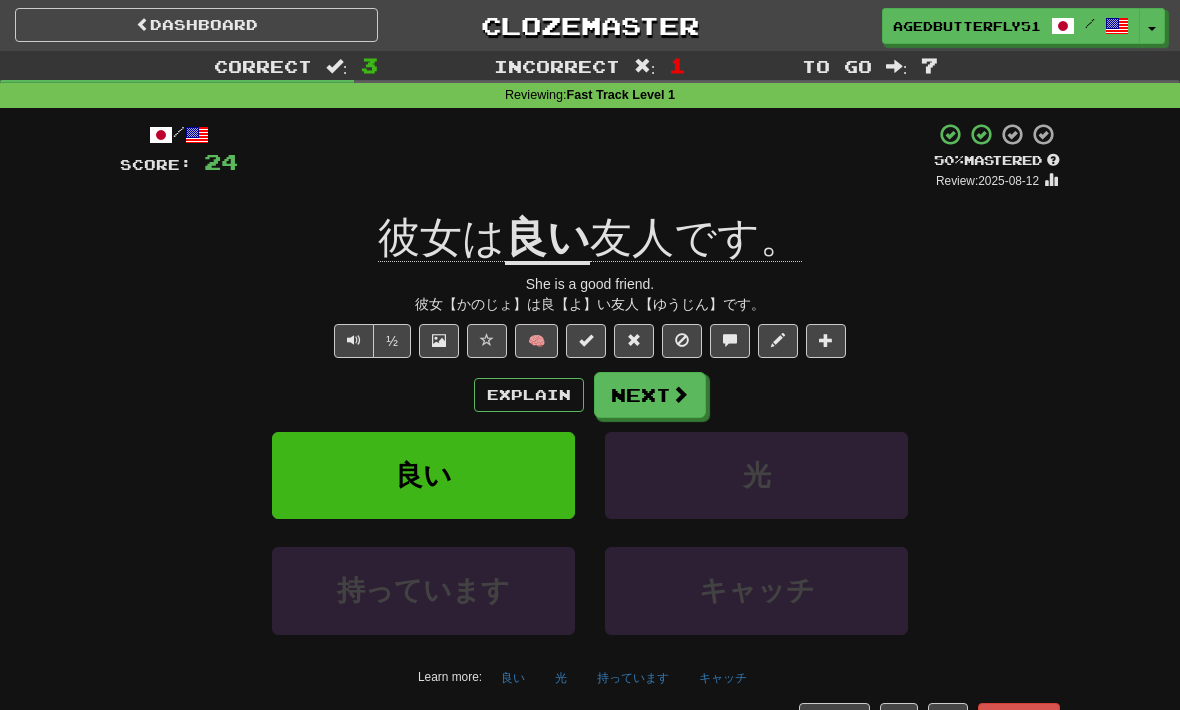 click on "Next" at bounding box center [650, 395] 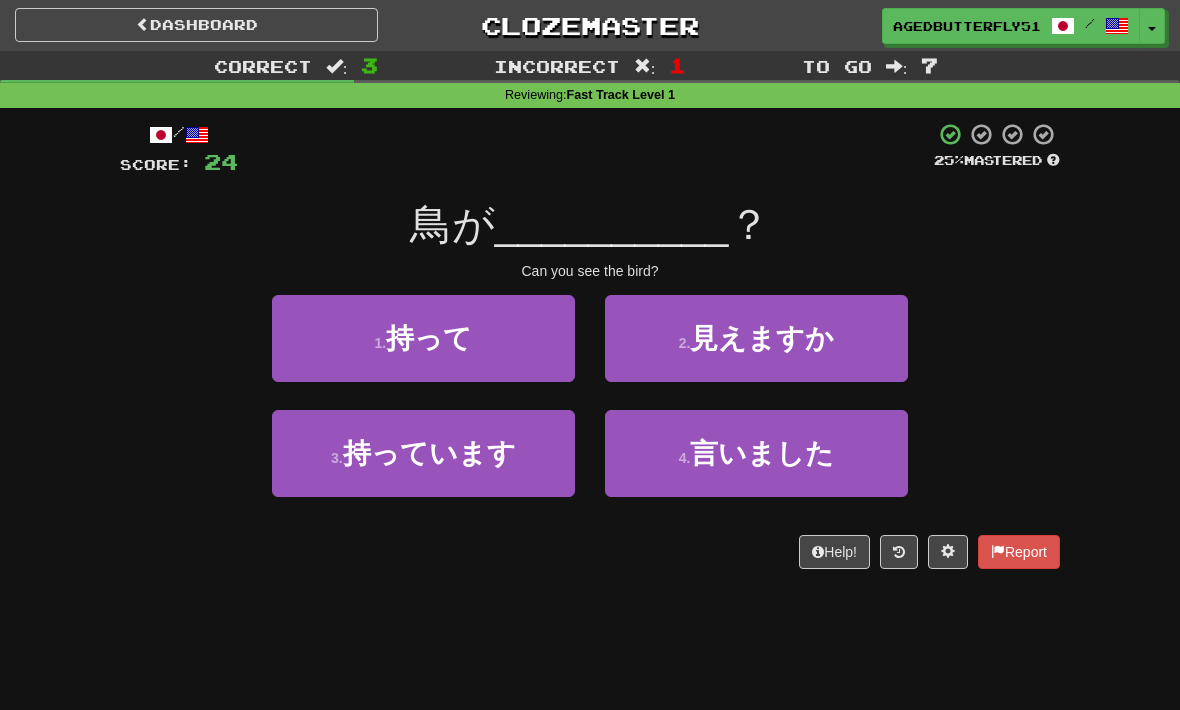 click on "2 .  見えますか" at bounding box center [756, 338] 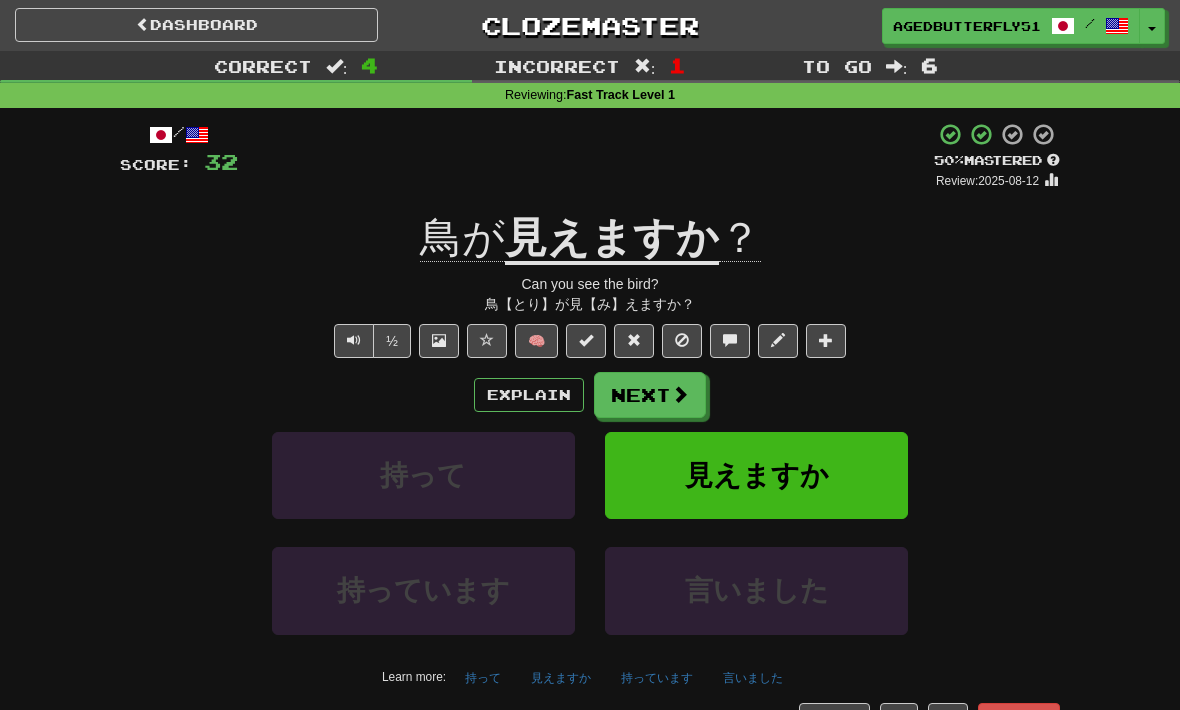 click on "Explain" at bounding box center (529, 395) 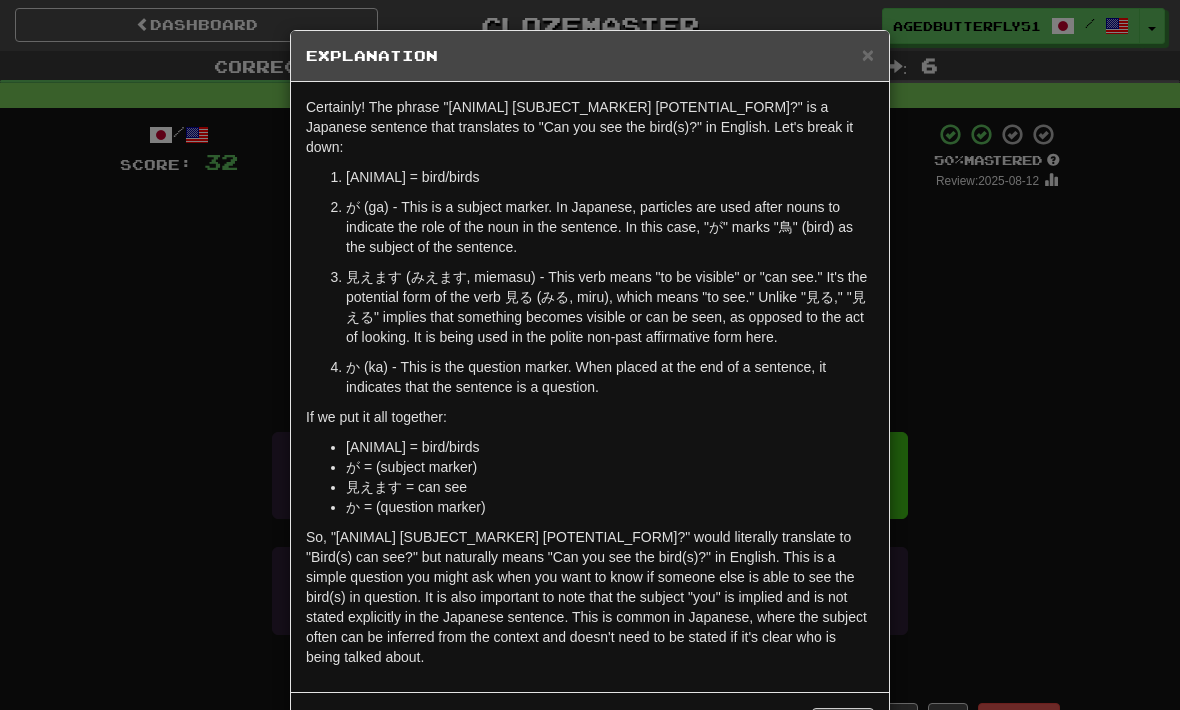 click on "× Explanation Certainly! The phrase "鳥が見えますか？" is a Japanese sentence that translates to "Can you see the bird(s)?" in English. Let's break it down:
鳥 (とり, tori) - This is the Japanese word for "bird" or "birds." In Japanese, there is not typically a distinction between singular and plural, so depending on context, とり could refer to one bird or multiple birds.
が (ga) - This is a subject marker. In Japanese, particles are used after nouns to indicate the role of the noun in the sentence. In this case, "が" marks "鳥" (bird) as the subject of the sentence.
見えます (みえます, miemasu) - This verb means "to be visible" or "can see." It's the potential form of the verb 見る (みる, miru), which means "to see." Unlike "見る," "見える" implies that something becomes visible or can be seen, as opposed to the act of looking. It is being used in the polite non-past affirmative form here.
If we put it all together:
鳥 = bird/birds" at bounding box center (590, 355) 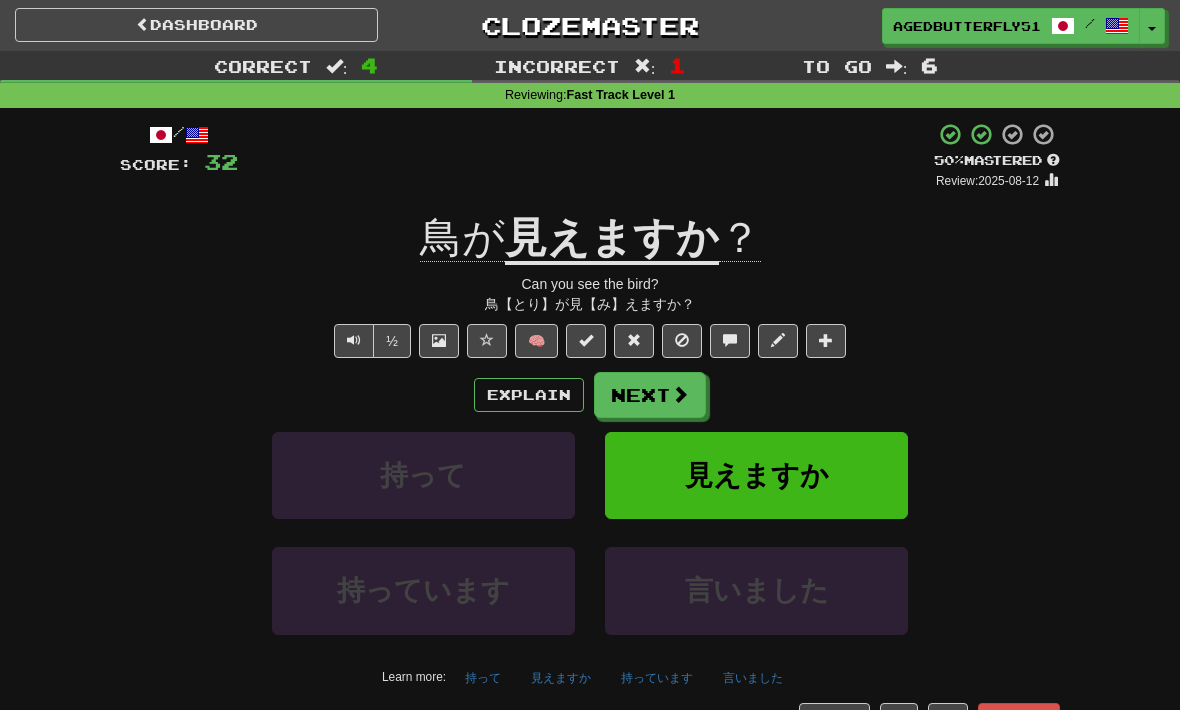 click on "Next" at bounding box center [650, 395] 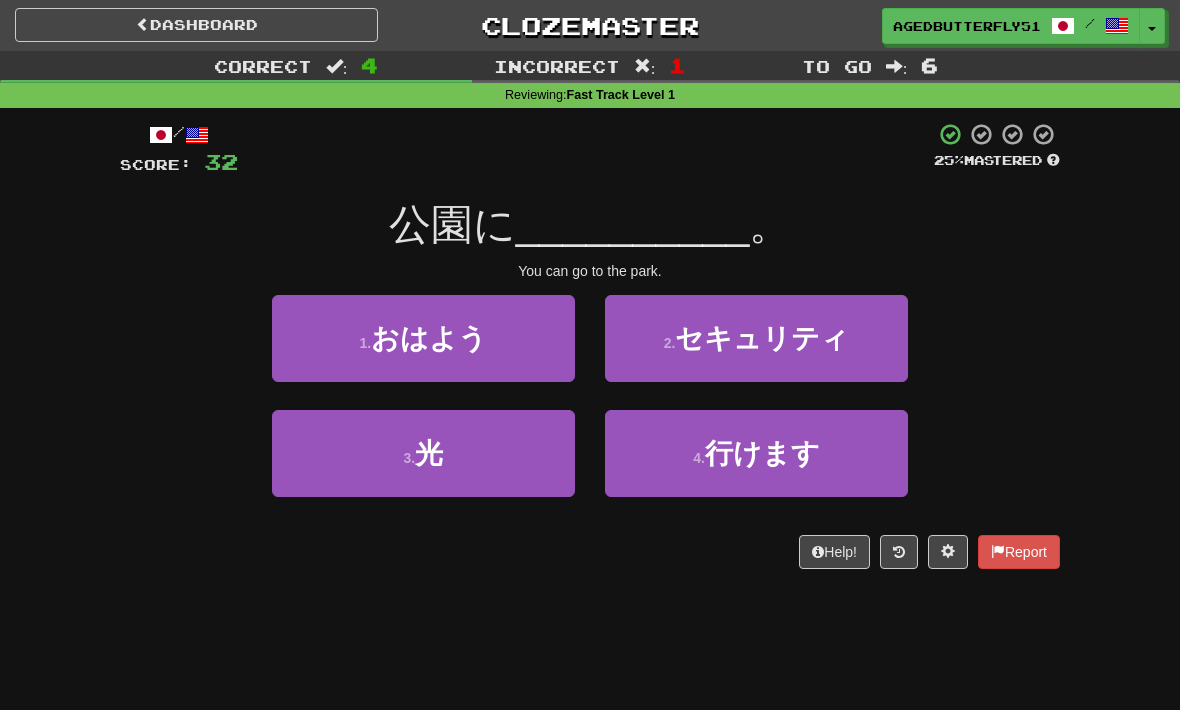click on "4 .  行けます" at bounding box center (756, 453) 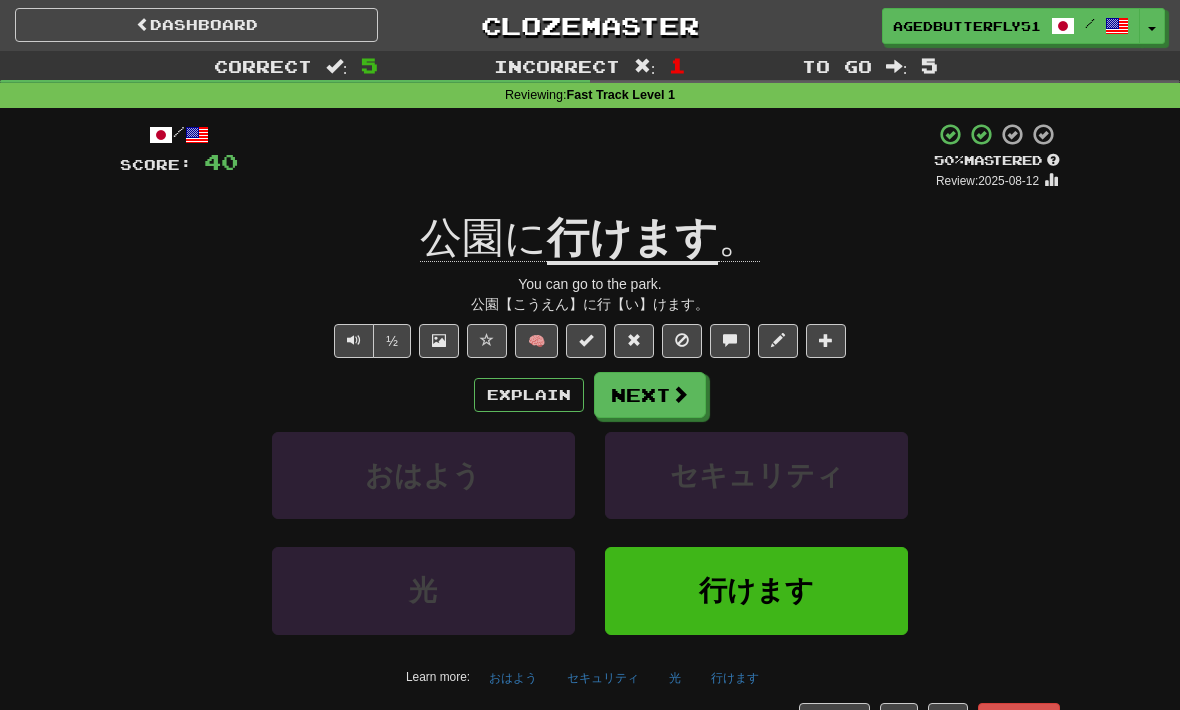 click on "Next" at bounding box center (650, 395) 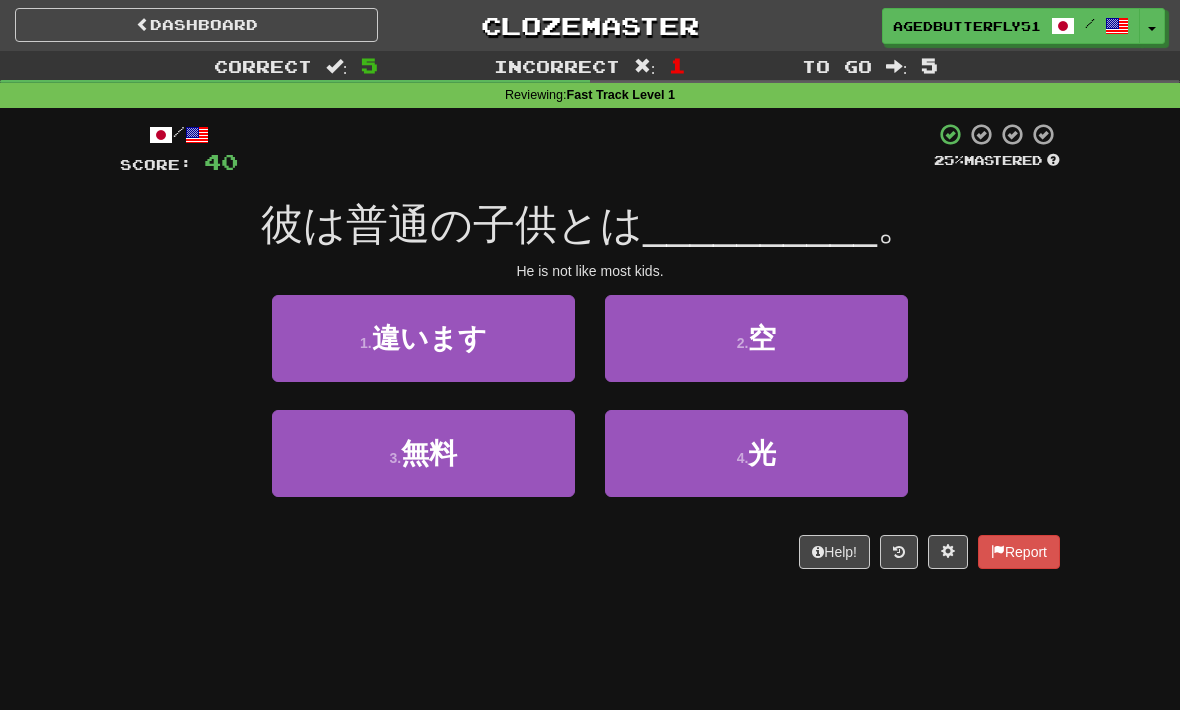 click on "3 .  無料" at bounding box center [423, 453] 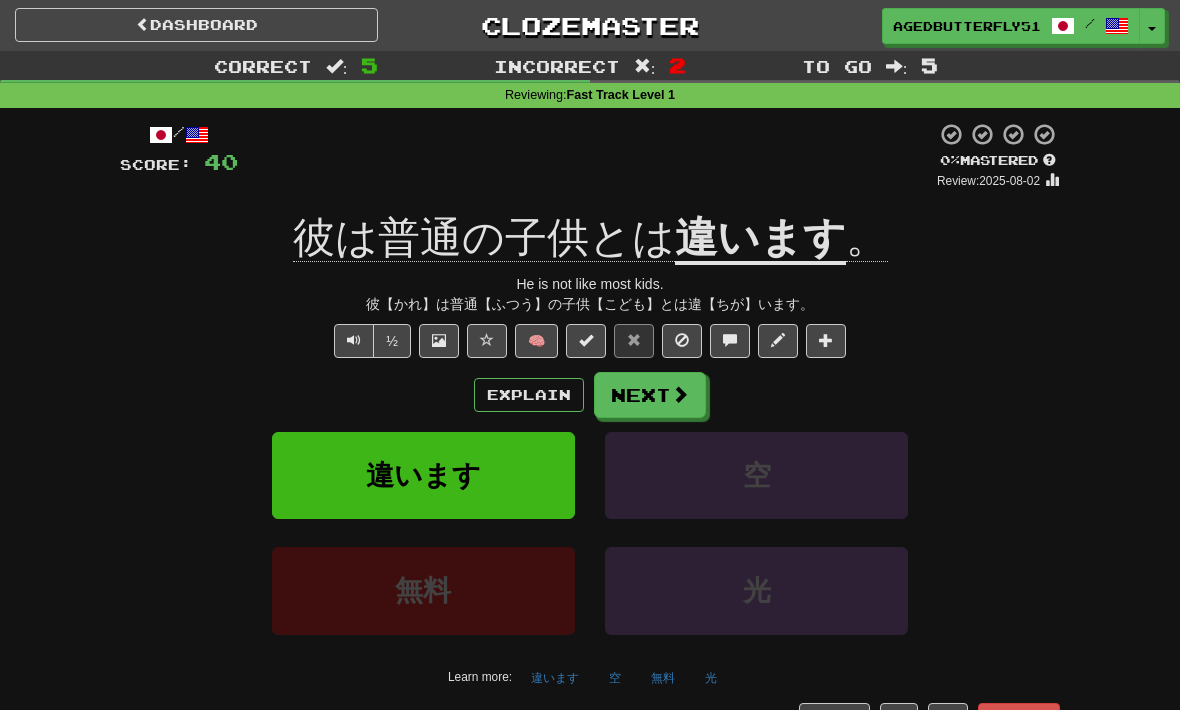 click on "Explain" at bounding box center (529, 395) 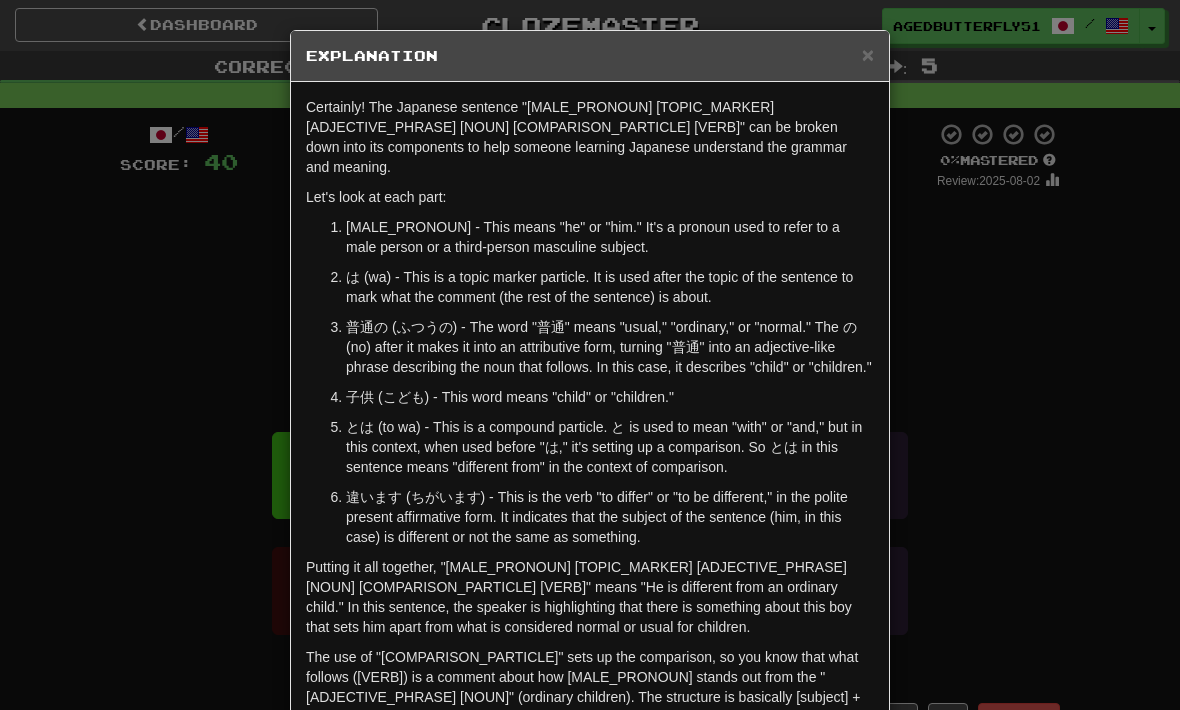 click on "× Explanation Certainly! The Japanese sentence "彼は普通の子供とは違います。" can be broken down into its components to help someone learning Japanese understand the grammar and meaning.
Let's look at each part:
彼 (かれ) - This means "he" or "him." It's a pronoun used to refer to a male person or a third-person masculine subject.
は (wa) - This is a topic marker particle. It is used after the topic of the sentence to mark what the comment (the rest of the sentence) is about.
普通の (ふつうの) - The word "普通" means "usual," "ordinary," or "normal." The の (no) after it makes it into an attributive form, turning "普通" into an adjective-like phrase describing the noun that follows. In this case, it describes "child" or "children."
子供 (こども) - This word means "child" or "children."
In beta. Generated by ChatGPT. Like it? Hate it?  Let us know ! Close" at bounding box center [590, 355] 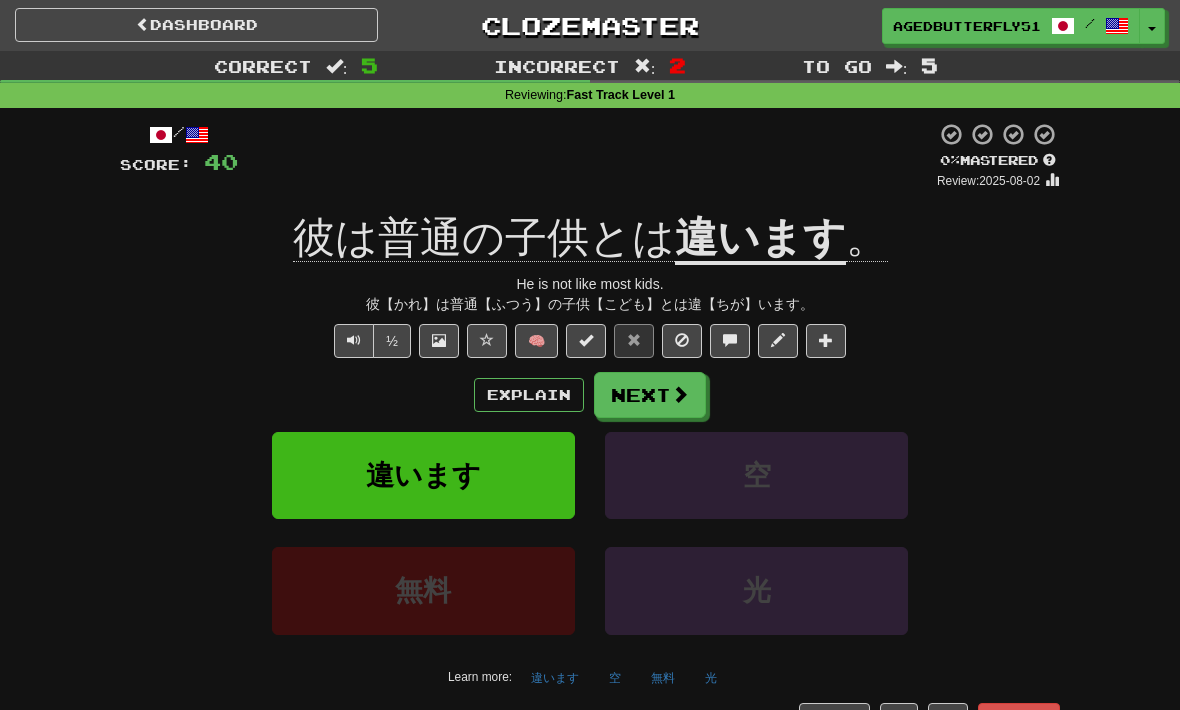 click on "Next" at bounding box center [650, 395] 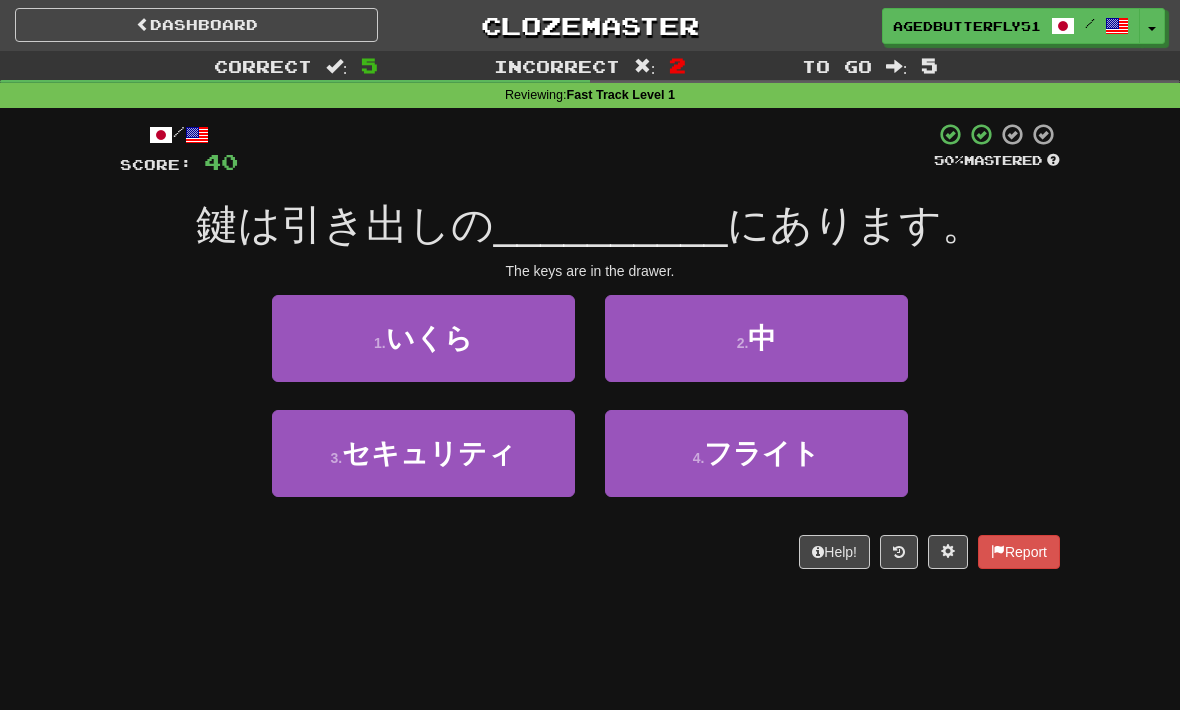click on "2 .  中" at bounding box center [756, 338] 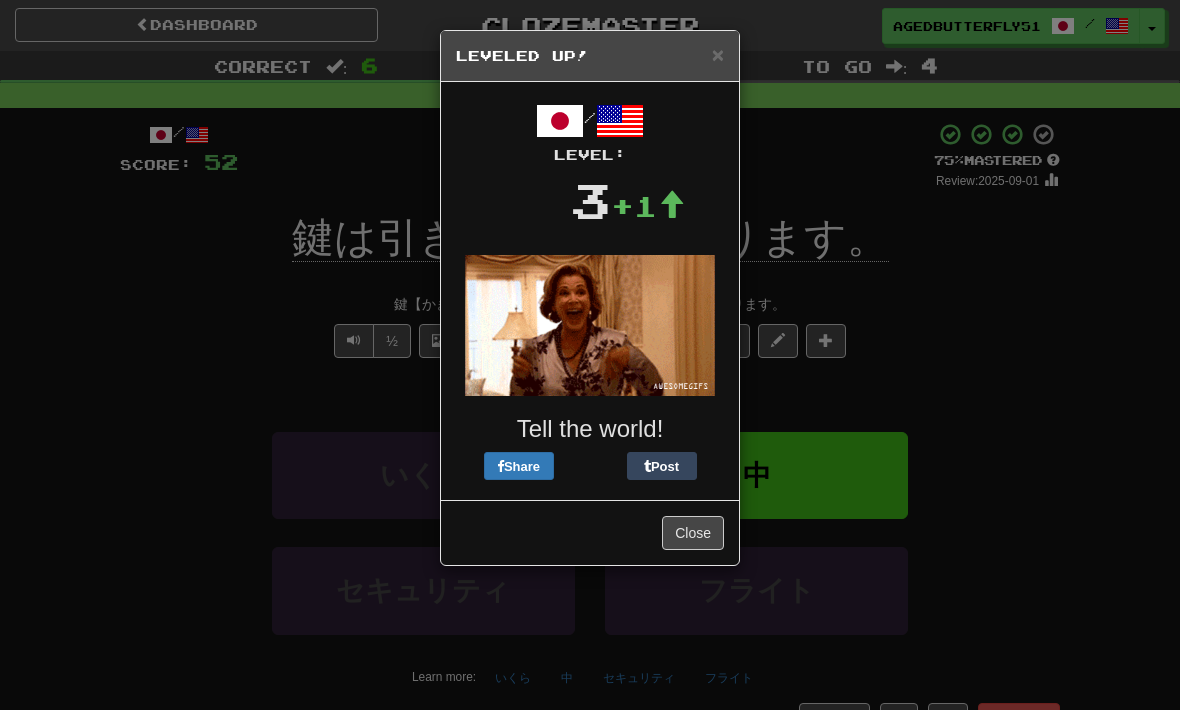 click on "×" at bounding box center (718, 54) 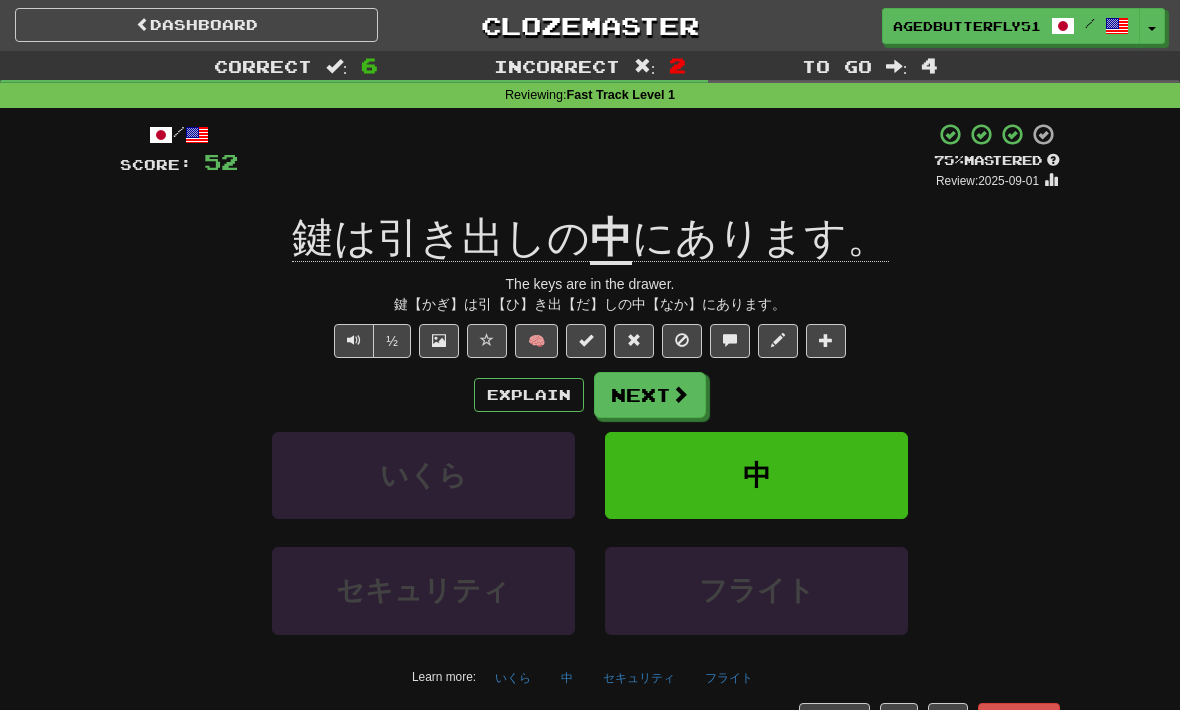click on "Explain" at bounding box center [529, 395] 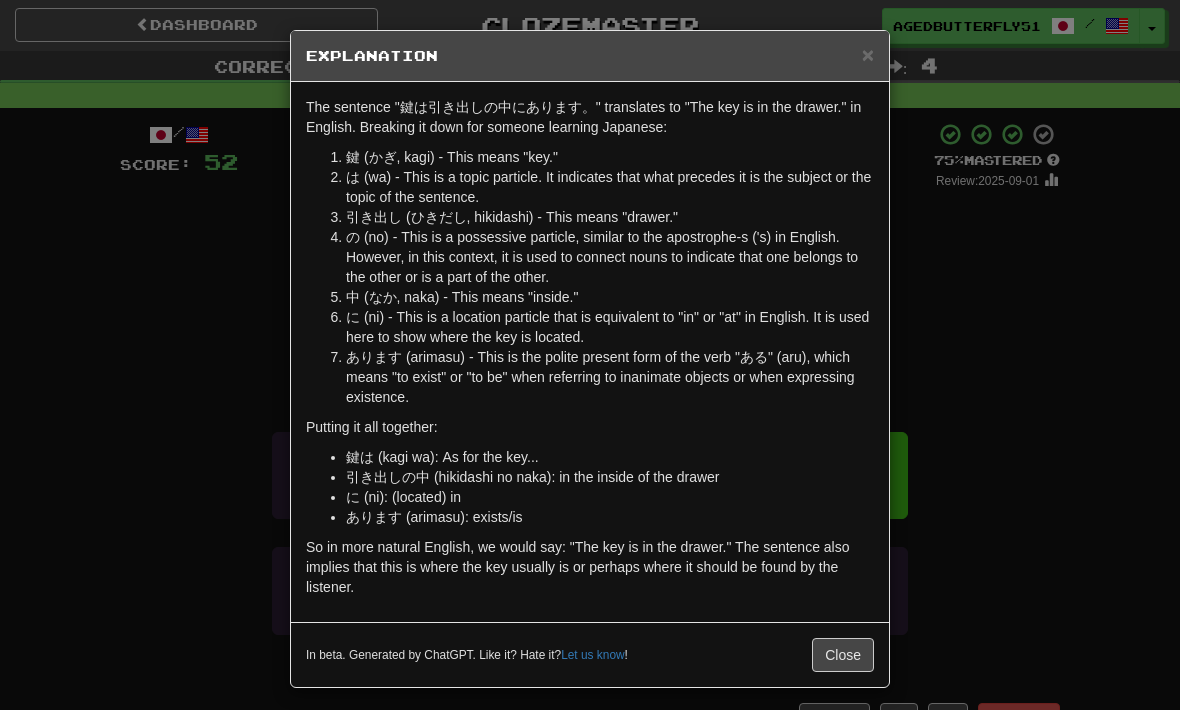click on "× Explanation The sentence "鍵は引き出しの中にあります。" translates to "The key is in the drawer." in English. Breaking it down for someone learning Japanese:
鍵 (かぎ, kagi) - This means "key."
は (wa) - This is a topic particle. It indicates that what precedes it is the subject or the topic of the sentence.
引き出し (ひきだし, hikidashi) - This means "drawer."
の (no) - This is a possessive particle, similar to the apostrophe-s ('s) in English. However, in this context, it is used to connect nouns to indicate that one belongs to the other or is a part of the other.
中 (なか, naka) - This means "inside."
に (ni) - This is a location particle that is equivalent to "in" or "at" in English. It is used here to show where the key is located.
あります (arimasu) - This is the polite present form of the verb "ある" (aru), which means "to exist" or "to be" when referring to inanimate objects or when expressing existence.
Putting it all together:" at bounding box center [590, 355] 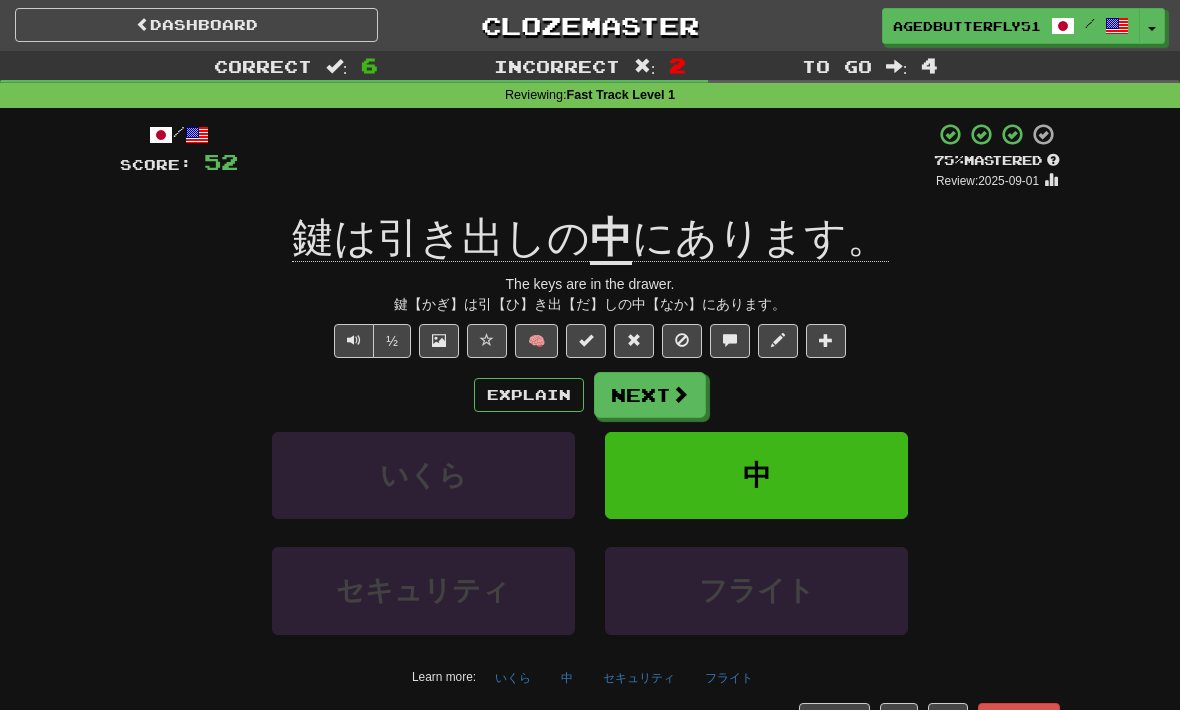 click at bounding box center [680, 394] 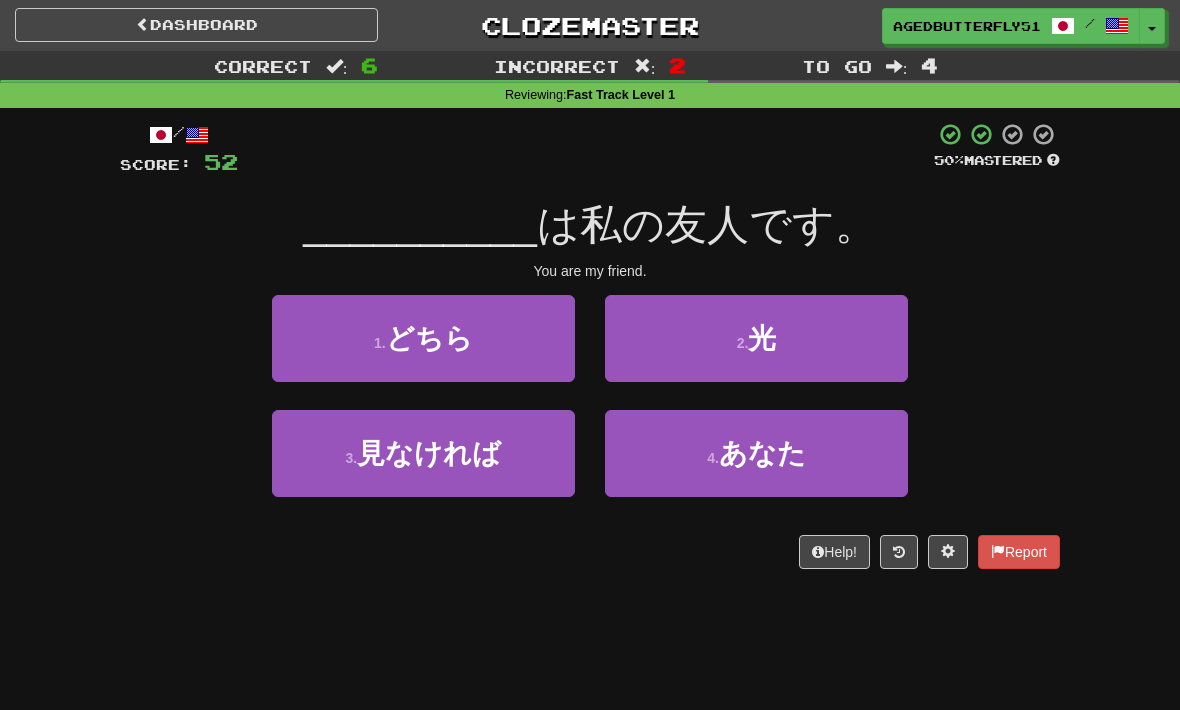 click on "4 .  あなた" at bounding box center [756, 453] 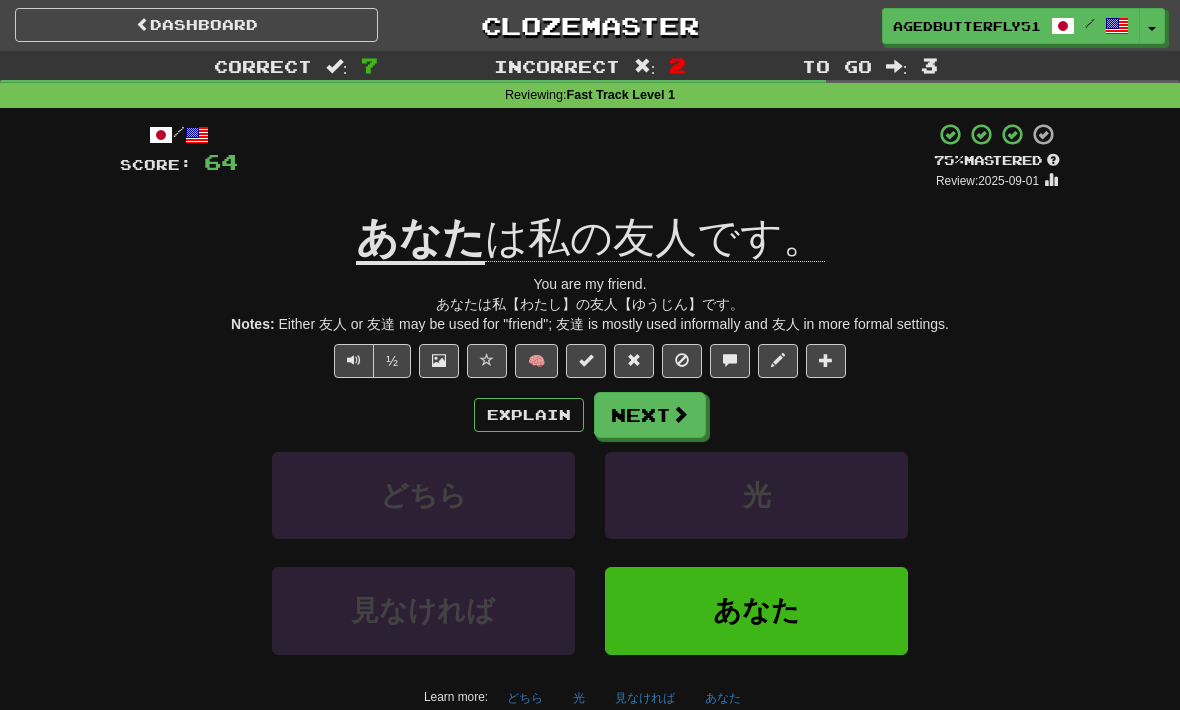 click at bounding box center (680, 414) 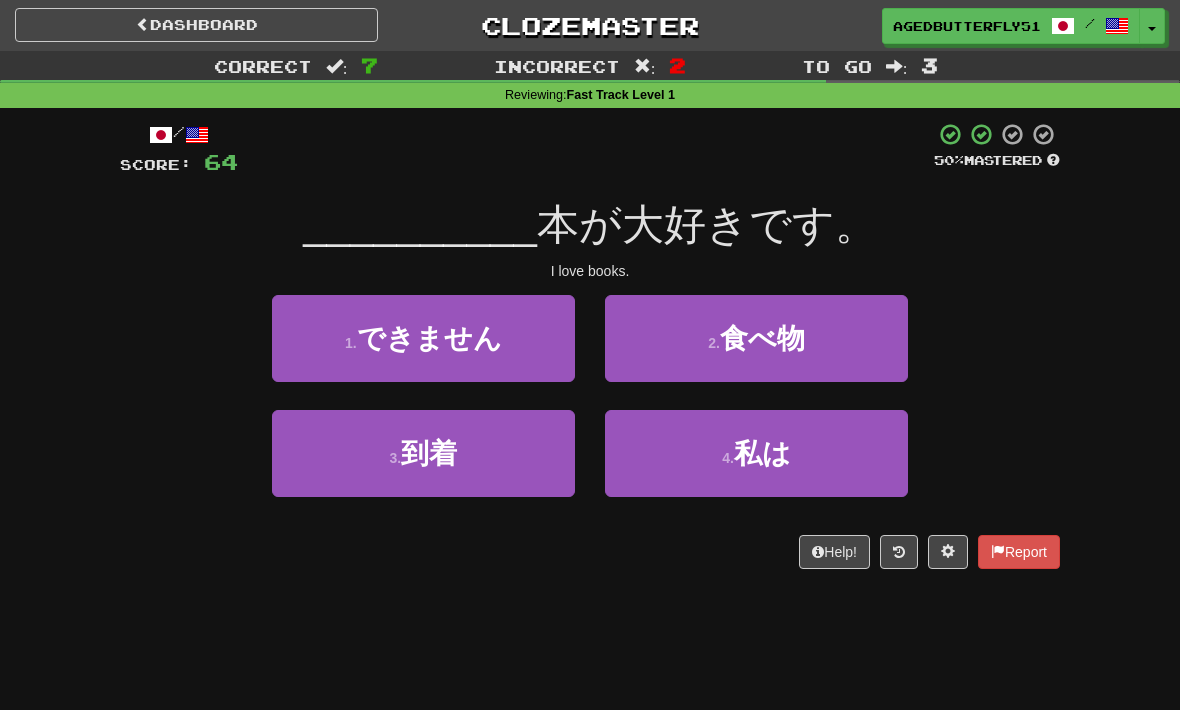 click on "4 .  私は" at bounding box center (756, 453) 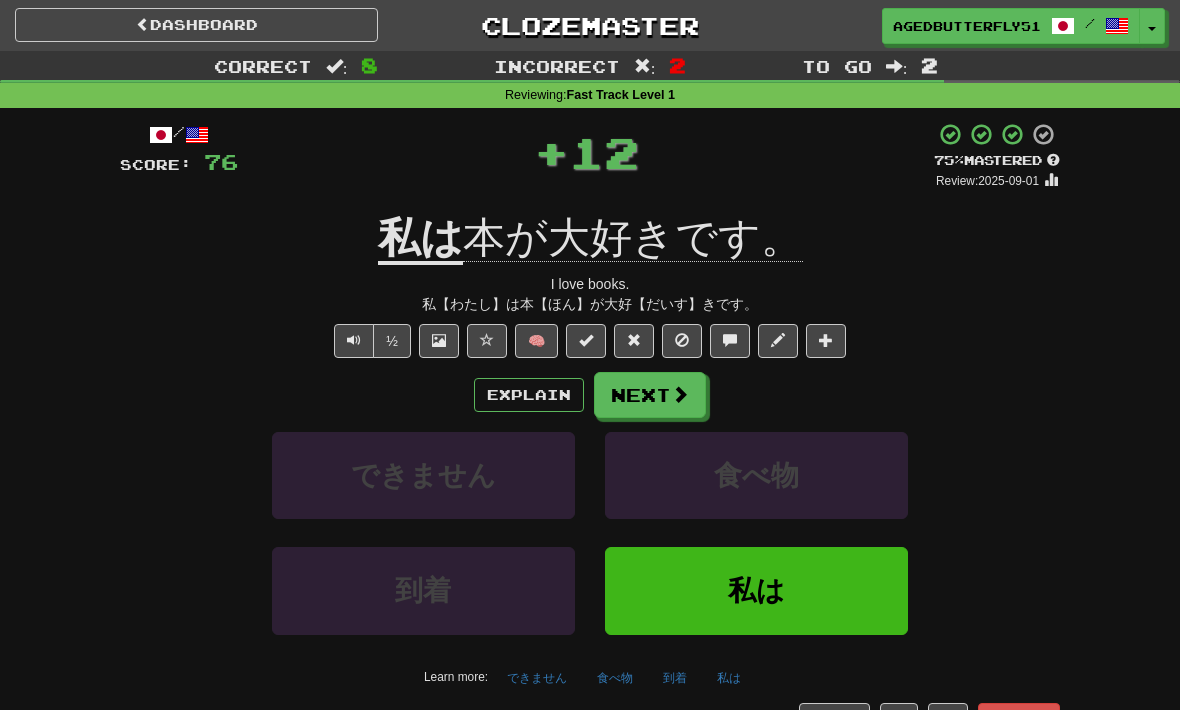 click on "Next" at bounding box center [650, 395] 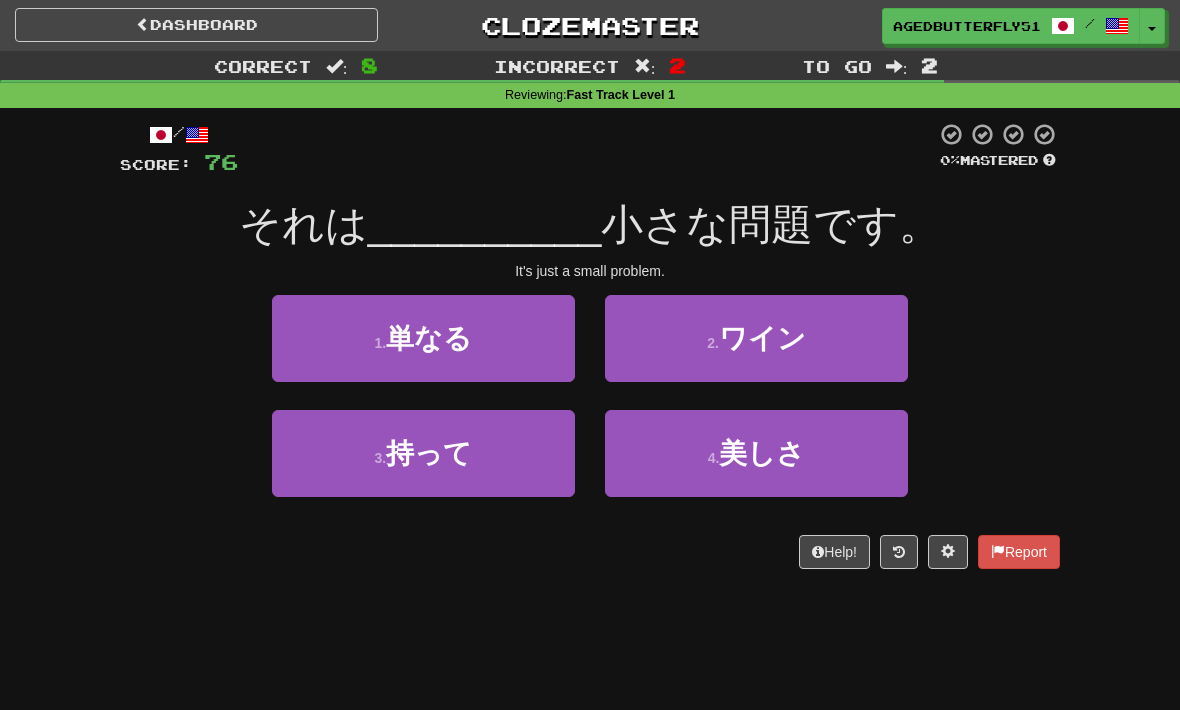 click on "1 .  単なる" at bounding box center (423, 338) 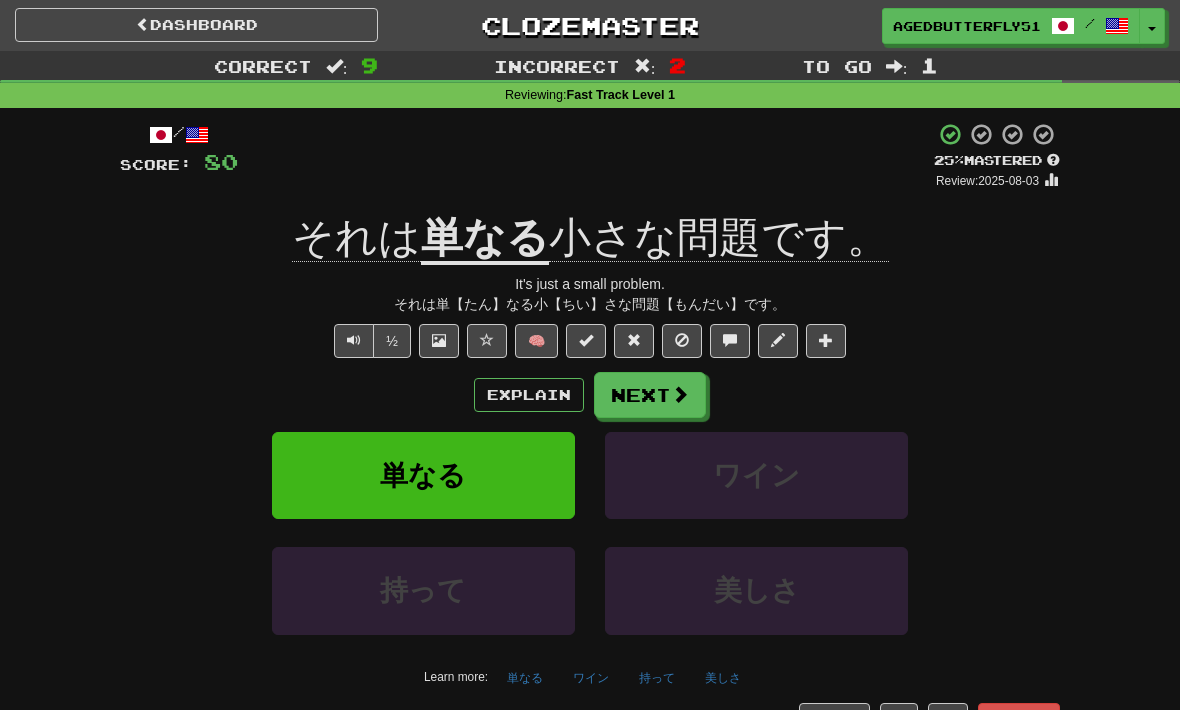click on "Next" at bounding box center [650, 395] 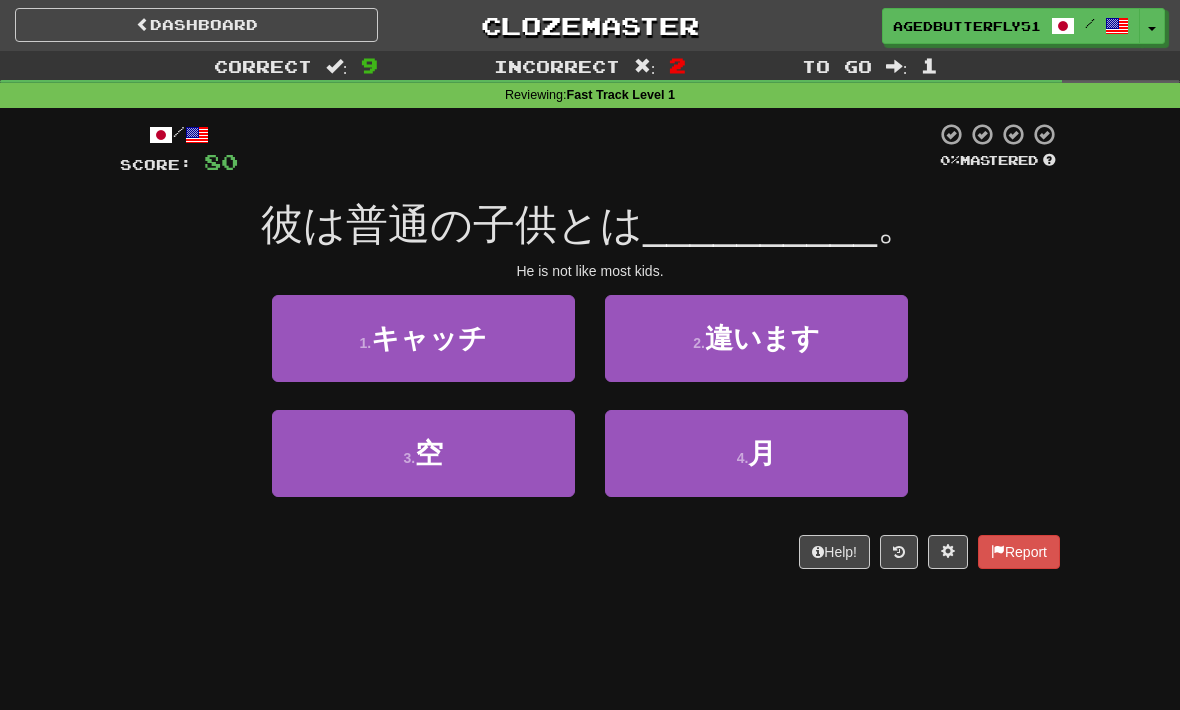 click on "2 .  違います" at bounding box center [756, 338] 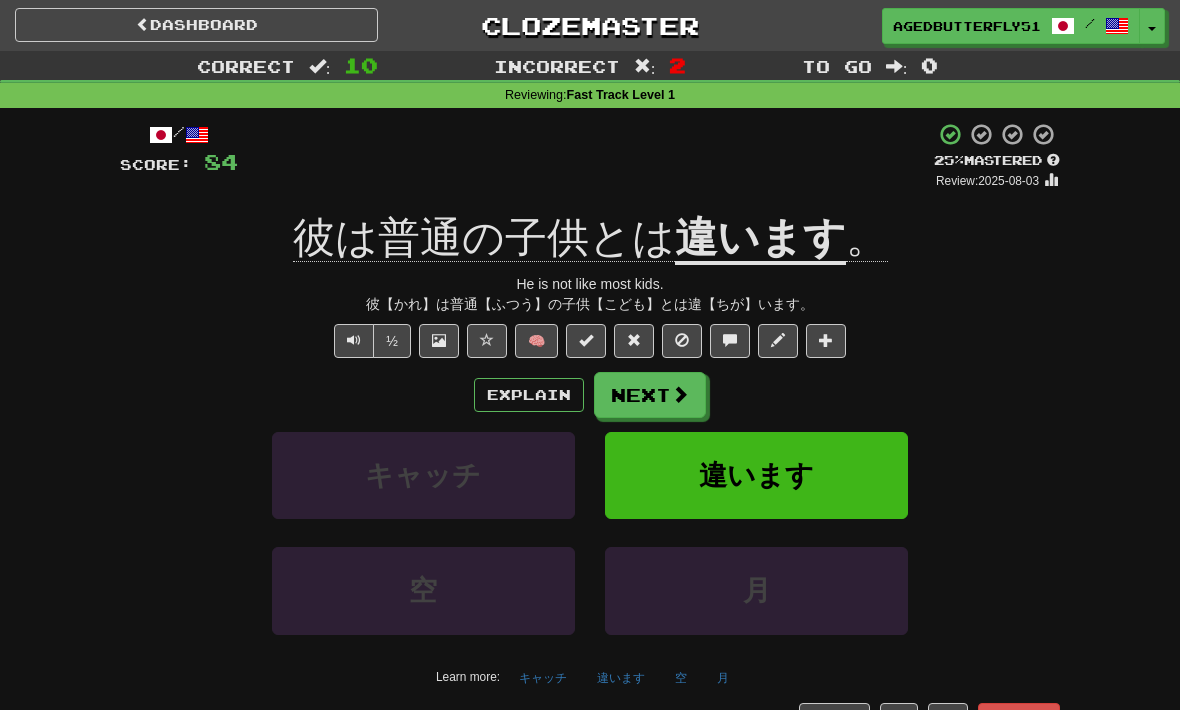 click on "Explain" at bounding box center [529, 395] 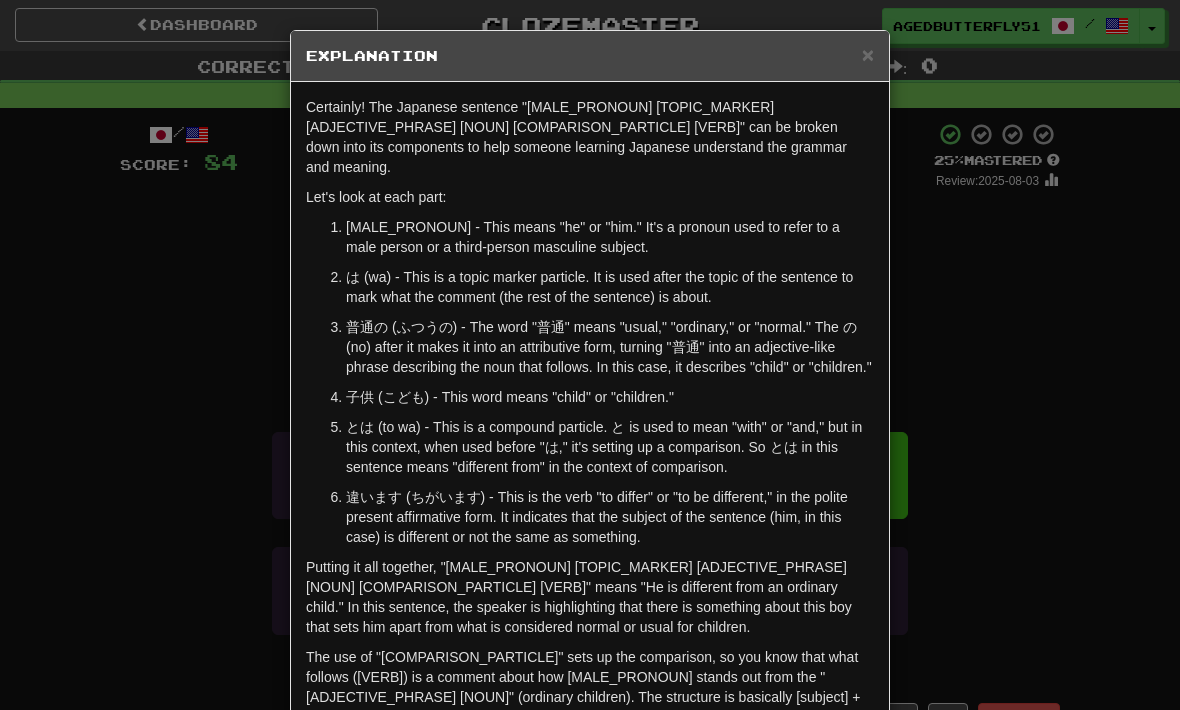 click on "× Explanation Certainly! The Japanese sentence "彼は普通の子供とは違います。" can be broken down into its components to help someone learning Japanese understand the grammar and meaning.
Let's look at each part:
彼 (かれ) - This means "he" or "him." It's a pronoun used to refer to a male person or a third-person masculine subject.
は (wa) - This is a topic marker particle. It is used after the topic of the sentence to mark what the comment (the rest of the sentence) is about.
普通の (ふつうの) - The word "普通" means "usual," "ordinary," or "normal." The の (no) after it makes it into an attributive form, turning "普通" into an adjective-like phrase describing the noun that follows. In this case, it describes "child" or "children."
子供 (こども) - This word means "child" or "children."
In beta. Generated by ChatGPT. Like it? Hate it?  Let us know ! Close" at bounding box center (590, 355) 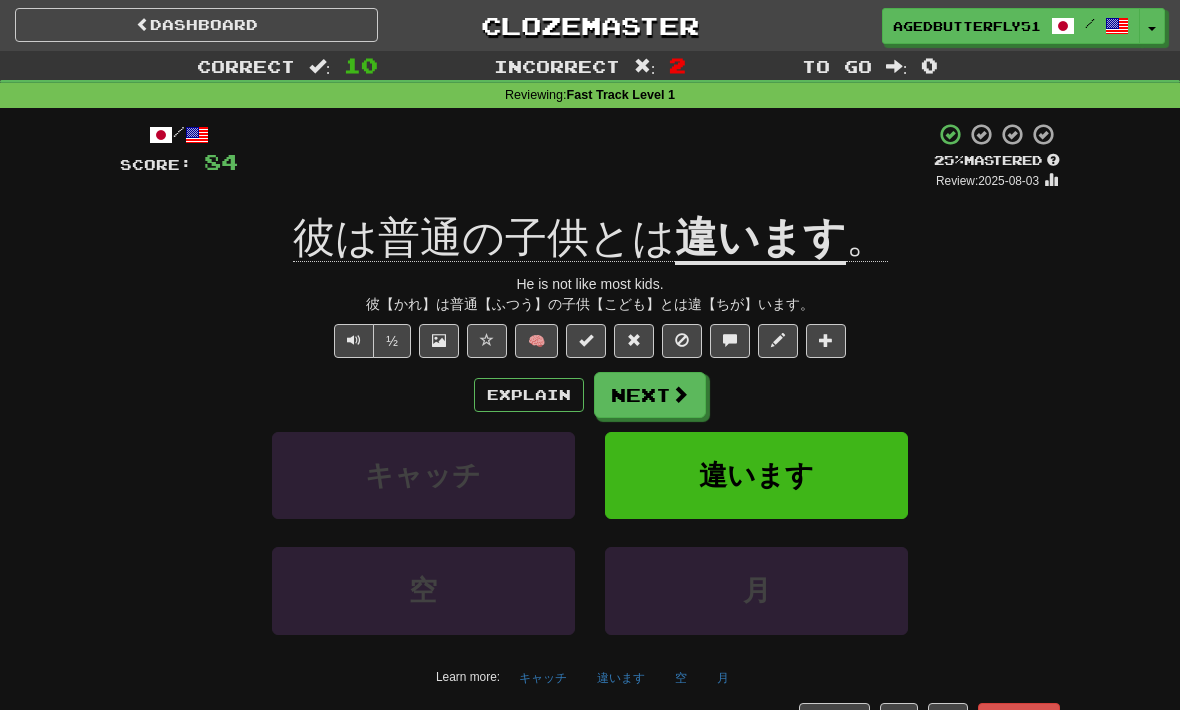 click on "Next" at bounding box center (650, 395) 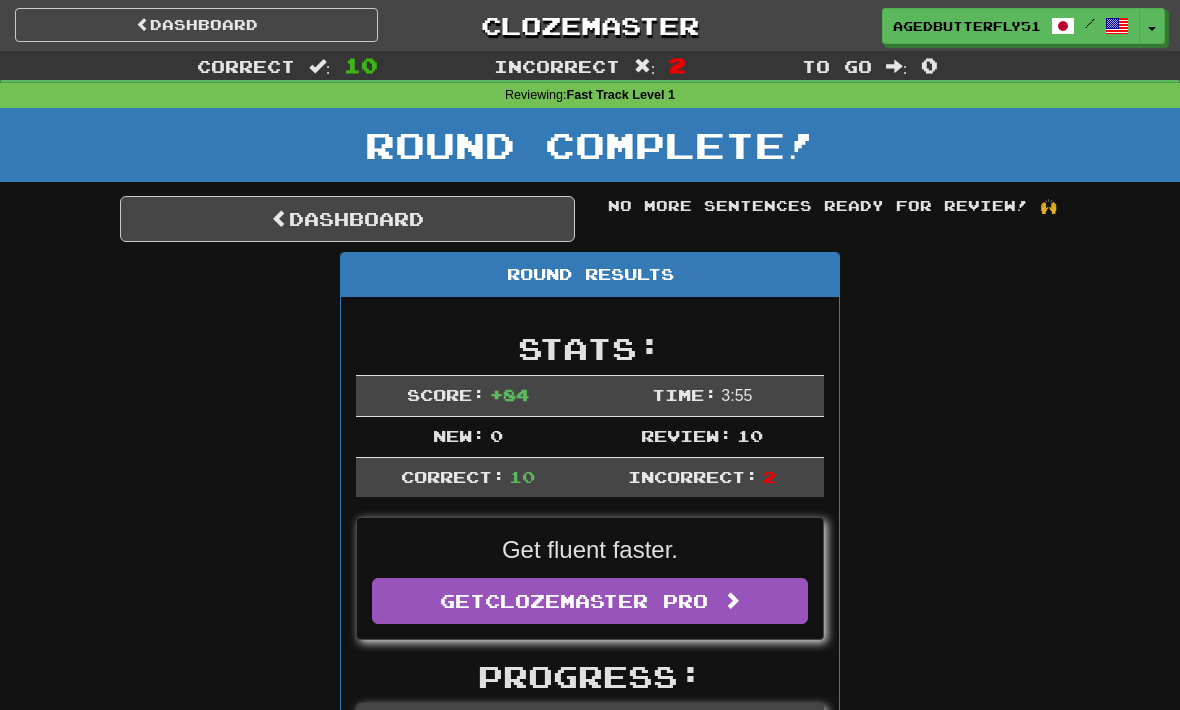 click at bounding box center (143, 24) 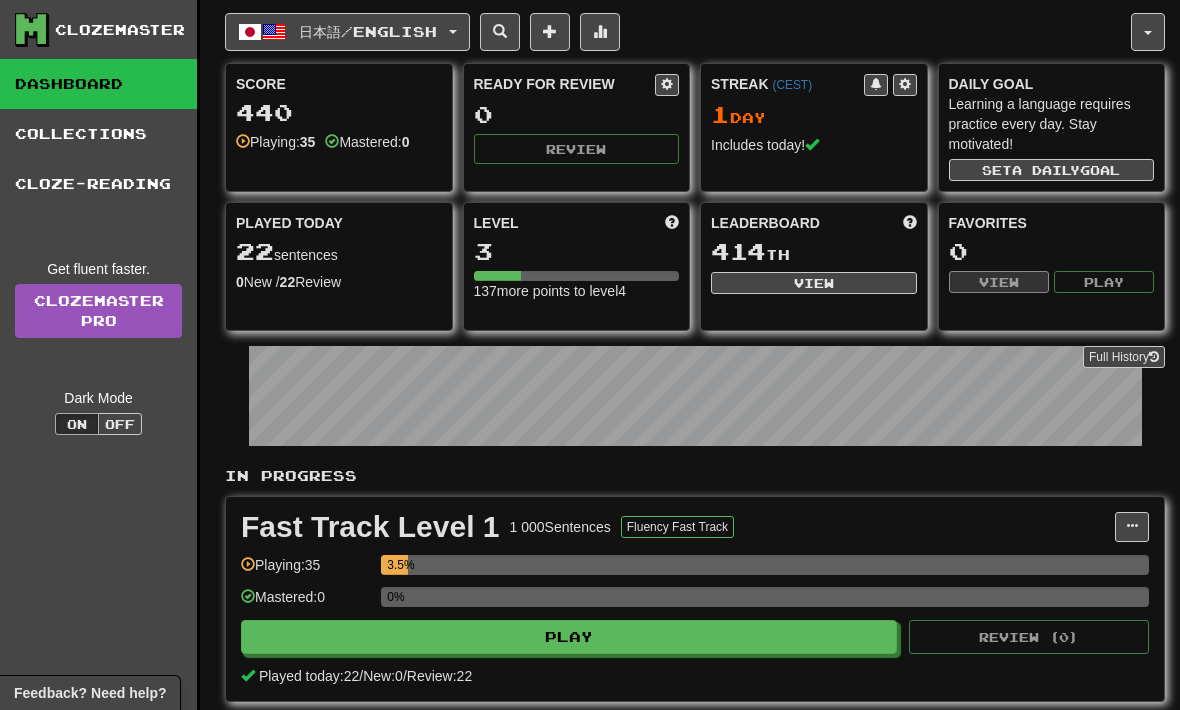 scroll, scrollTop: 0, scrollLeft: 0, axis: both 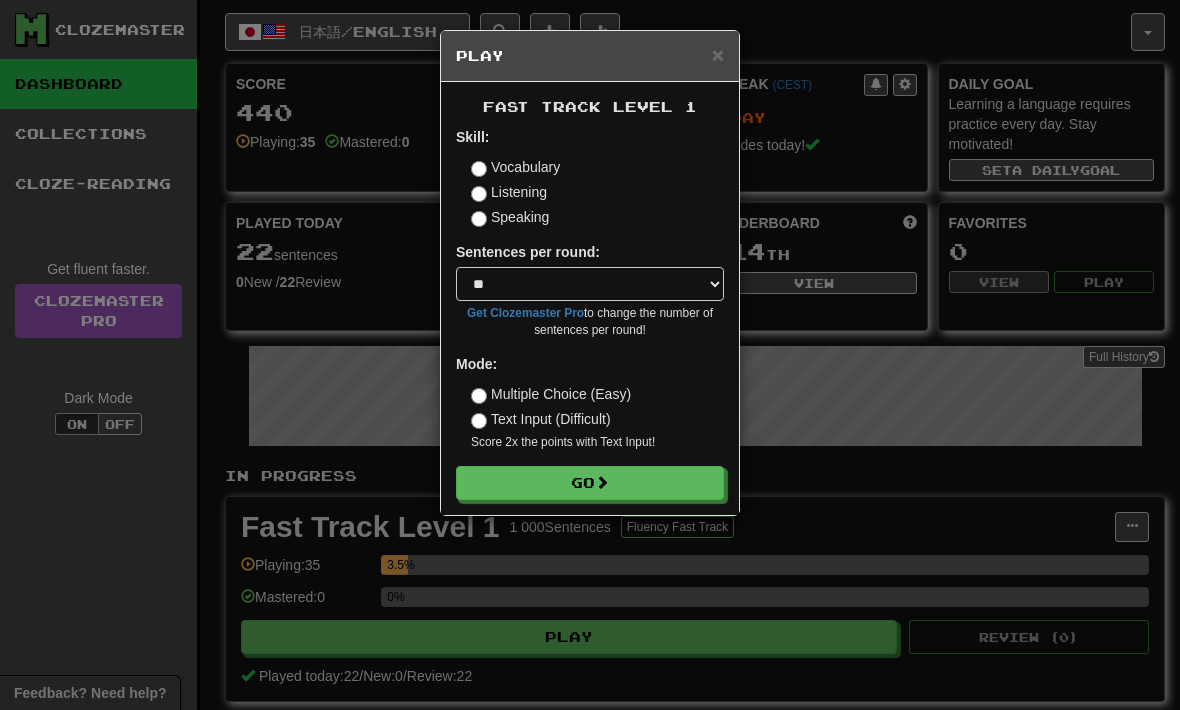 click on "Speaking" at bounding box center (510, 217) 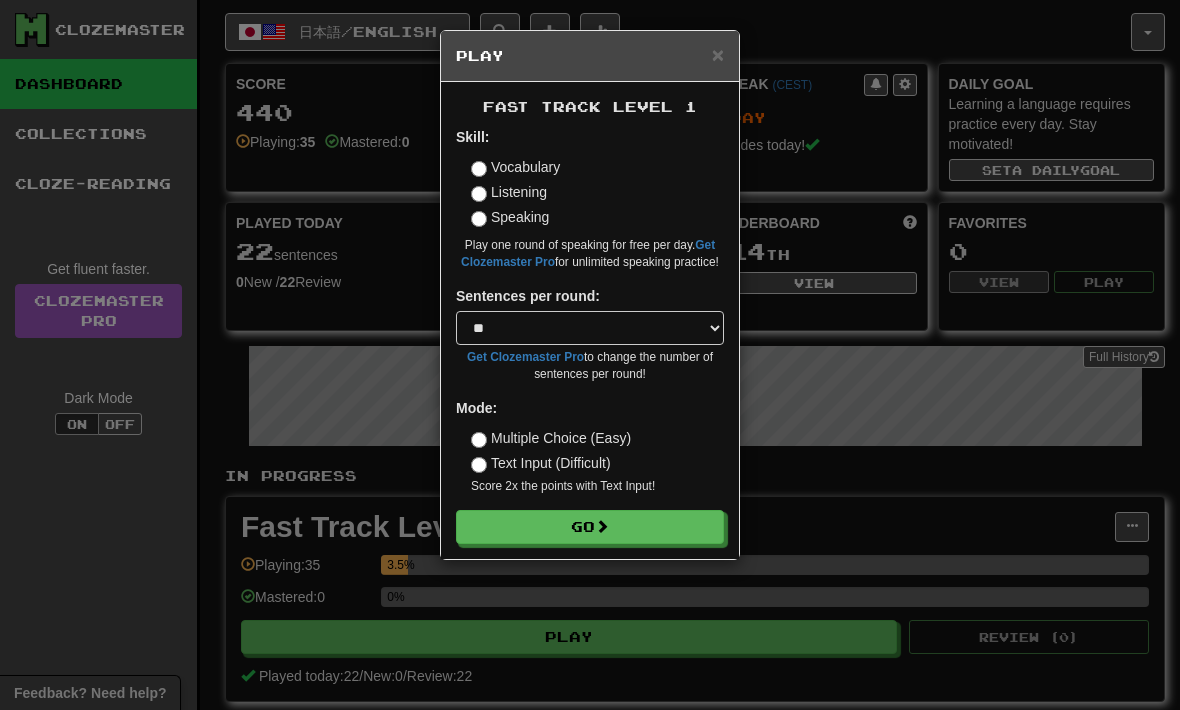 click on "Go" at bounding box center (590, 527) 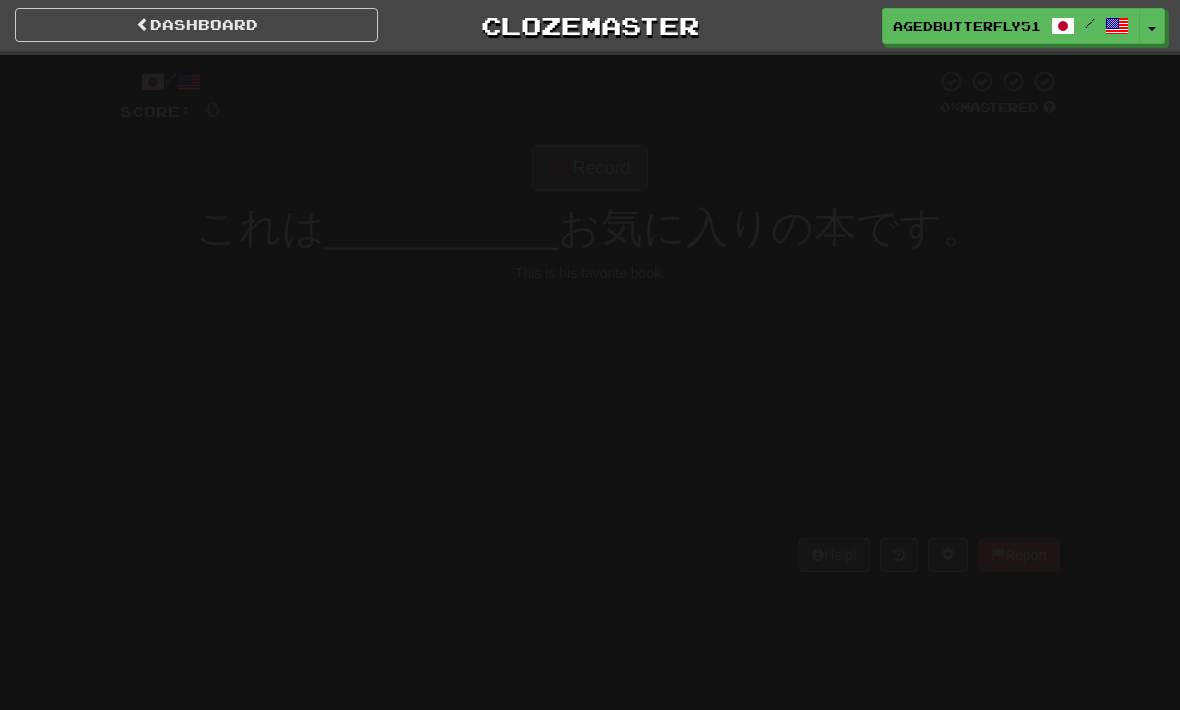 scroll, scrollTop: 0, scrollLeft: 0, axis: both 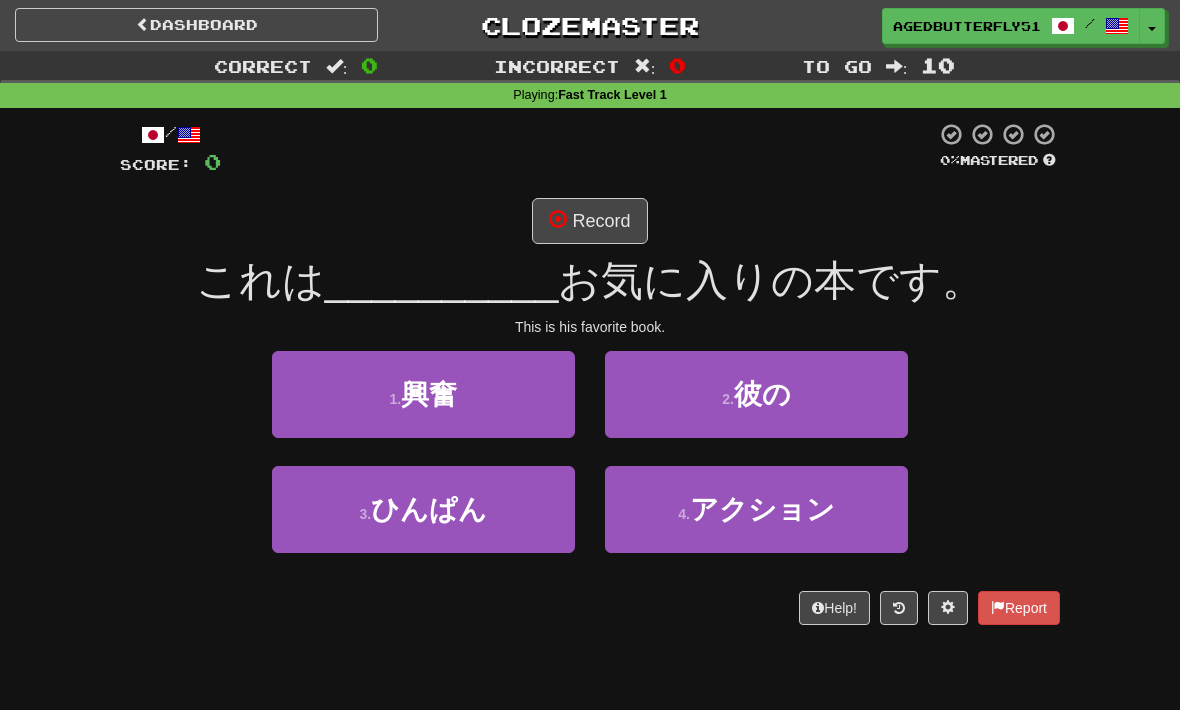 click on "Record" at bounding box center [589, 221] 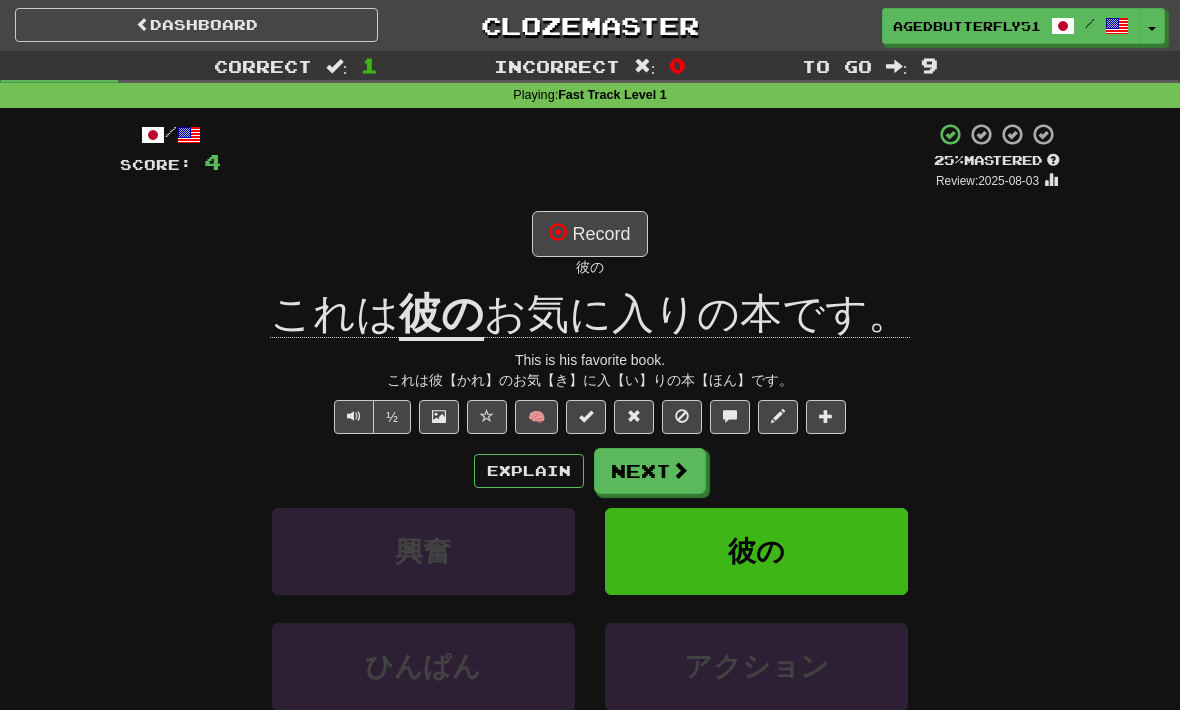 click on "Explain" at bounding box center [529, 471] 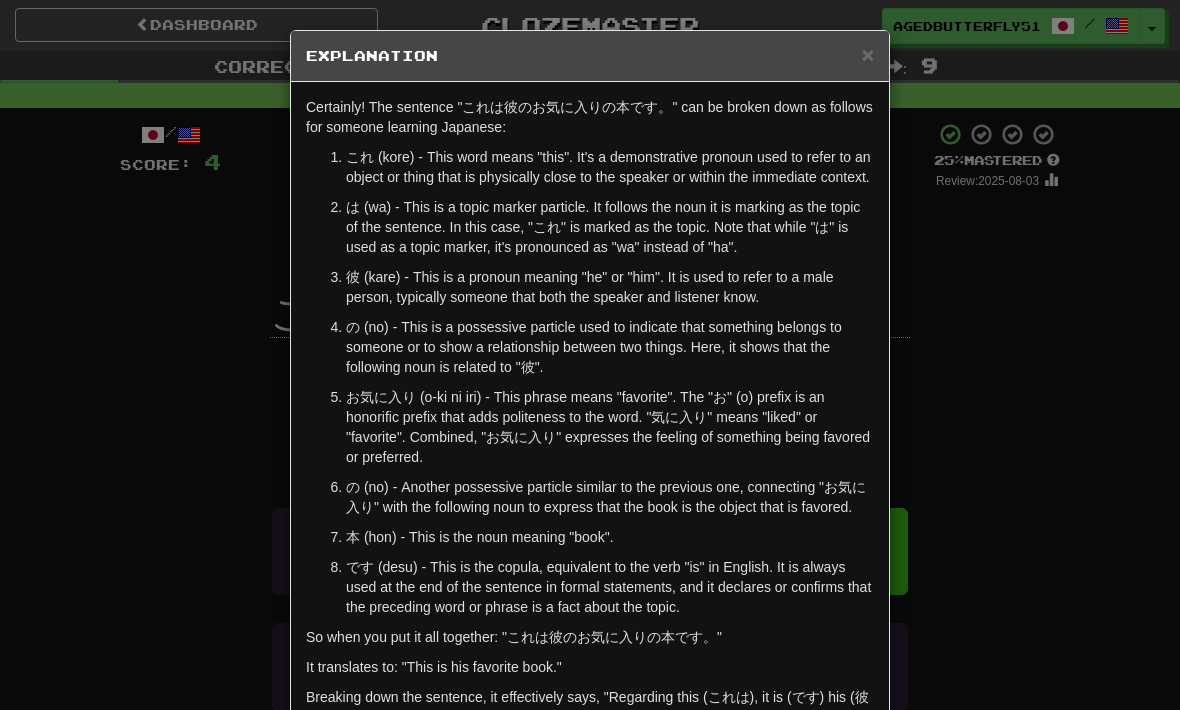 click on "× Explanation Certainly! The sentence "これは彼のお気に入りの本です。" can be broken down as follows for someone learning Japanese:
これ (kore) - This word means "this". It's a demonstrative pronoun used to refer to an object or thing that is physically close to the speaker or within the immediate context.
は (wa) - This is a topic marker particle. It follows the noun it is marking as the topic of the sentence. In this case, "これ" is marked as the topic. Note that while "は" is used as a topic marker, it's pronounced as "wa" instead of "ha".
彼 (kare) - This is a pronoun meaning "he" or "him". It is used to refer to a male person, typically someone that both the speaker and listener know.
の (no) - This is a possessive particle used to indicate that something belongs to someone or to show a relationship between two things. Here, it shows that the following noun is related to "彼".
本 (hon) - This is the noun meaning "book".
!" at bounding box center [590, 355] 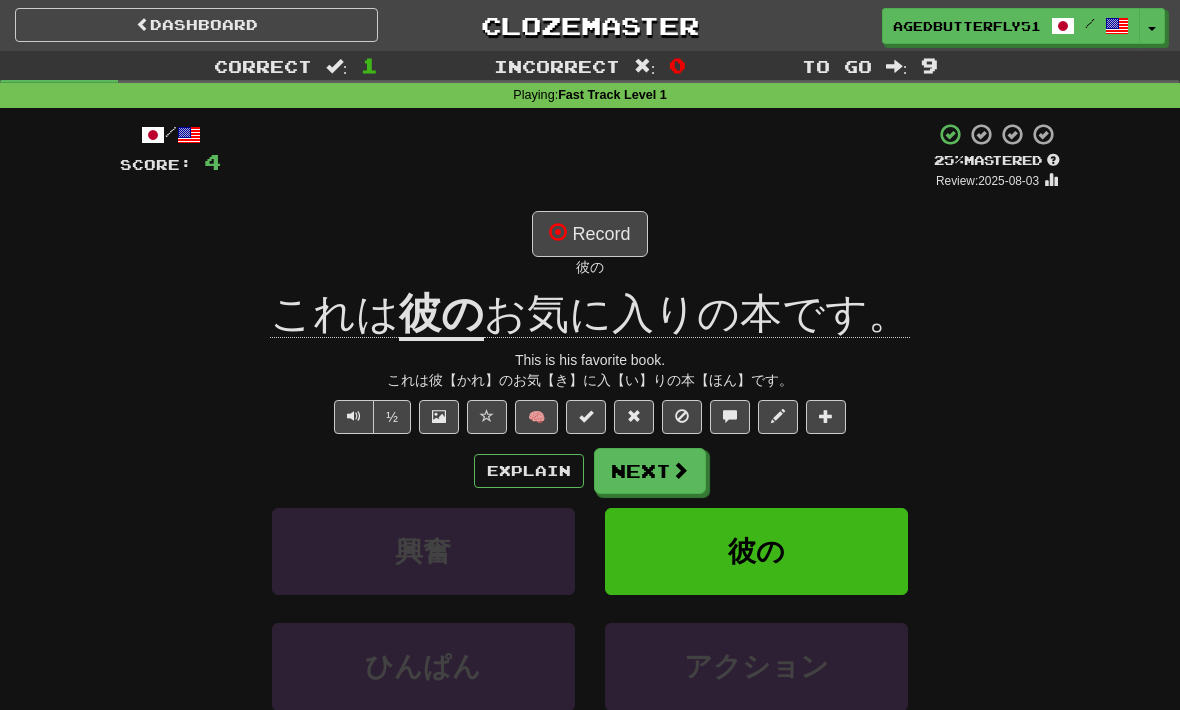 click on "Next" at bounding box center [650, 471] 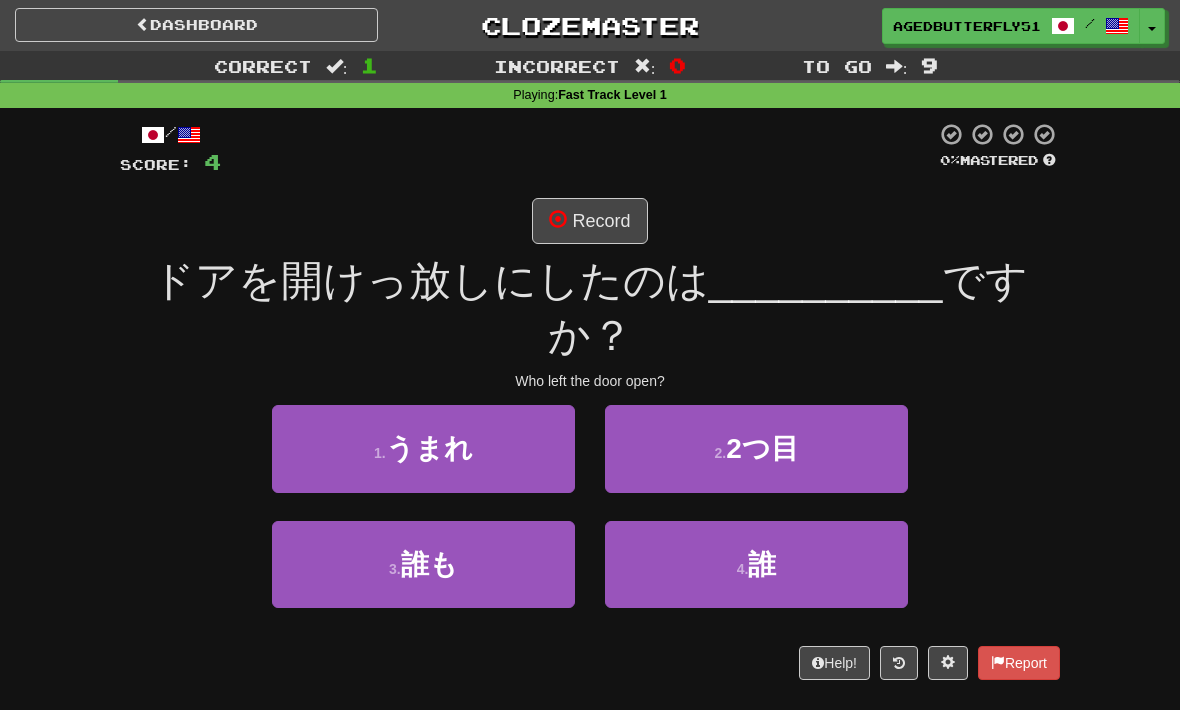click on "4 .  誰" at bounding box center (756, 564) 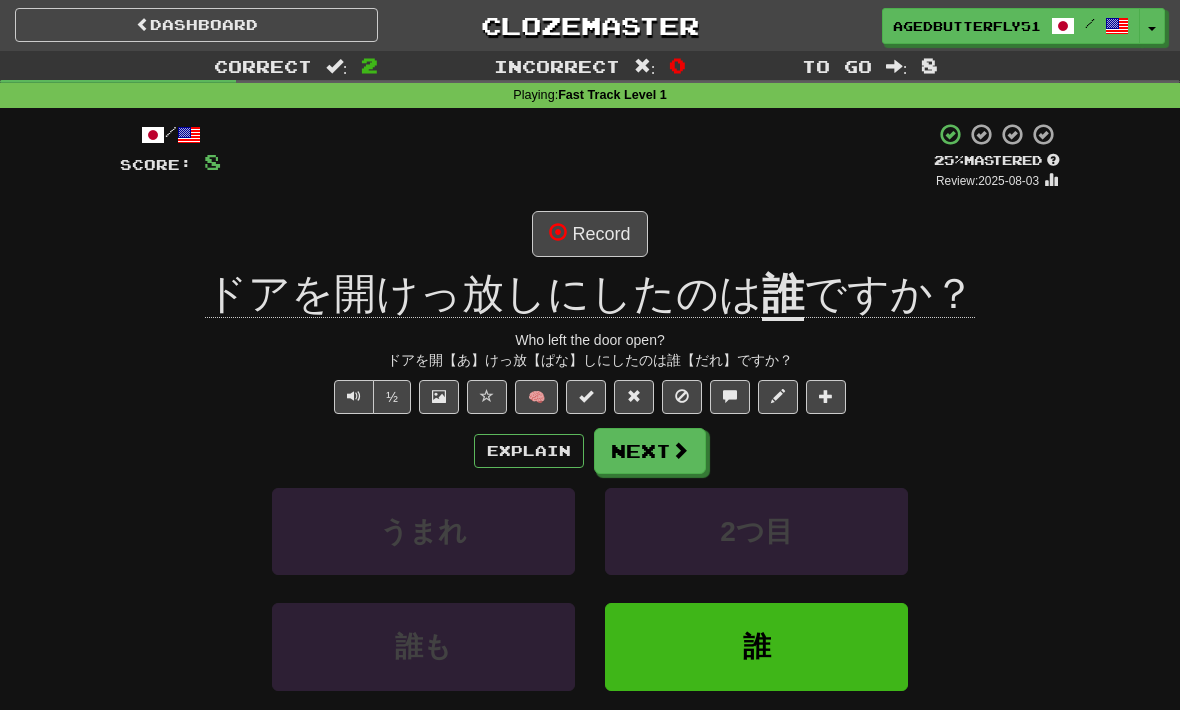 click at bounding box center (354, 396) 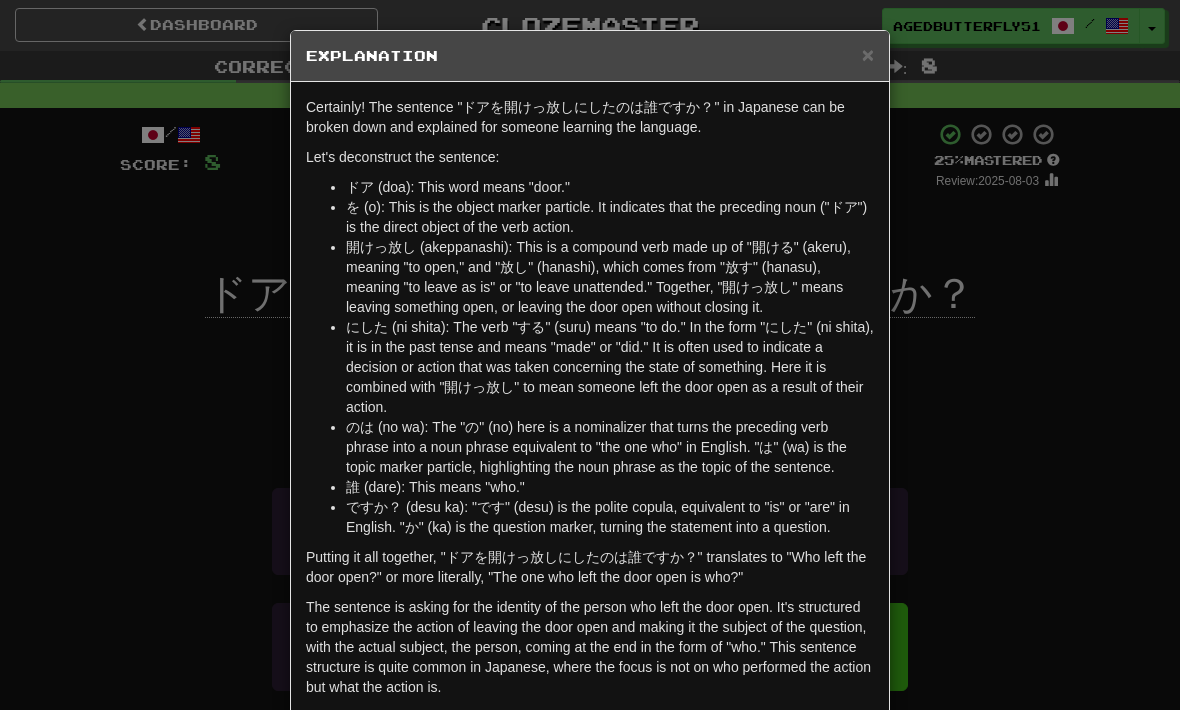 click on "× Explanation Certainly! The sentence "ドアを開けっ放しにしたのは誰ですか？" in Japanese can be broken down and explained for someone learning the language.
Let's deconstruct the sentence:
ドア (doa): This word means "door."
を (o): This is the object marker particle. It indicates that the preceding noun ("ドア") is the direct object of the verb action.
開けっ放し (akeppanashi): This is a compound verb made up of "開ける" (akeru), meaning "to open," and "放し" (hanashi), which comes from "放す" (hanasu), meaning "to leave as is" or "to leave unattended." Together, "開けっ放し" means leaving something open, or leaving the door open without closing it.
のは (no wa): The "の" (no) here is a nominalizer that turns the preceding verb phrase into a noun phrase equivalent to "the one who" in English. "は" (wa) is the topic marker particle, highlighting the noun phrase as the topic of the sentence.
誰 (dare): This means "who."
Let us know ! Close" at bounding box center (590, 355) 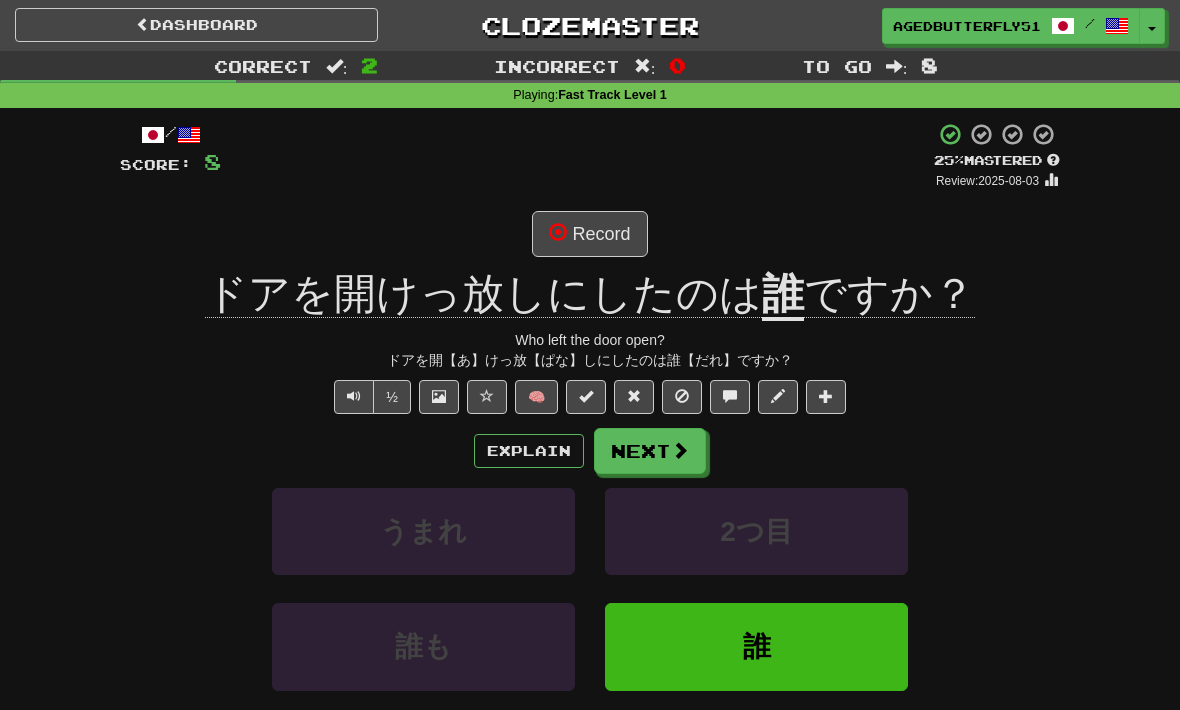 click on "Next" at bounding box center (650, 451) 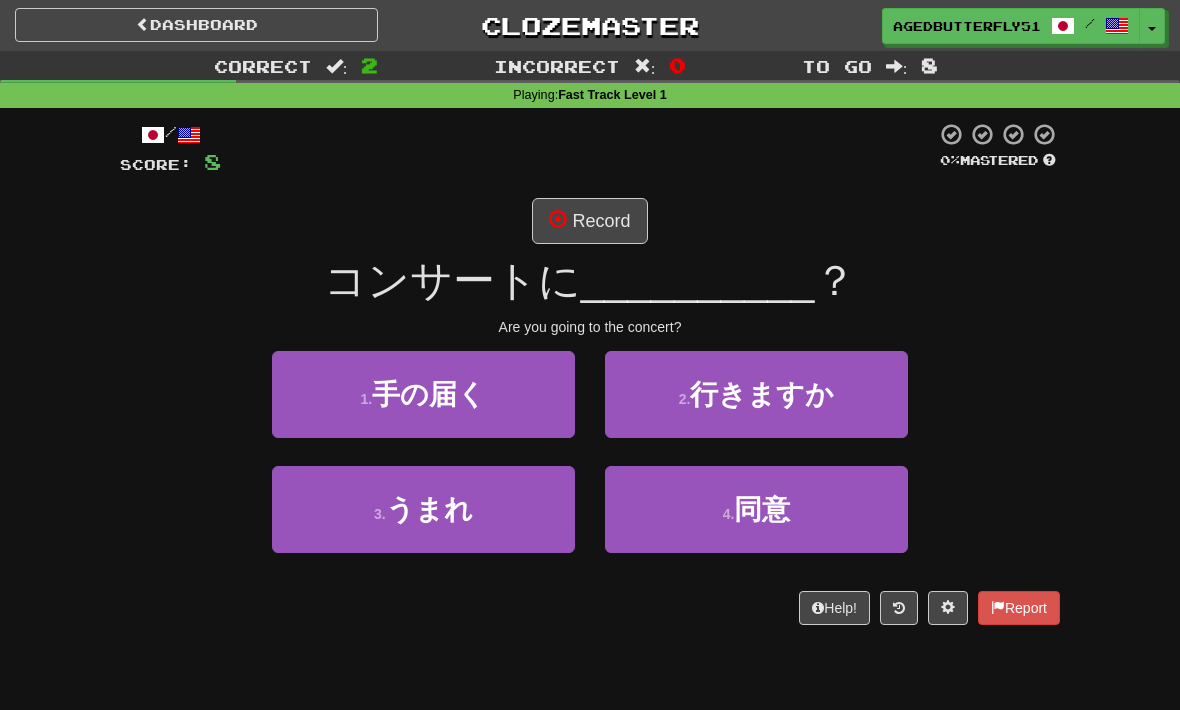 click on "Record" at bounding box center (589, 221) 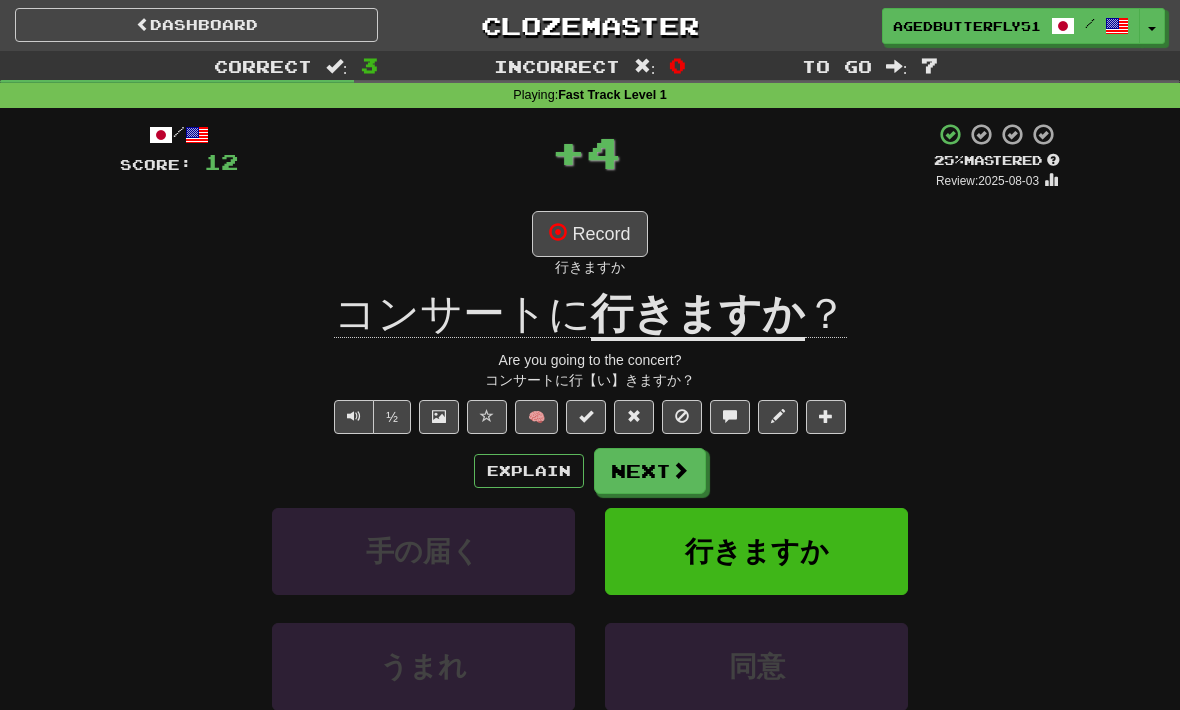click on "Next" at bounding box center [650, 471] 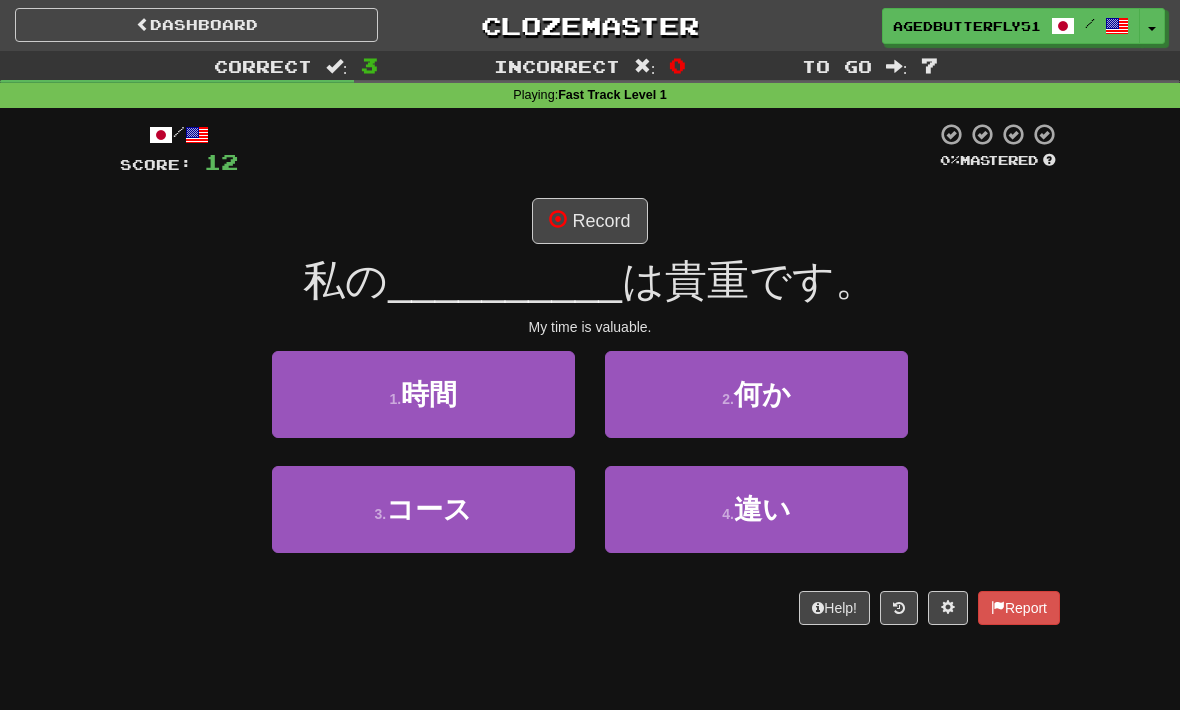 click on "Record" at bounding box center [589, 221] 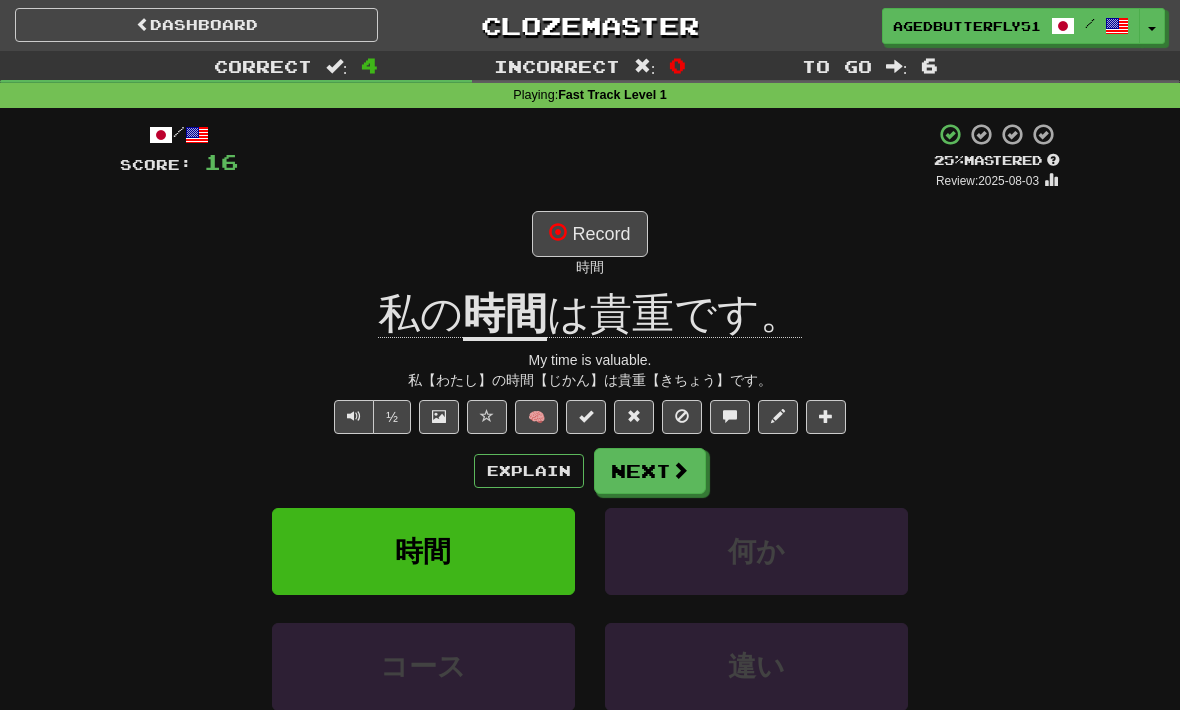 click on "Explain" at bounding box center (529, 471) 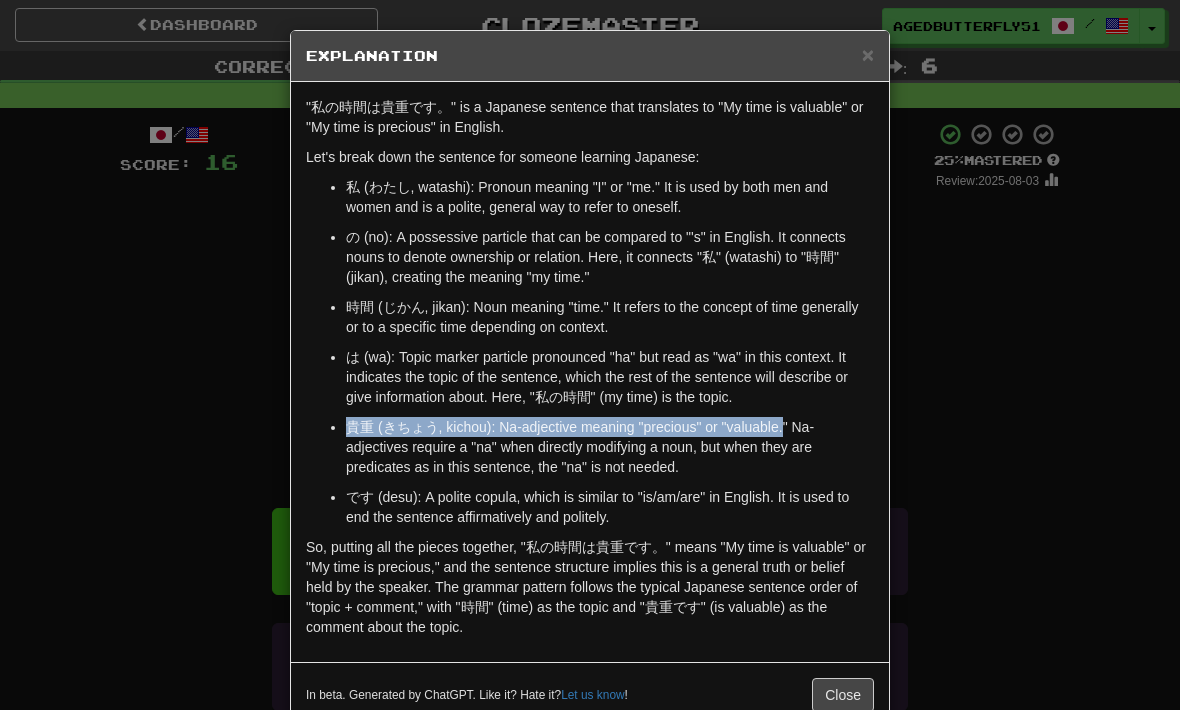 click on "× Explanation" at bounding box center [590, 56] 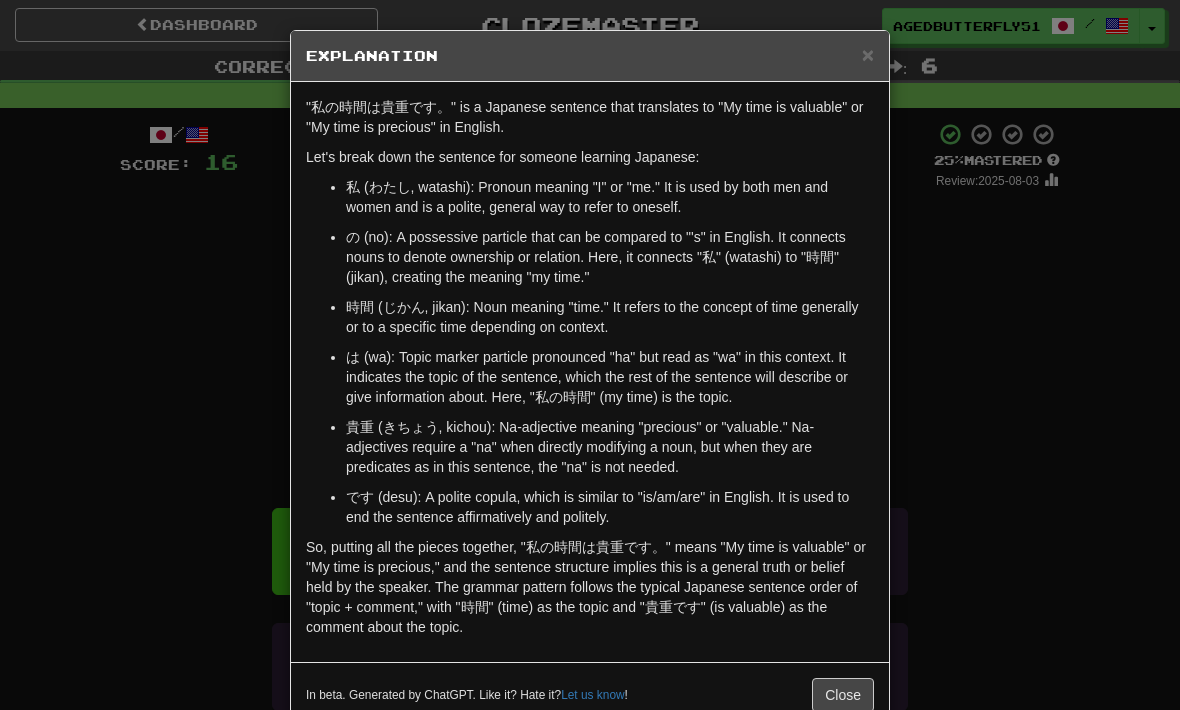 click on "×" at bounding box center (868, 54) 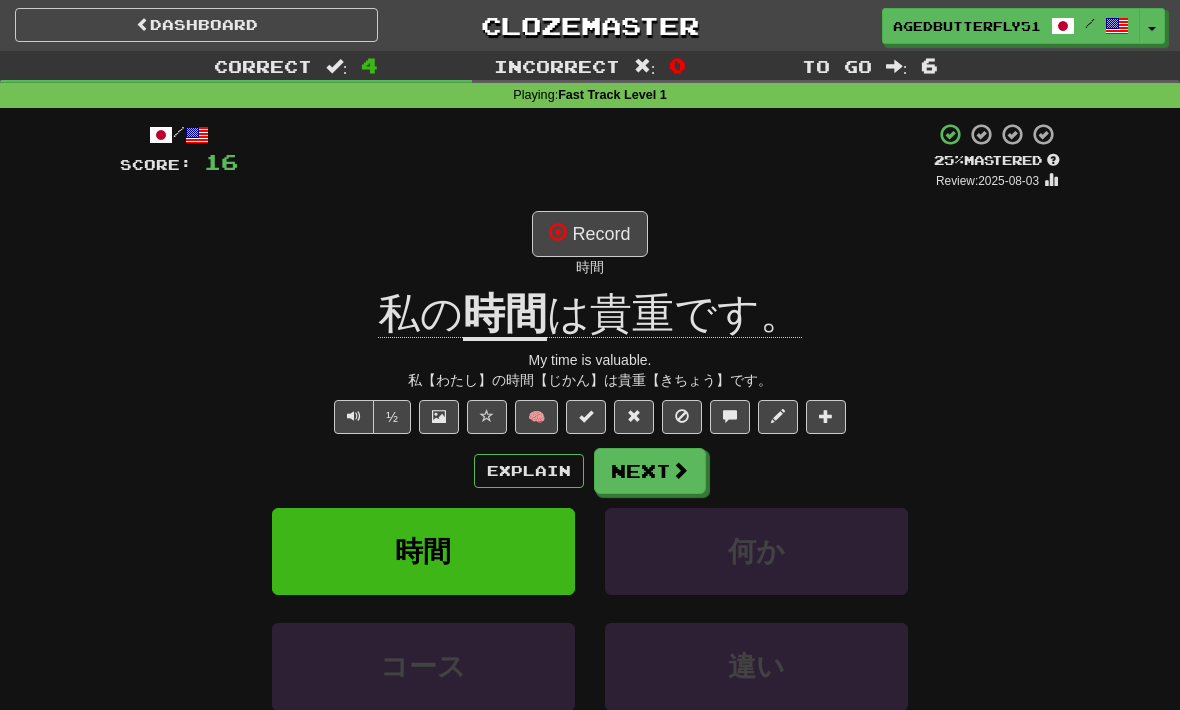 click on "Next" at bounding box center [650, 471] 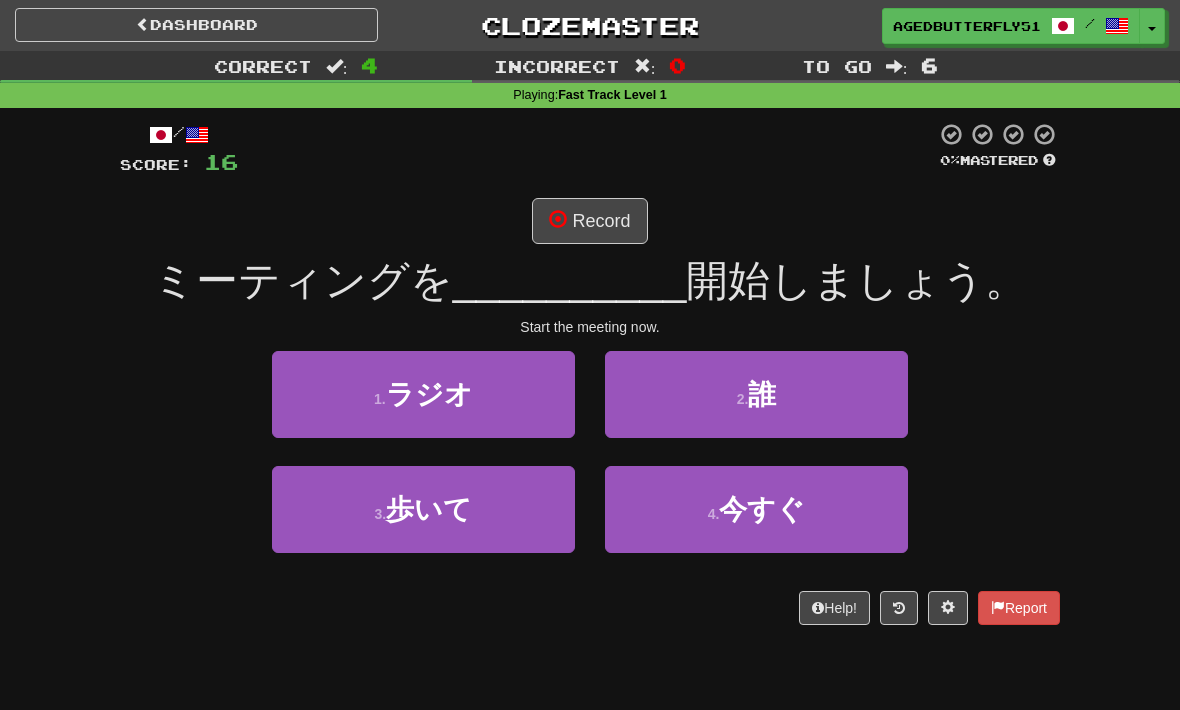 click on "Record" at bounding box center (589, 221) 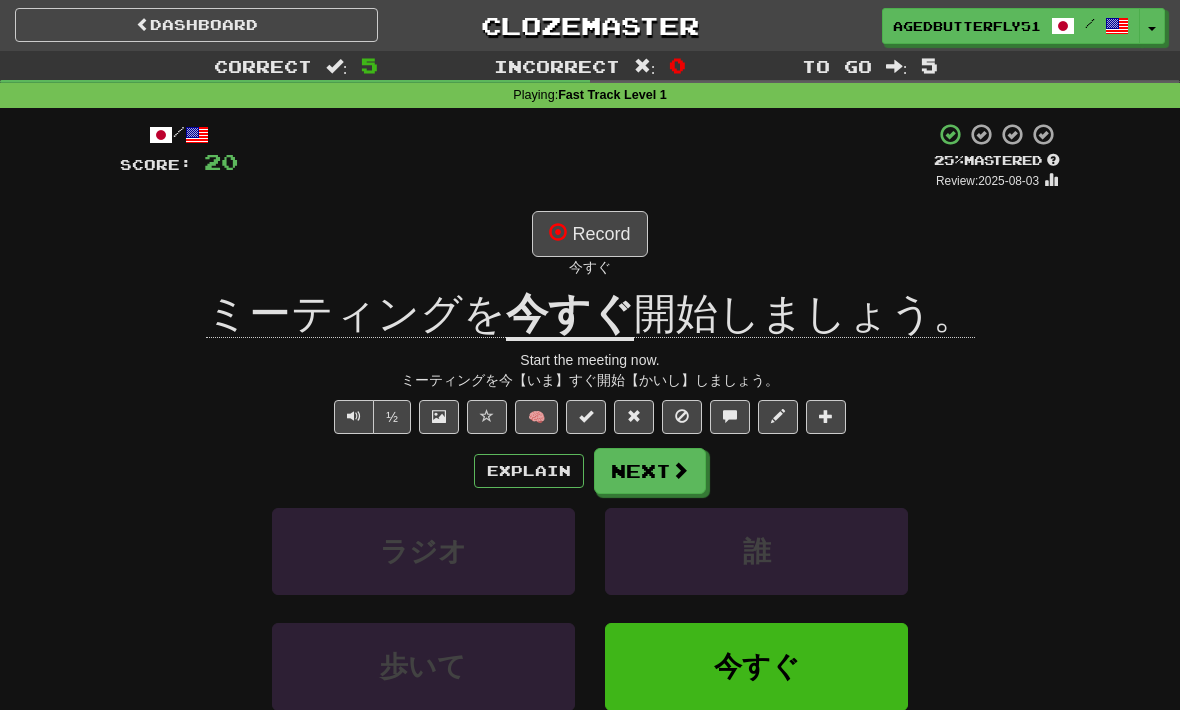 click on "Explain" at bounding box center [529, 471] 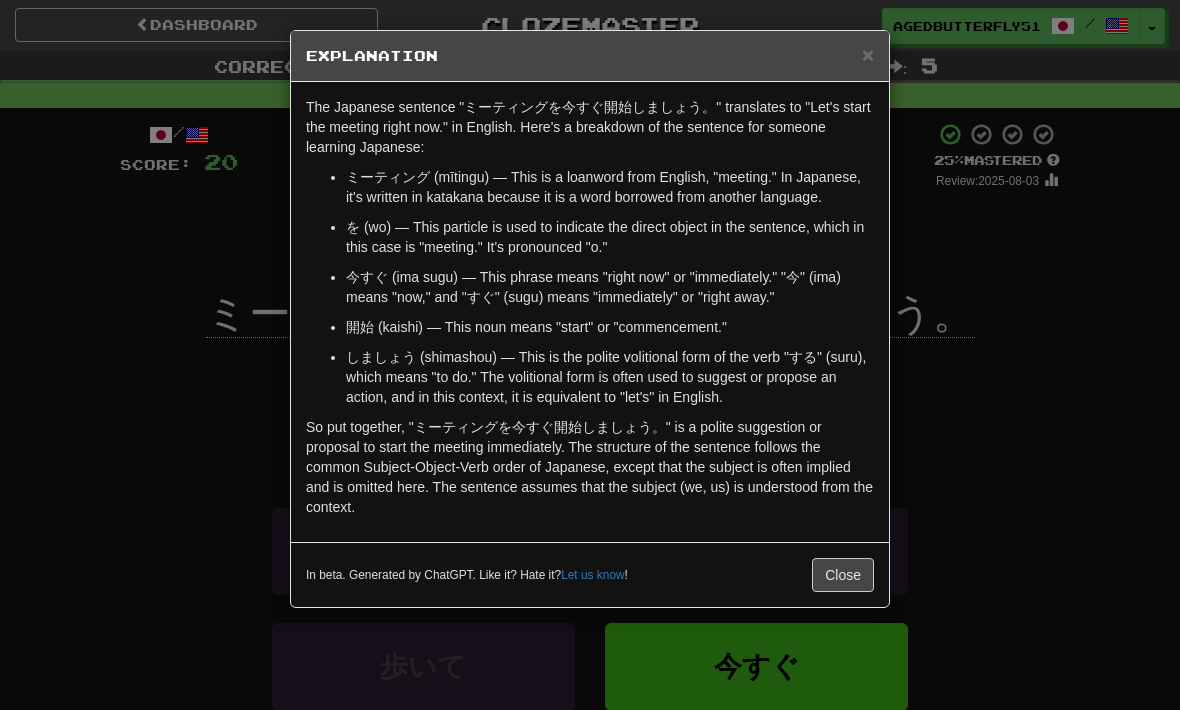 click on "Close" at bounding box center (843, 575) 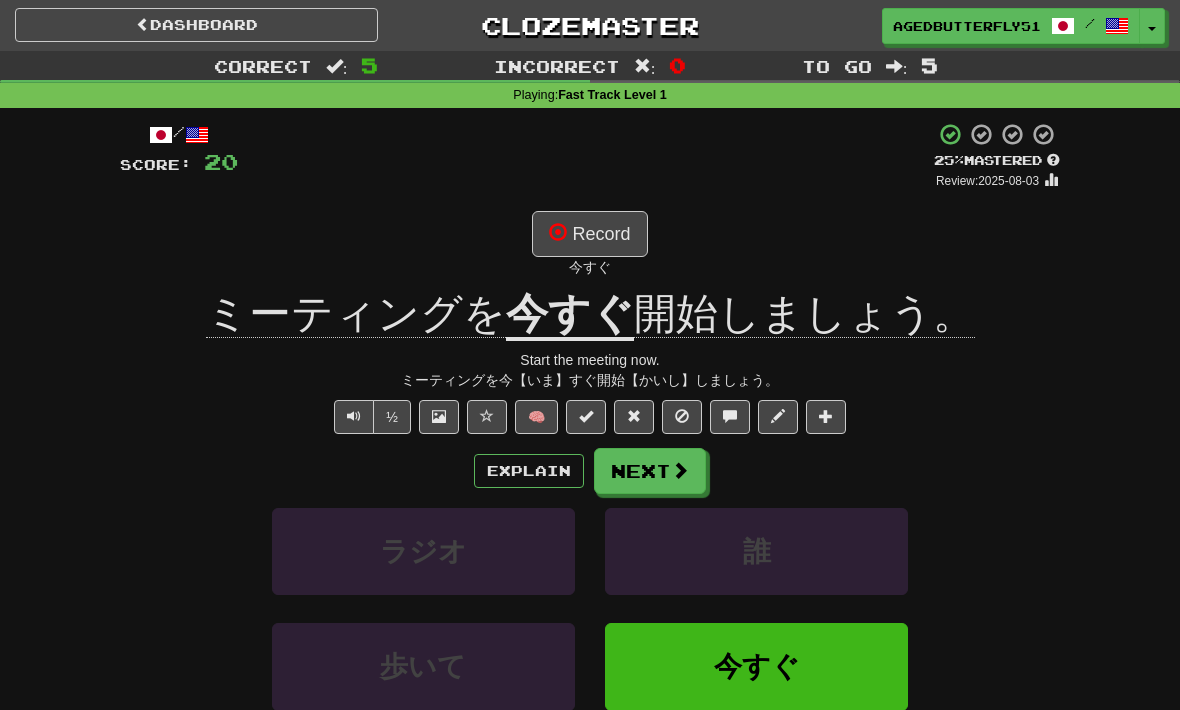 click at bounding box center (680, 470) 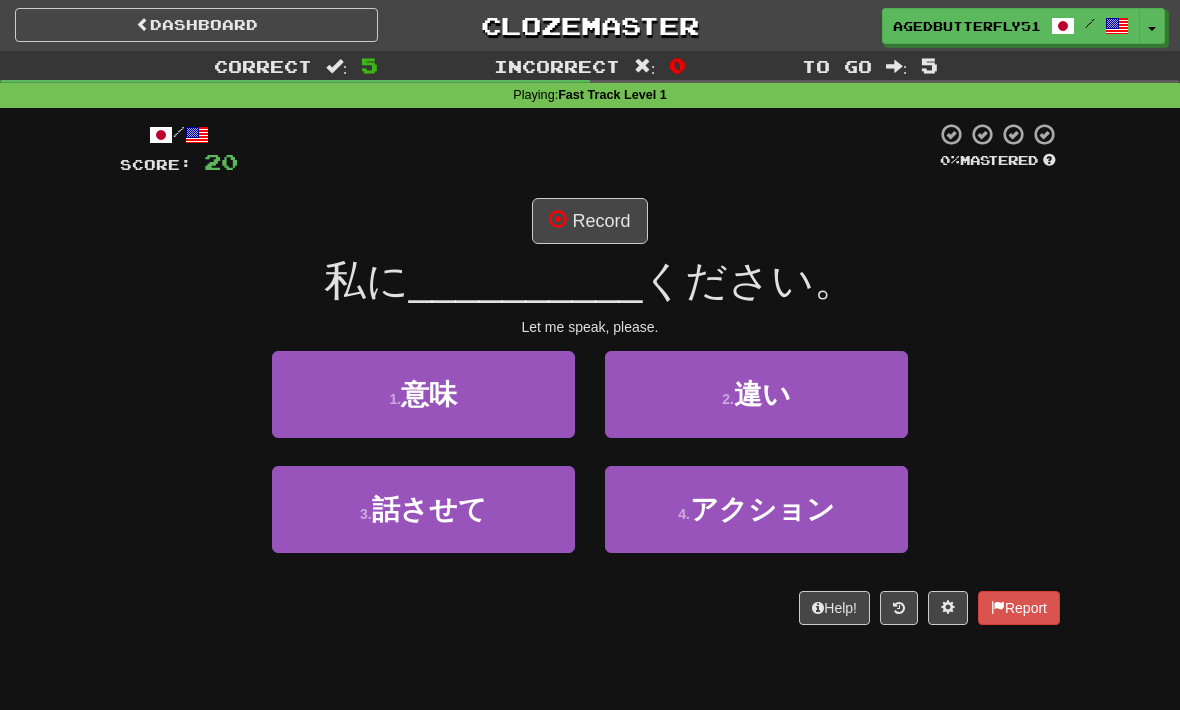 click on "Record" at bounding box center [589, 221] 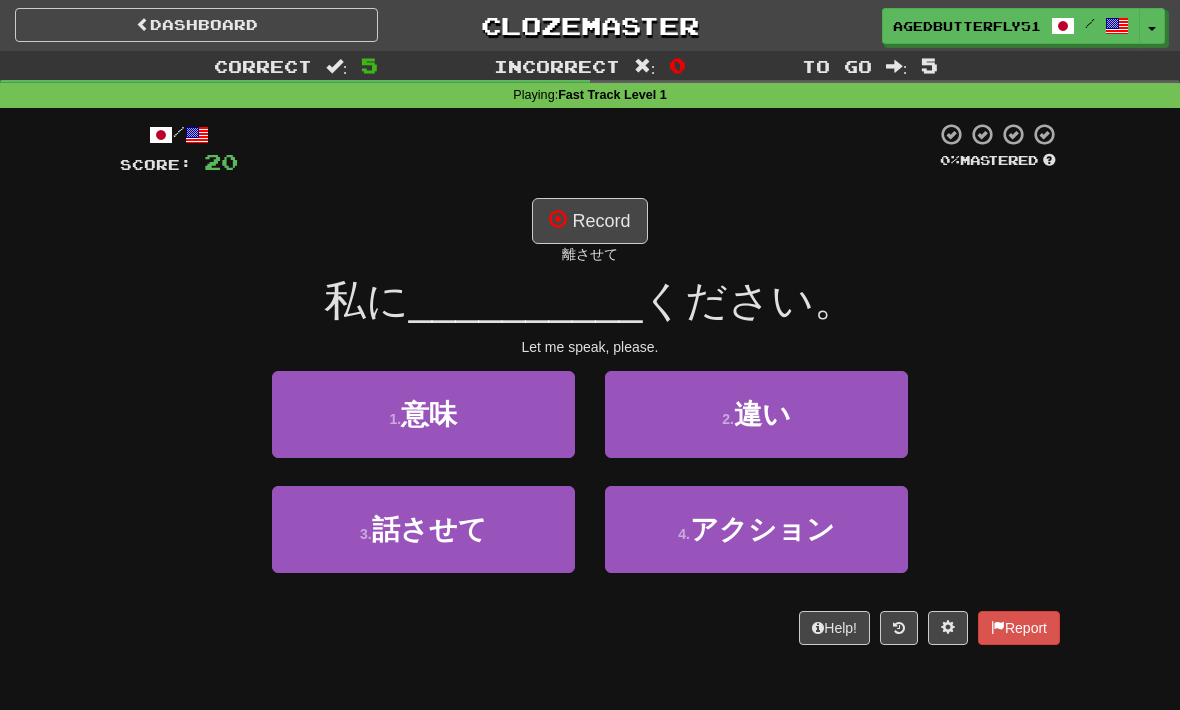 click on "Record" at bounding box center [589, 221] 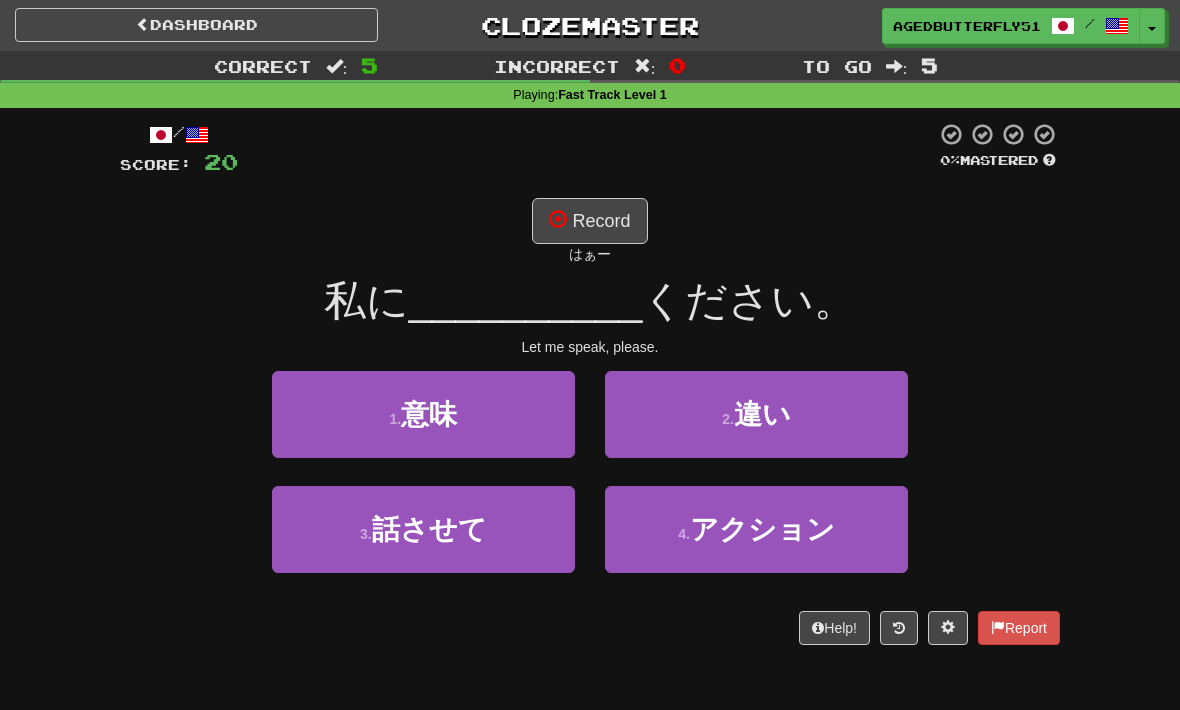 click on "Record" at bounding box center (589, 221) 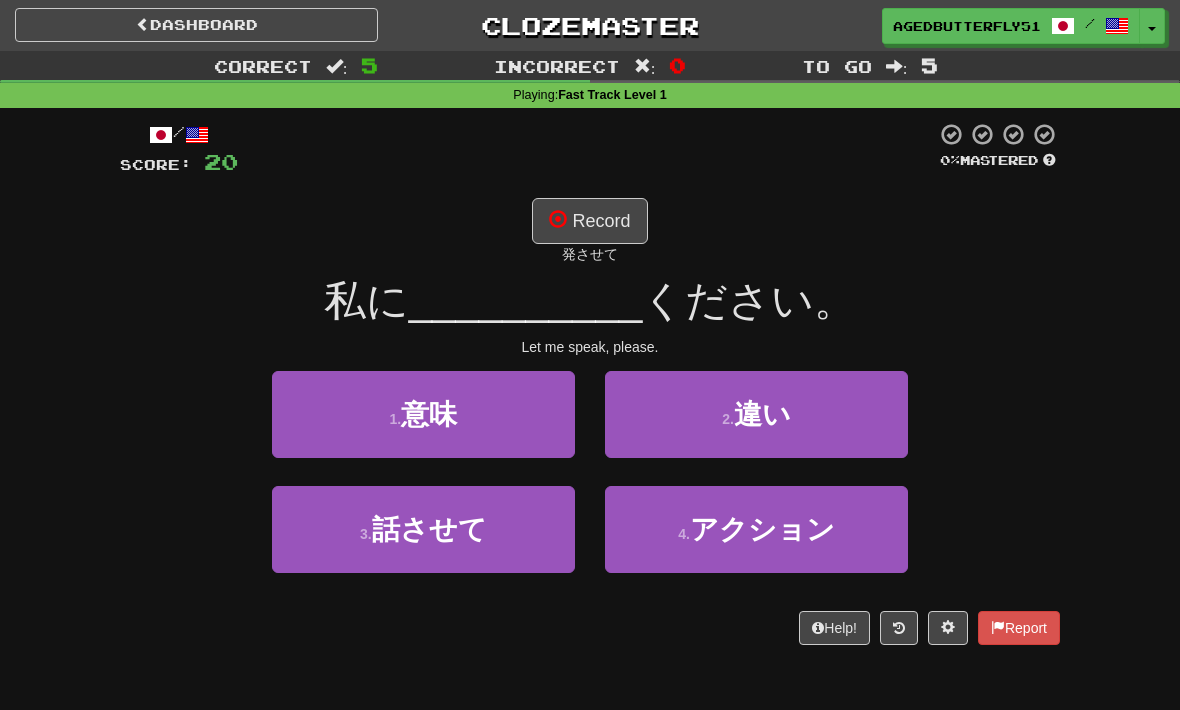 click at bounding box center [558, 219] 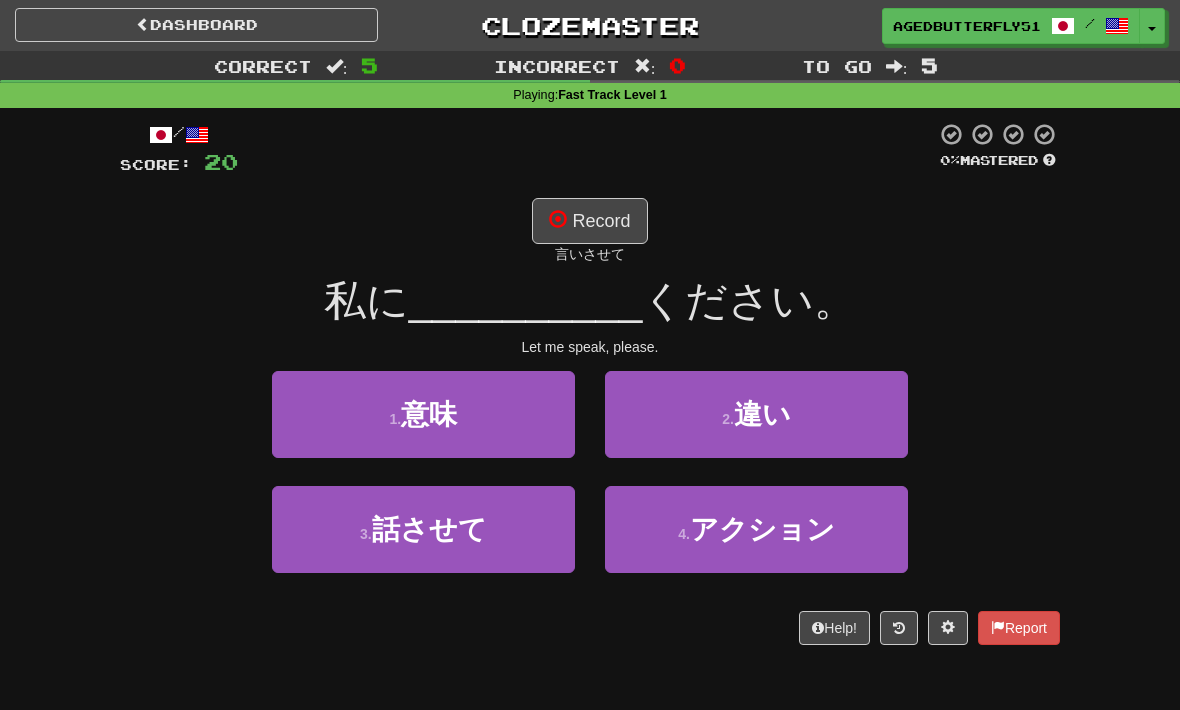 click on "3 .  話させて" at bounding box center (423, 529) 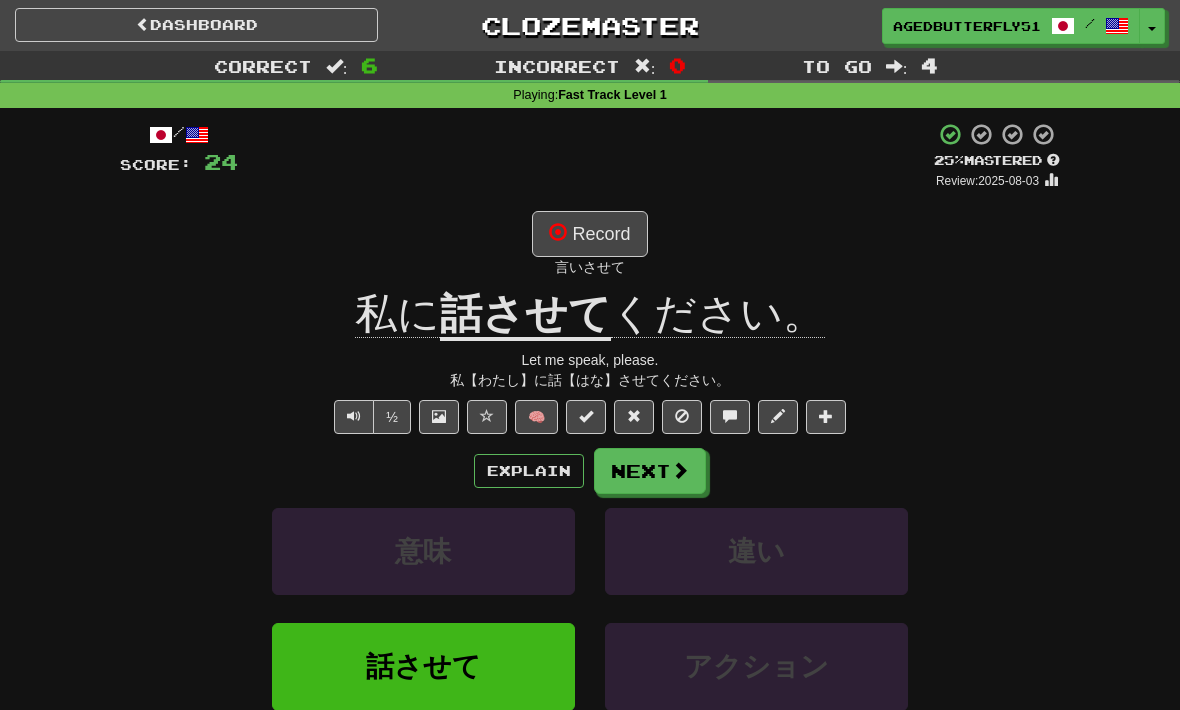 click on "Explain" at bounding box center (529, 471) 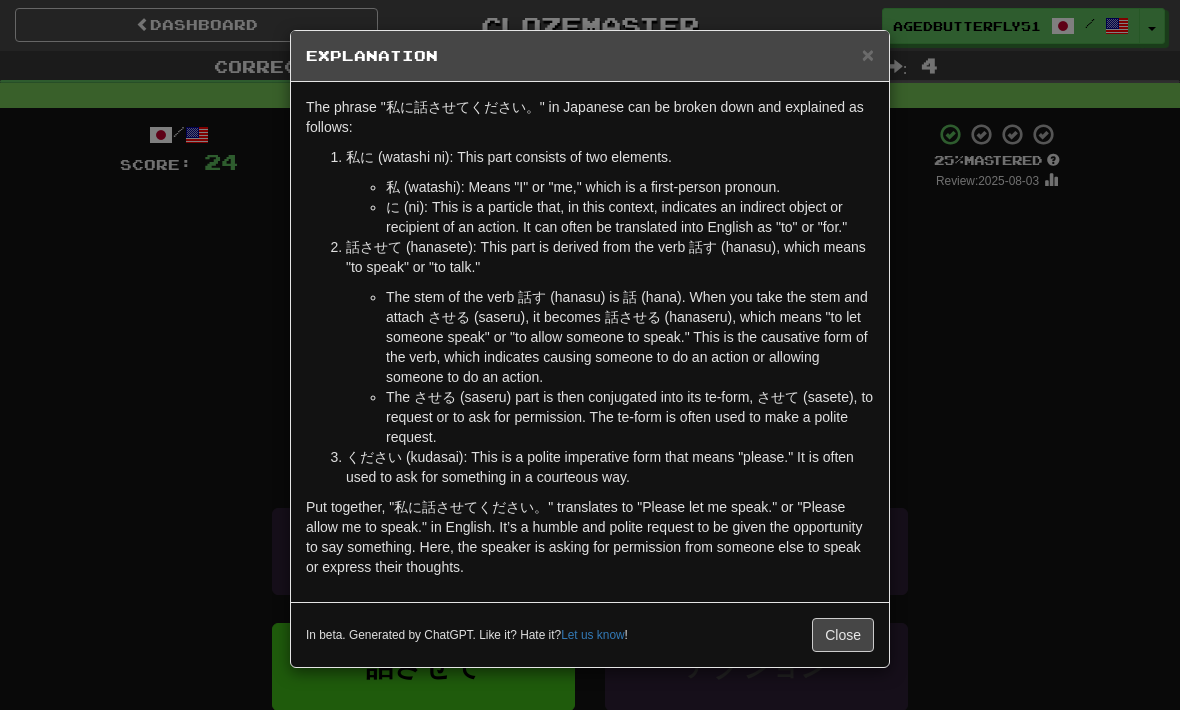 click on "× Explanation The phrase "私に話させてください。" in Japanese can be broken down and explained as follows:
私に (watashi ni): This part consists of two elements.
私 (watashi): Means "I" or "me," which is a first-person pronoun.
に (ni): This is a particle that, in this context, indicates an indirect object or recipient of an action. It can often be translated into English as "to" or "for."
話させて (hanasete): This part is derived from the verb 話す (hanasu), which means "to speak" or "to talk."
The stem of the verb 話す (hanasu) is 話 (hana). When you take the stem and attach させる (saseru), it becomes 話させる (hanaseru), which means "to let someone speak" or "to allow someone to speak." This is the causative form of the verb, which indicates causing someone to do an action or allowing someone to do an action.
In beta. Generated by ChatGPT. Like it? Hate it?  Let us know ! Close" at bounding box center [590, 355] 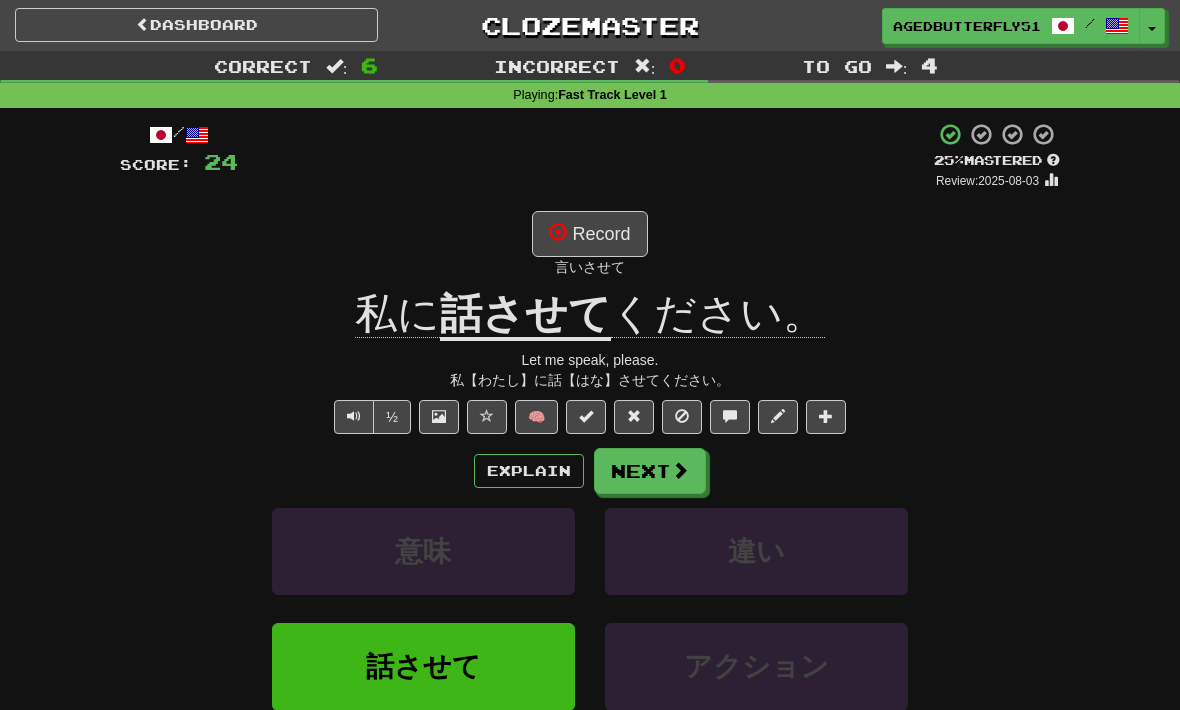 click on "Explain" at bounding box center (529, 471) 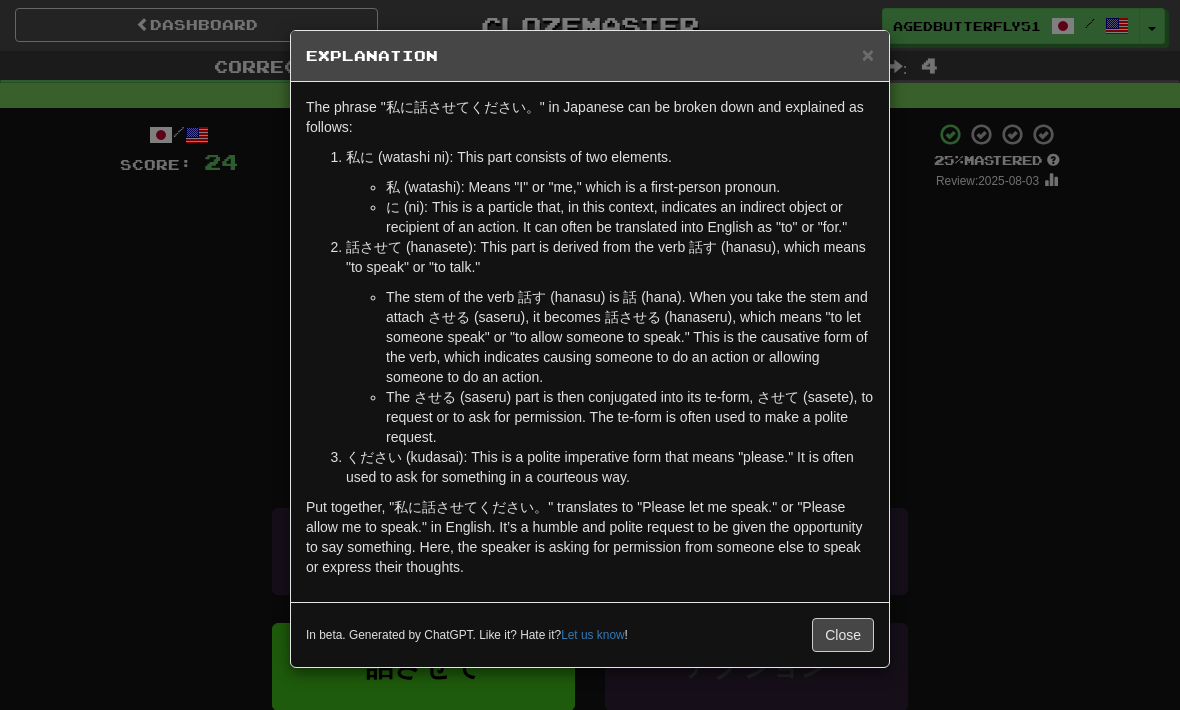 click on "× Explanation The phrase "私に話させてください。" in Japanese can be broken down and explained as follows:
私に (watashi ni): This part consists of two elements.
私 (watashi): Means "I" or "me," which is a first-person pronoun.
に (ni): This is a particle that, in this context, indicates an indirect object or recipient of an action. It can often be translated into English as "to" or "for."
話させて (hanasete): This part is derived from the verb 話す (hanasu), which means "to speak" or "to talk."
The stem of the verb 話す (hanasu) is 話 (hana). When you take the stem and attach させる (saseru), it becomes 話させる (hanaseru), which means "to let someone speak" or "to allow someone to speak." This is the causative form of the verb, which indicates causing someone to do an action or allowing someone to do an action.
In beta. Generated by ChatGPT. Like it? Hate it?  Let us know ! Close" at bounding box center [590, 355] 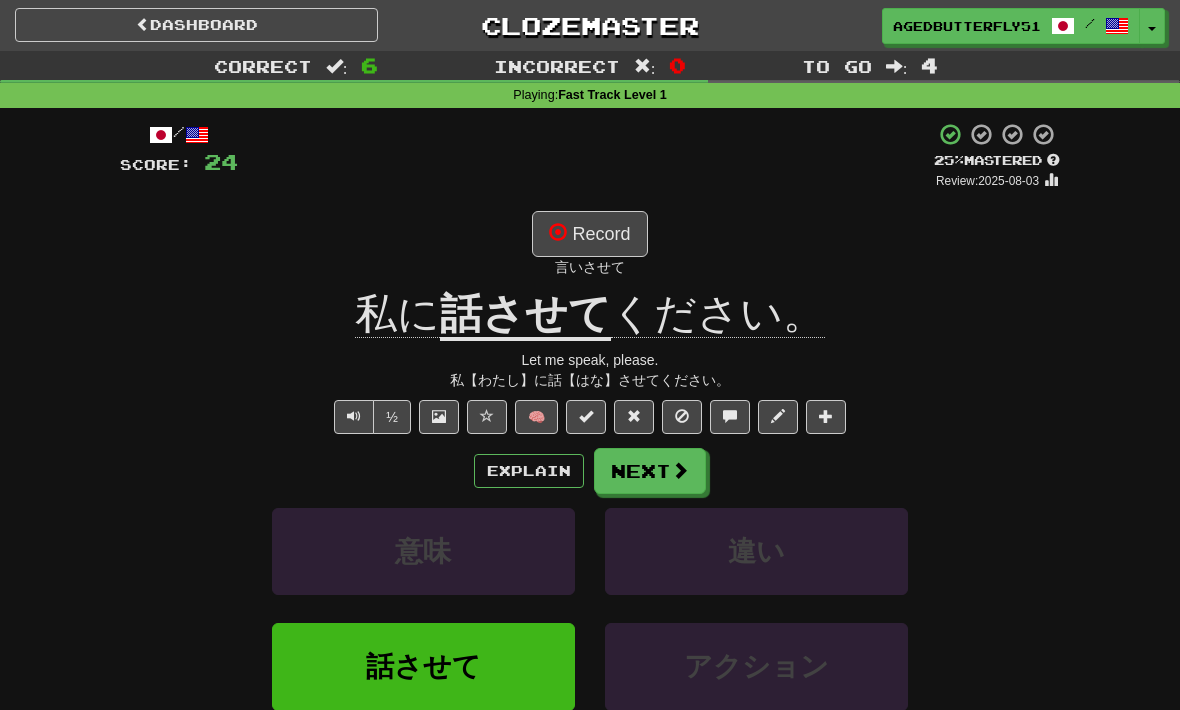 click at bounding box center (680, 470) 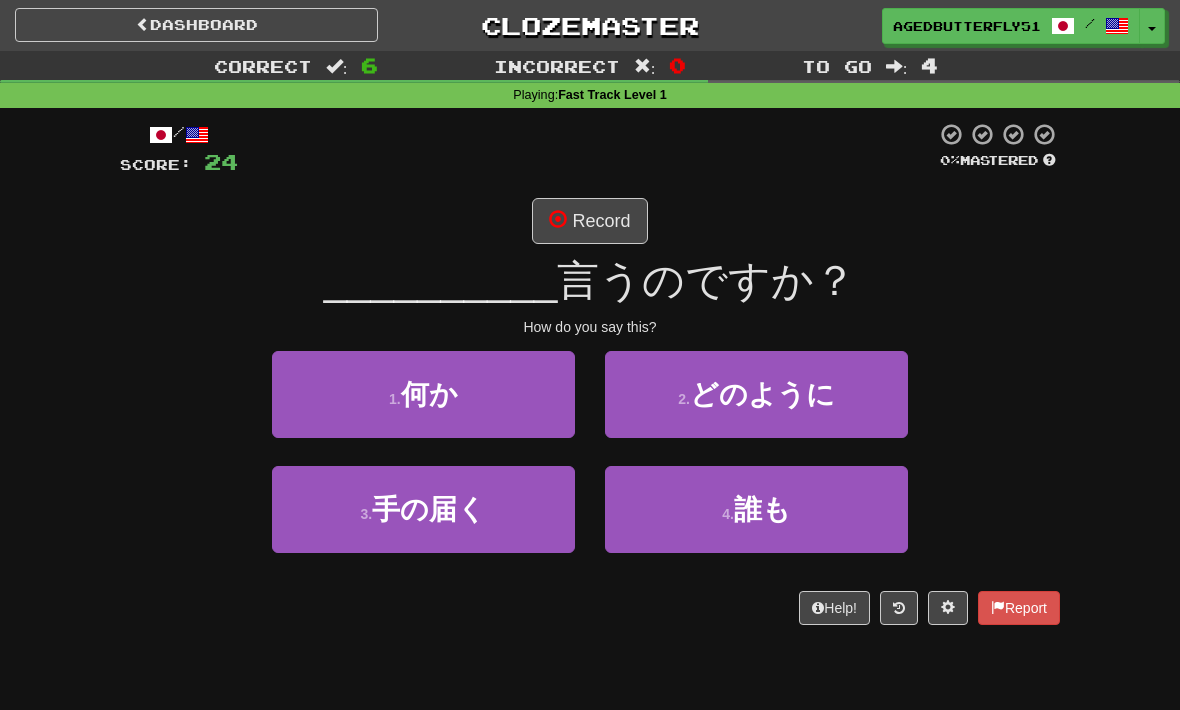 click on "1 .  何か" at bounding box center [423, 394] 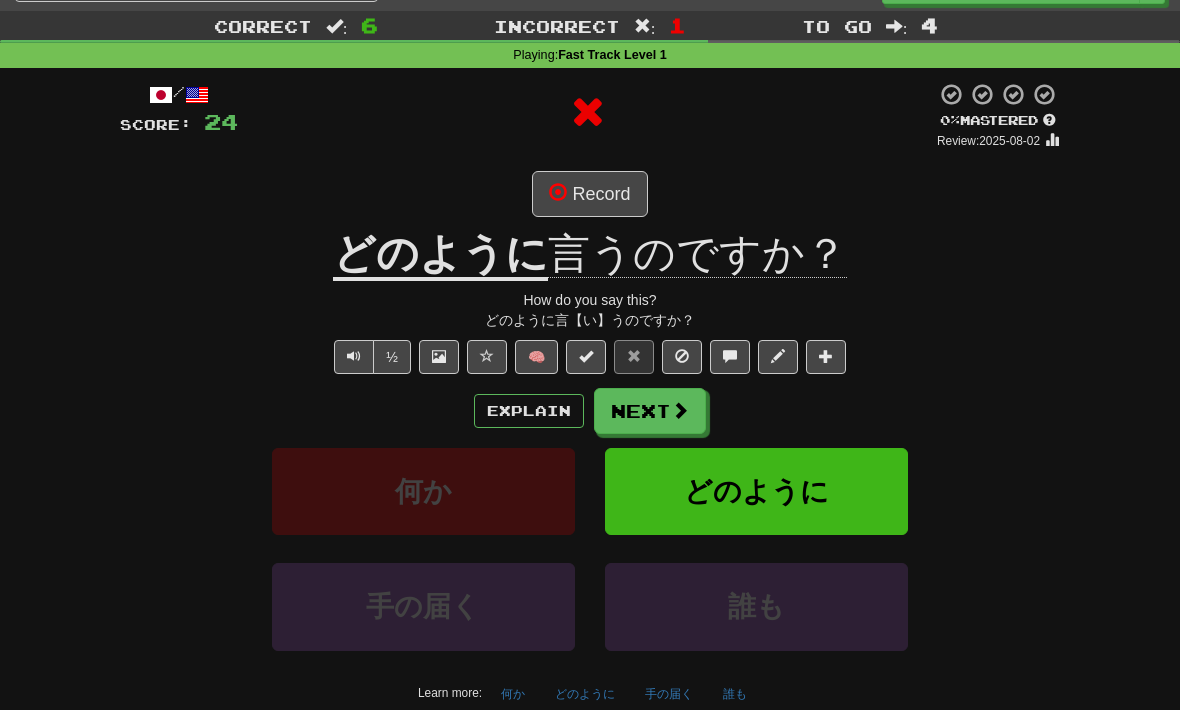 scroll, scrollTop: 40, scrollLeft: 0, axis: vertical 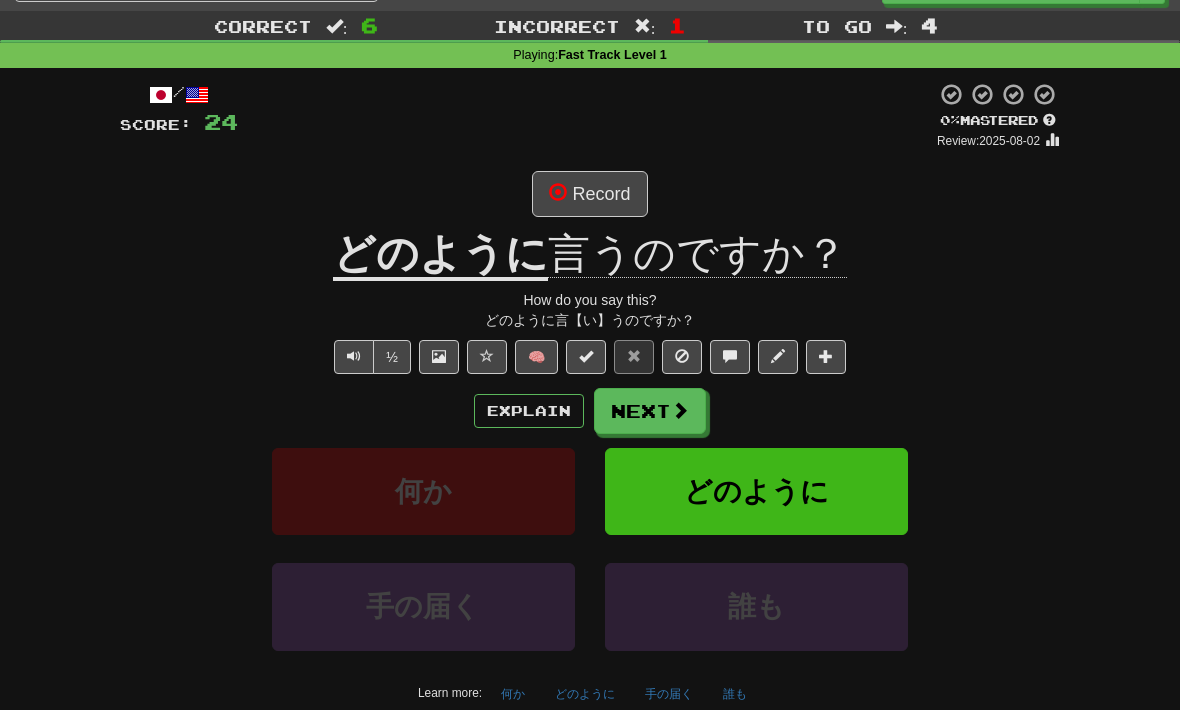 click on "Explain" at bounding box center [529, 411] 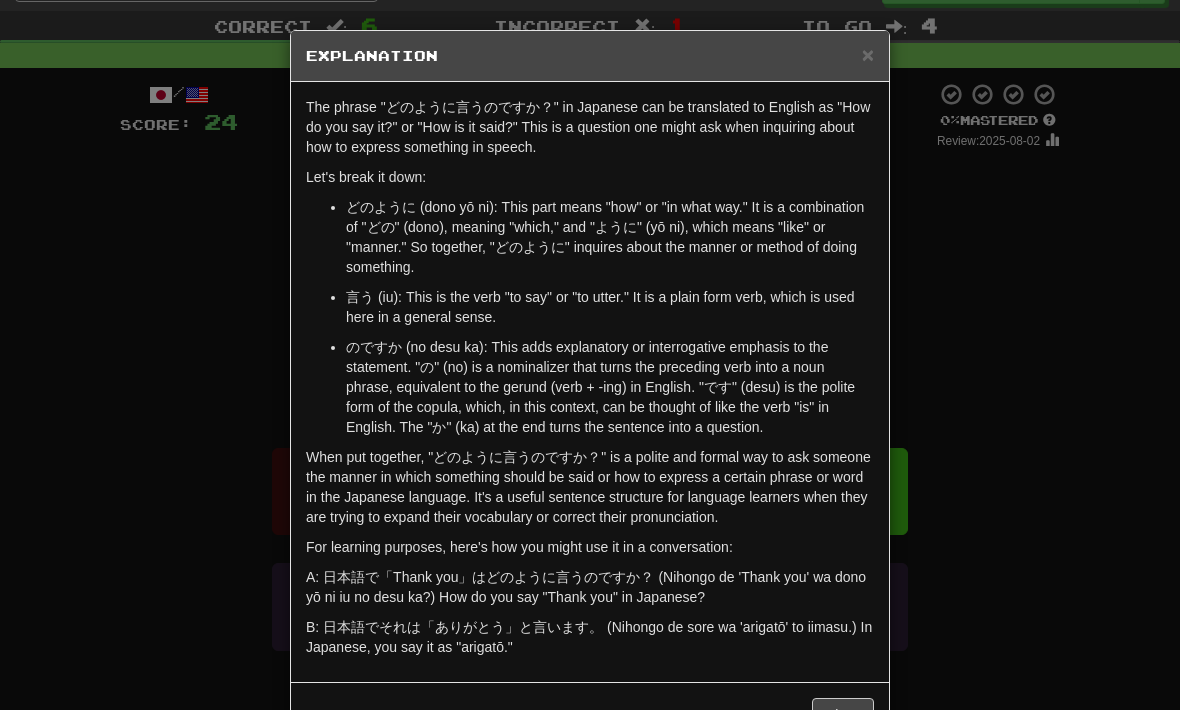 click on "× Explanation The phrase "どのように言うのですか？" in Japanese can be translated to English as "How do you say it?" or "How is it said?" This is a question one might ask when inquiring about how to express something in speech.
Let's break it down:
どのように (dono yō ni): This part means "how" or "in what way." It is a combination of "どの" (dono), meaning "which," and "ように" (yō ni), which means "like" or "manner." So together, "どのように" inquires about the manner or method of doing something.
言う (iu): This is the verb "to say" or "to utter." It is a plain form verb, which is used here in a general sense.
For learning purposes, here's how you might use it in a conversation:
A: 日本語で「Thank you」はどのように言うのですか？
(Nihongo de 'Thank you' wa dono yō ni iu no desu ka?)
How do you say "Thank you" in Japanese?
In beta. Generated by ChatGPT. Like it? Hate it?  Let us know ! Close" at bounding box center (590, 355) 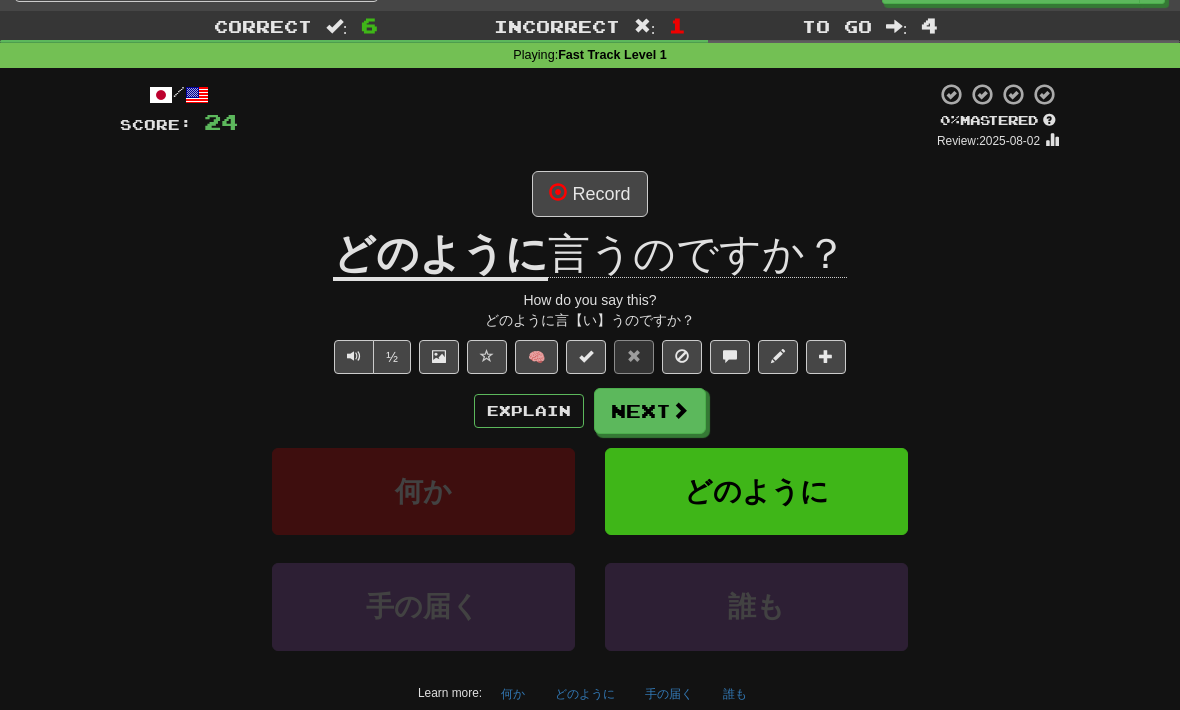 click on "Next" at bounding box center [650, 411] 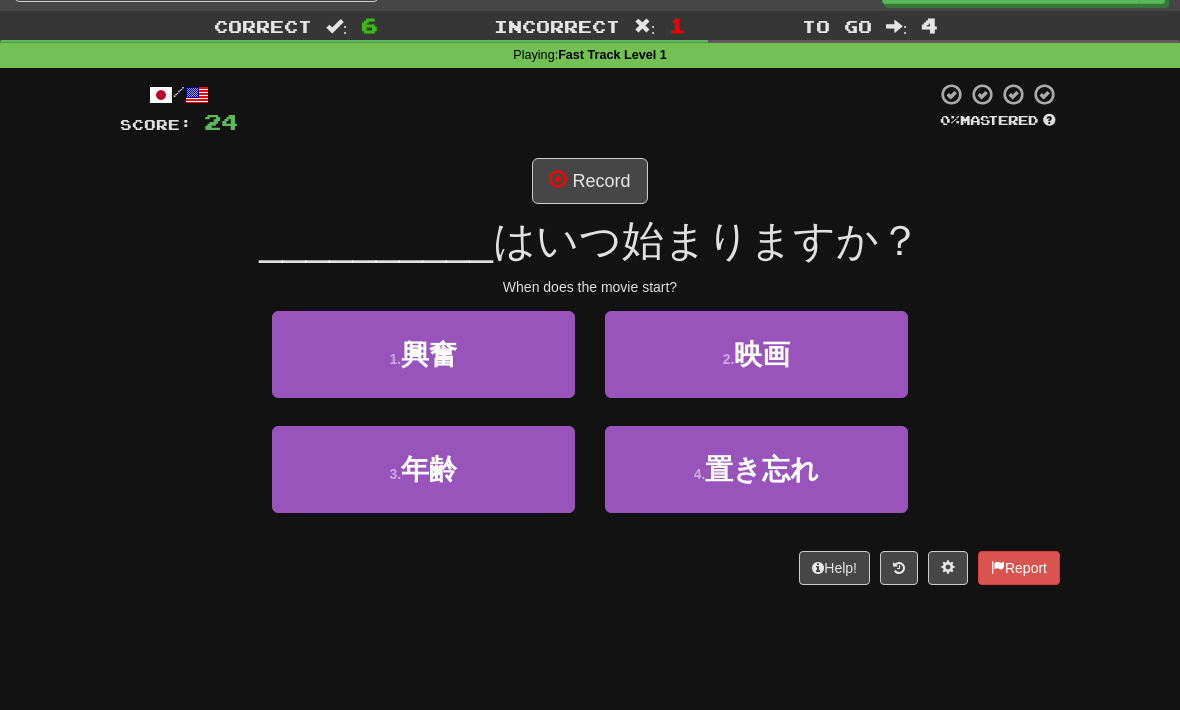 click on "Record" at bounding box center [589, 181] 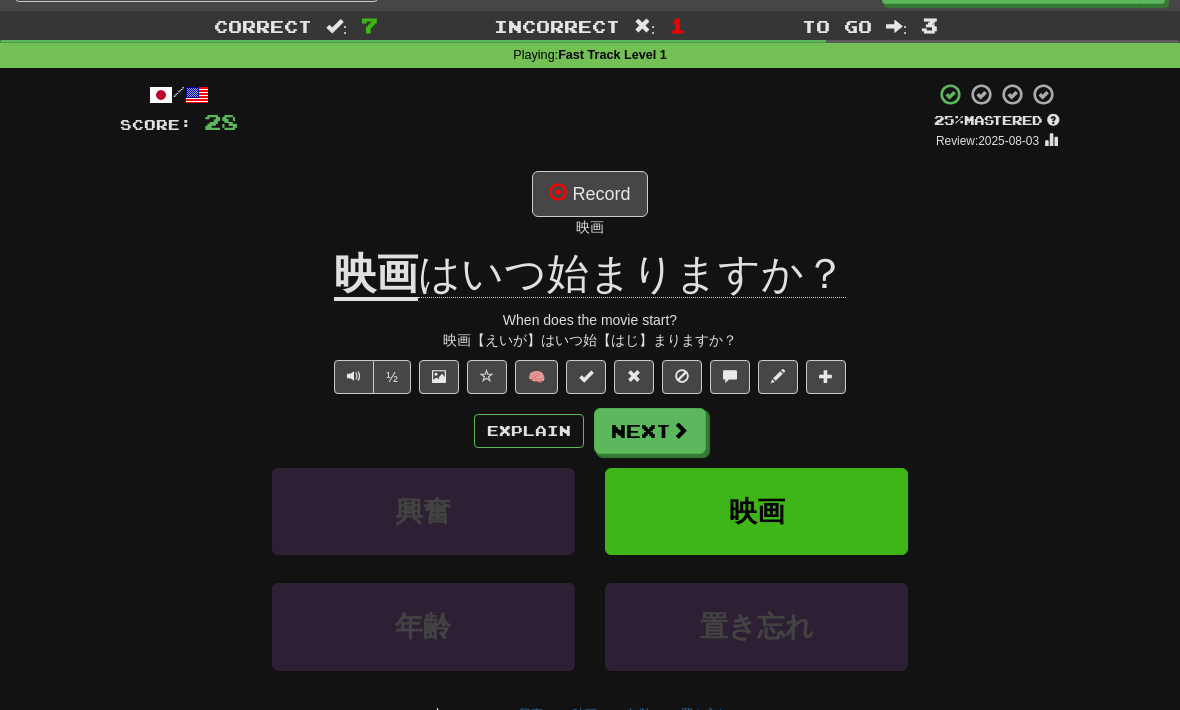 click on "Explain" at bounding box center [529, 431] 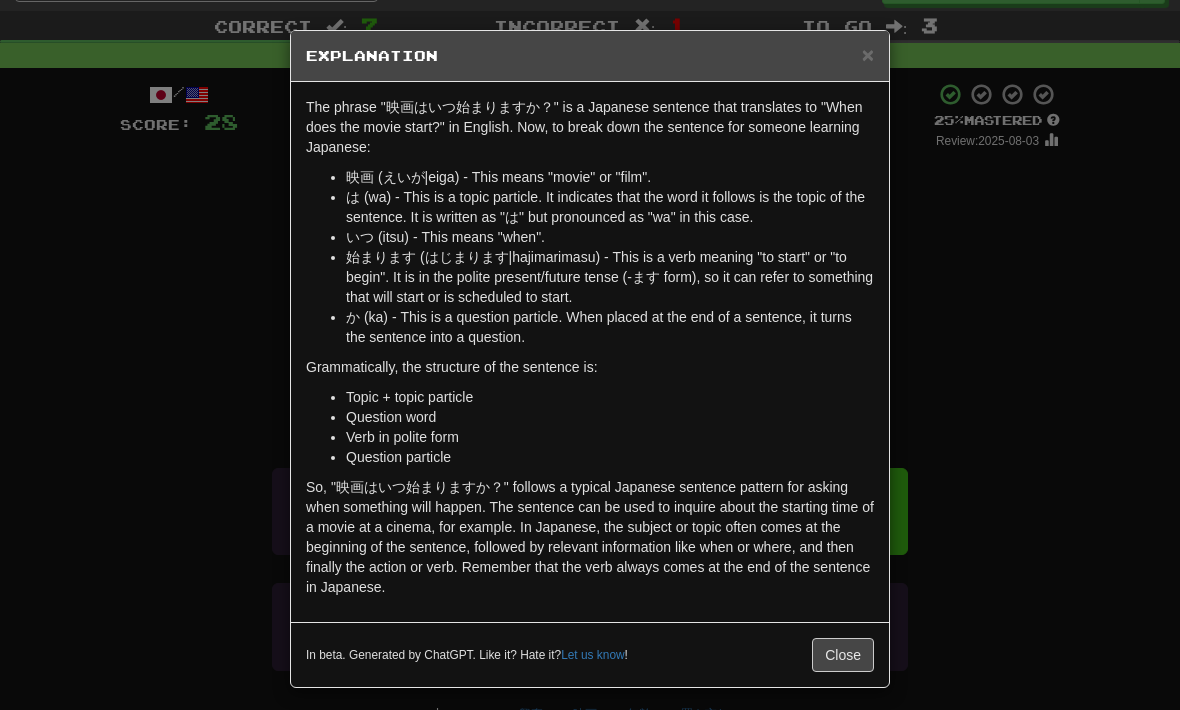 click on "× Explanation The phrase "映画はいつ始まりますか？" is a Japanese sentence that translates to "When does the movie start?" in English. Now, to break down the sentence for someone learning Japanese:
映画 (えいが|eiga) - This means "movie" or "film".
は (wa) - This is a topic particle. It indicates that the word it follows is the topic of the sentence. It is written as "は" but pronounced as "wa" in this case.
いつ (itsu) - This means "when".
始まります (はじまります|hajimarimasu) - This is a verb meaning "to start" or "to begin". It is in the polite present/future tense (-ます form), so it can refer to something that will start or is scheduled to start.
か (ka) - This is a question particle. When placed at the end of a sentence, it turns the sentence into a question.
Grammatically, the structure of the sentence is:
Topic + topic particle
Question word
Verb in polite form
Question particle
In beta. Generated by ChatGPT. Like it? Hate it?  ! Close" at bounding box center (590, 355) 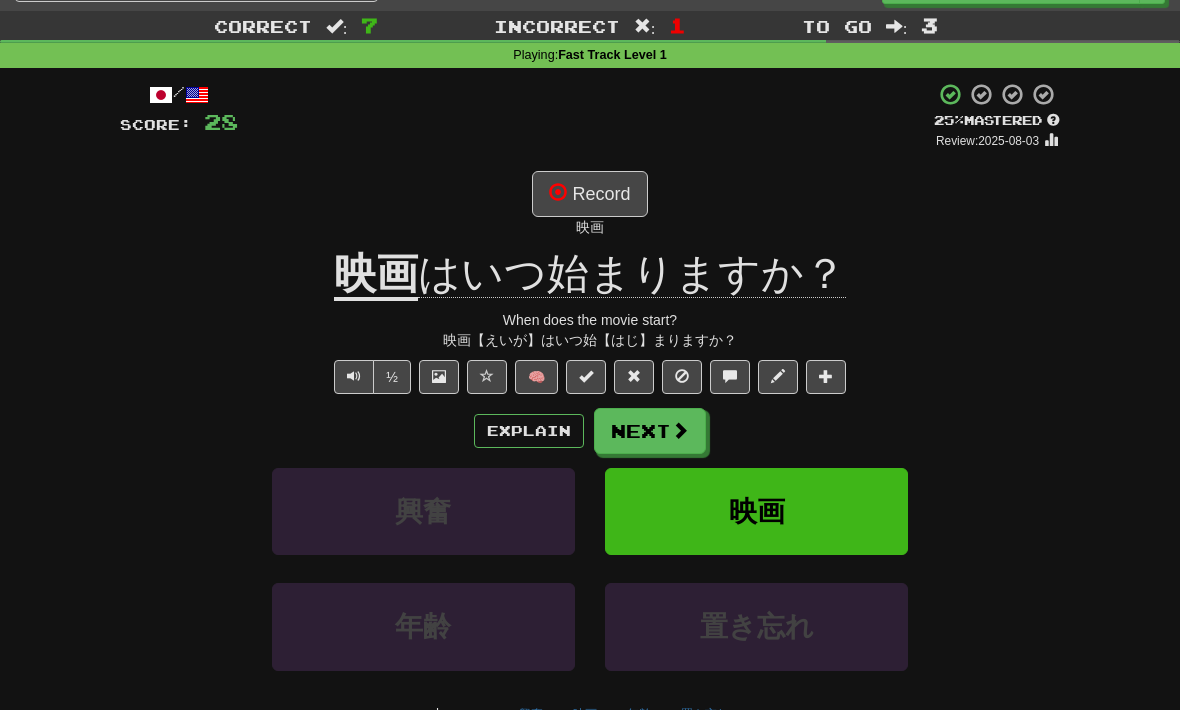 click on "Next" at bounding box center (650, 431) 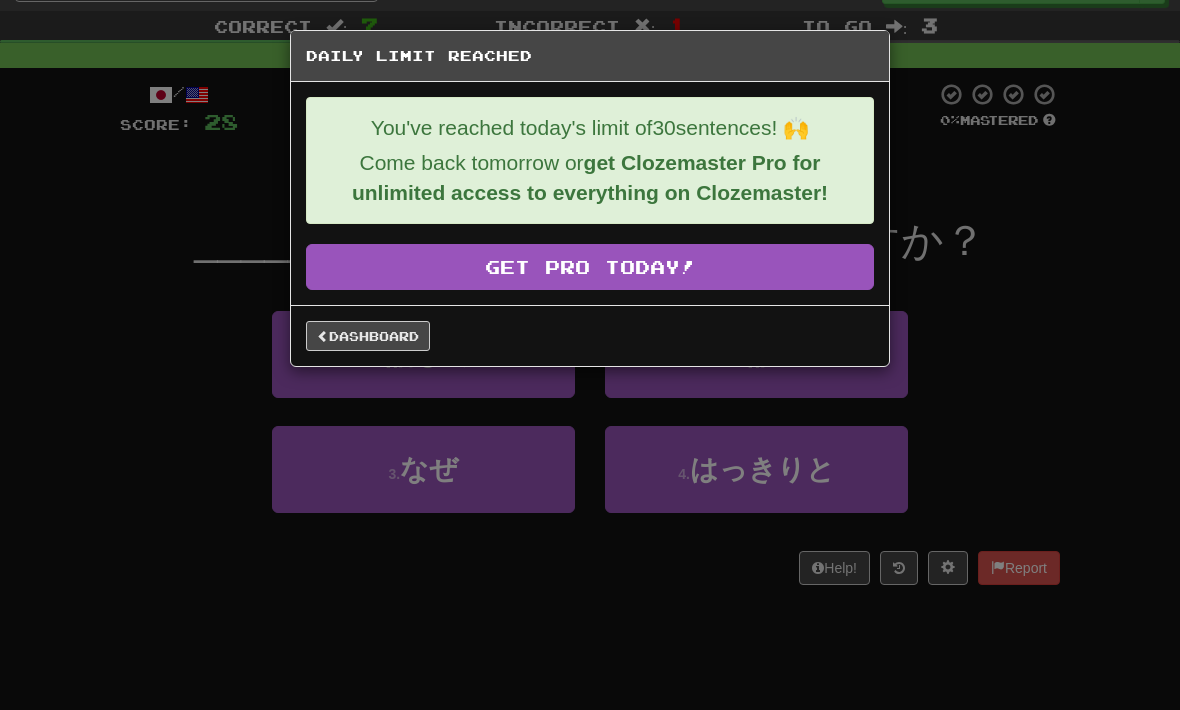 click on "Dashboard" at bounding box center (368, 336) 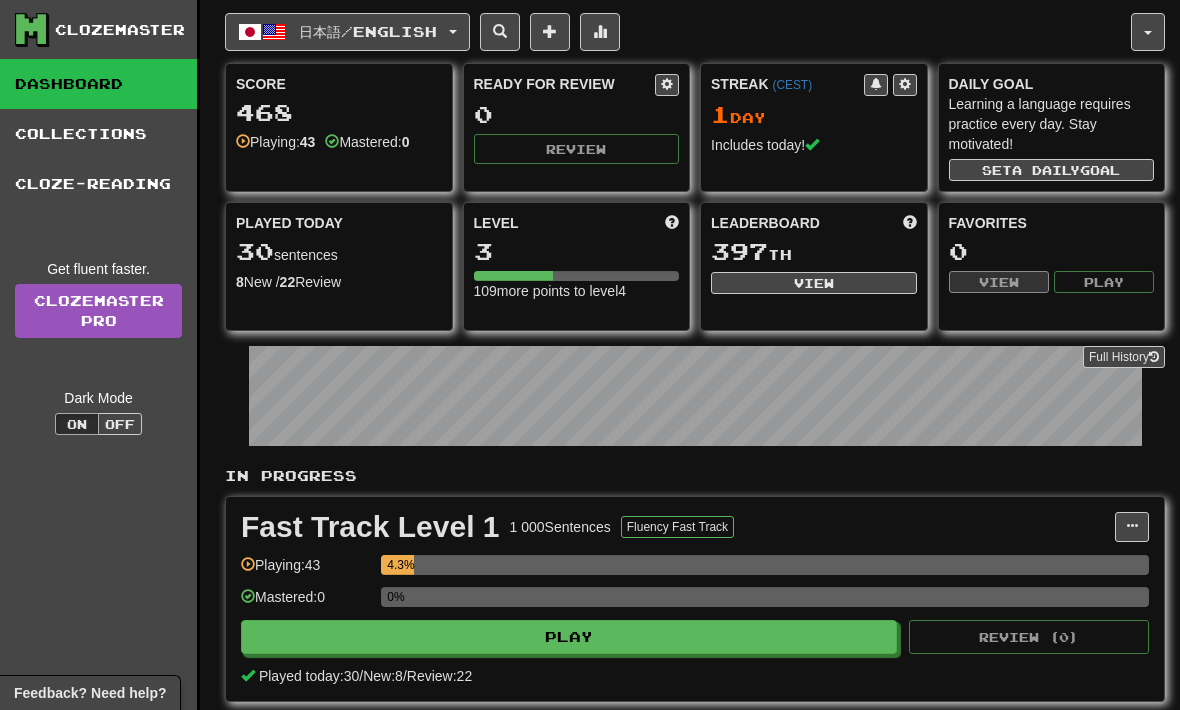 scroll, scrollTop: 0, scrollLeft: 0, axis: both 